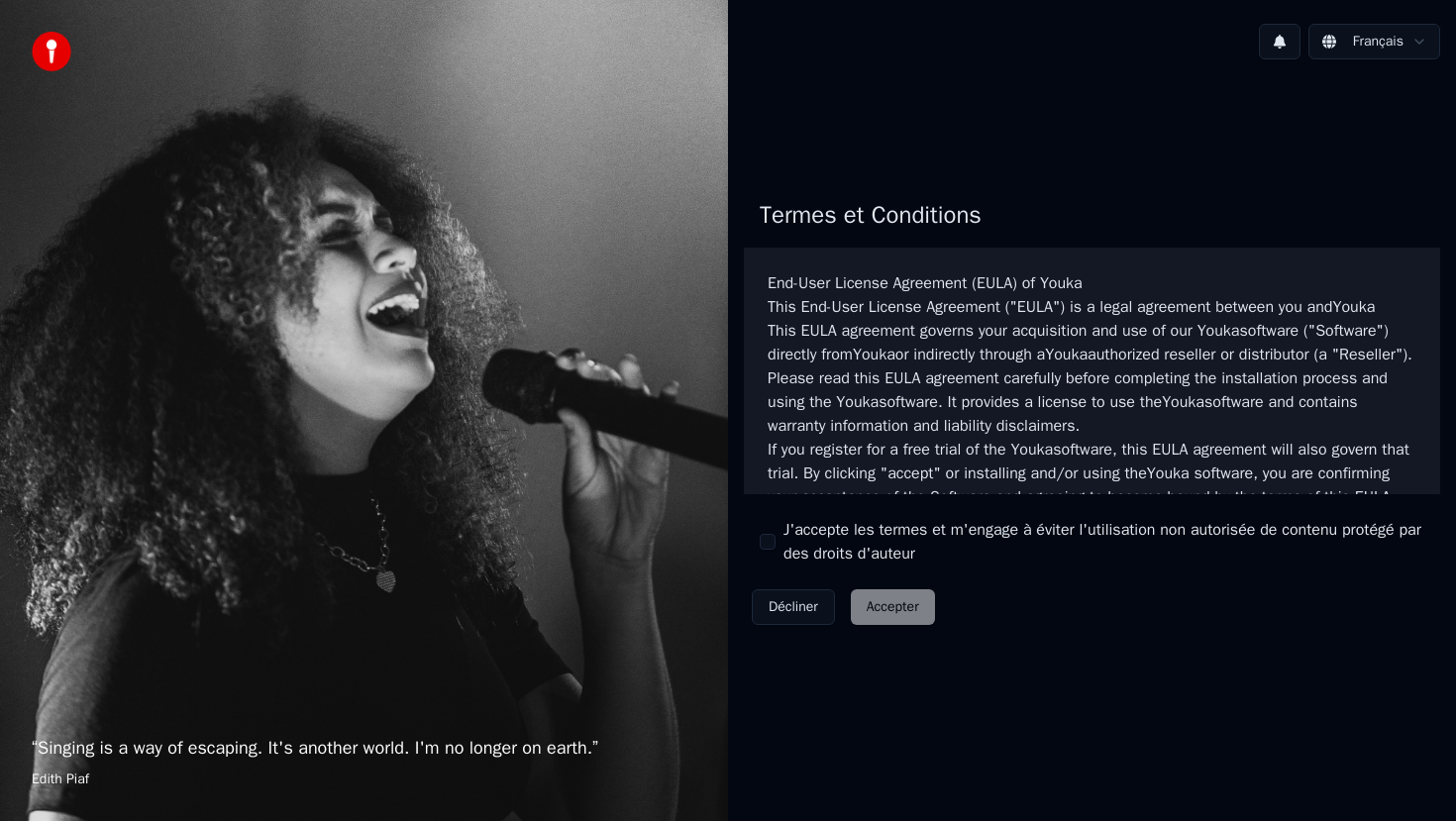 scroll, scrollTop: 0, scrollLeft: 0, axis: both 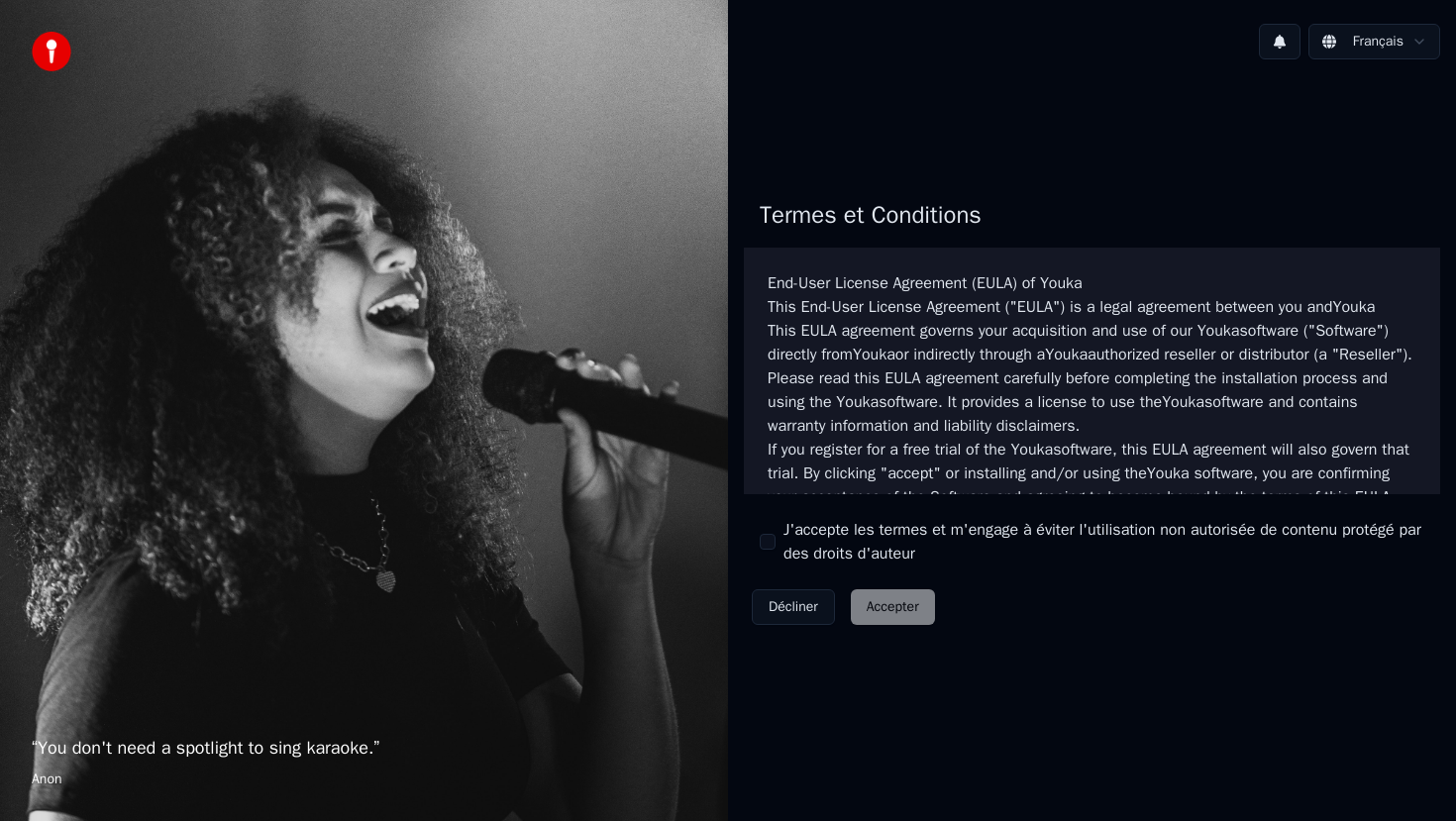 click on "J'accepte les termes et m'engage à éviter l'utilisation non autorisée de contenu protégé par des droits d'auteur" at bounding box center (768, 542) 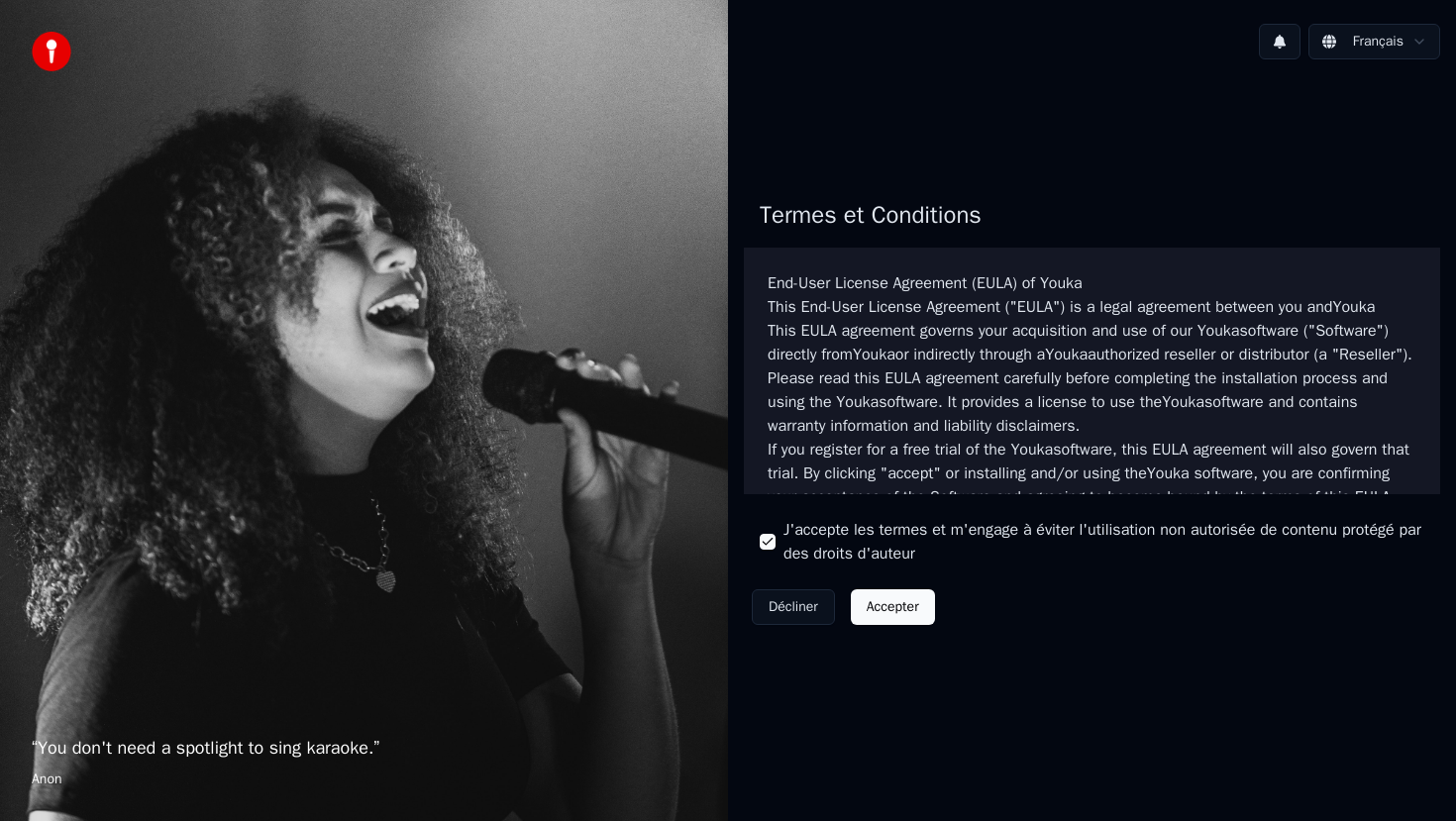 click on "Accepter" at bounding box center (892, 607) 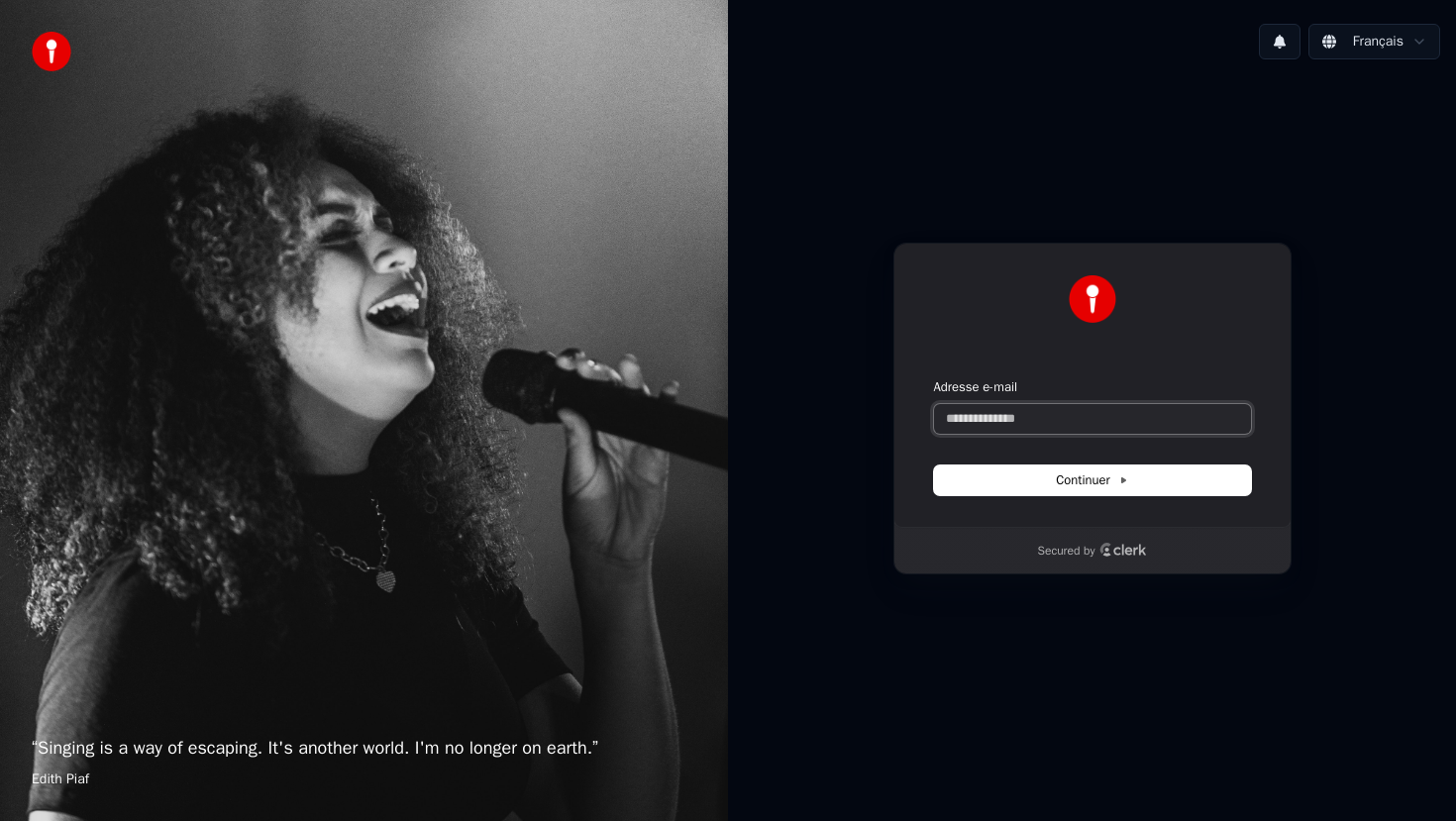 click on "Adresse e-mail" at bounding box center (1092, 419) 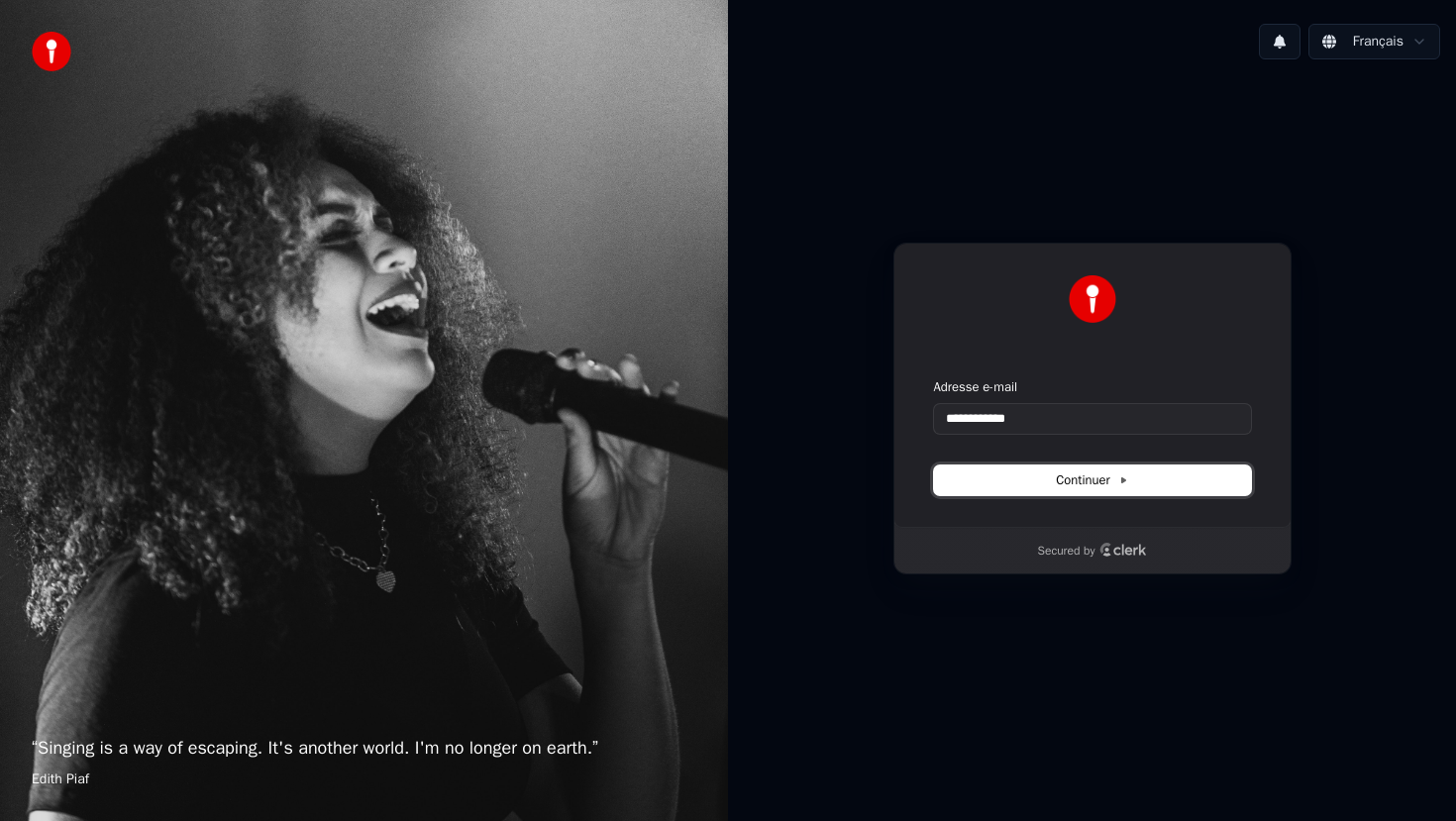 click on "Continuer" at bounding box center (1092, 480) 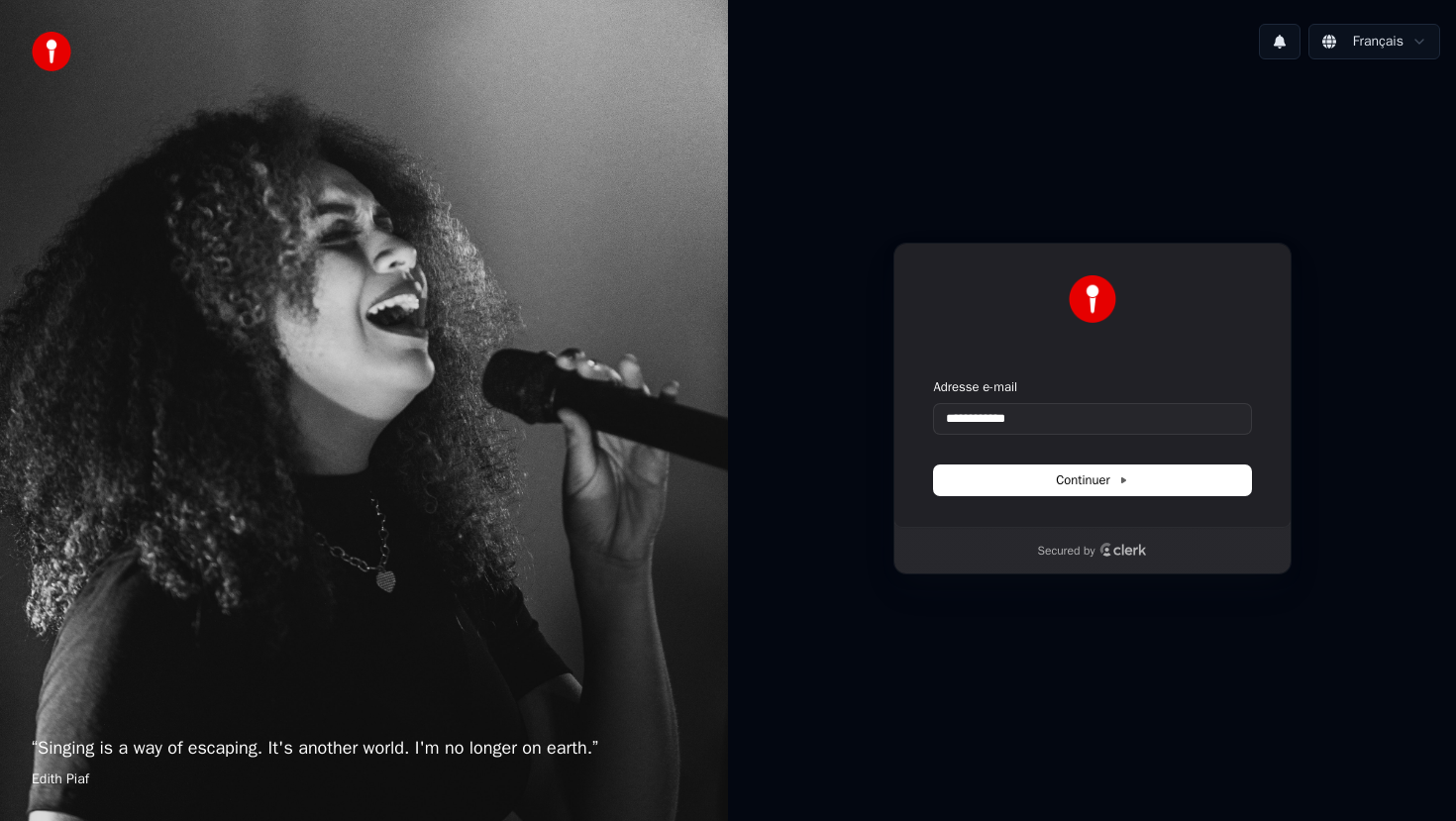 type on "**********" 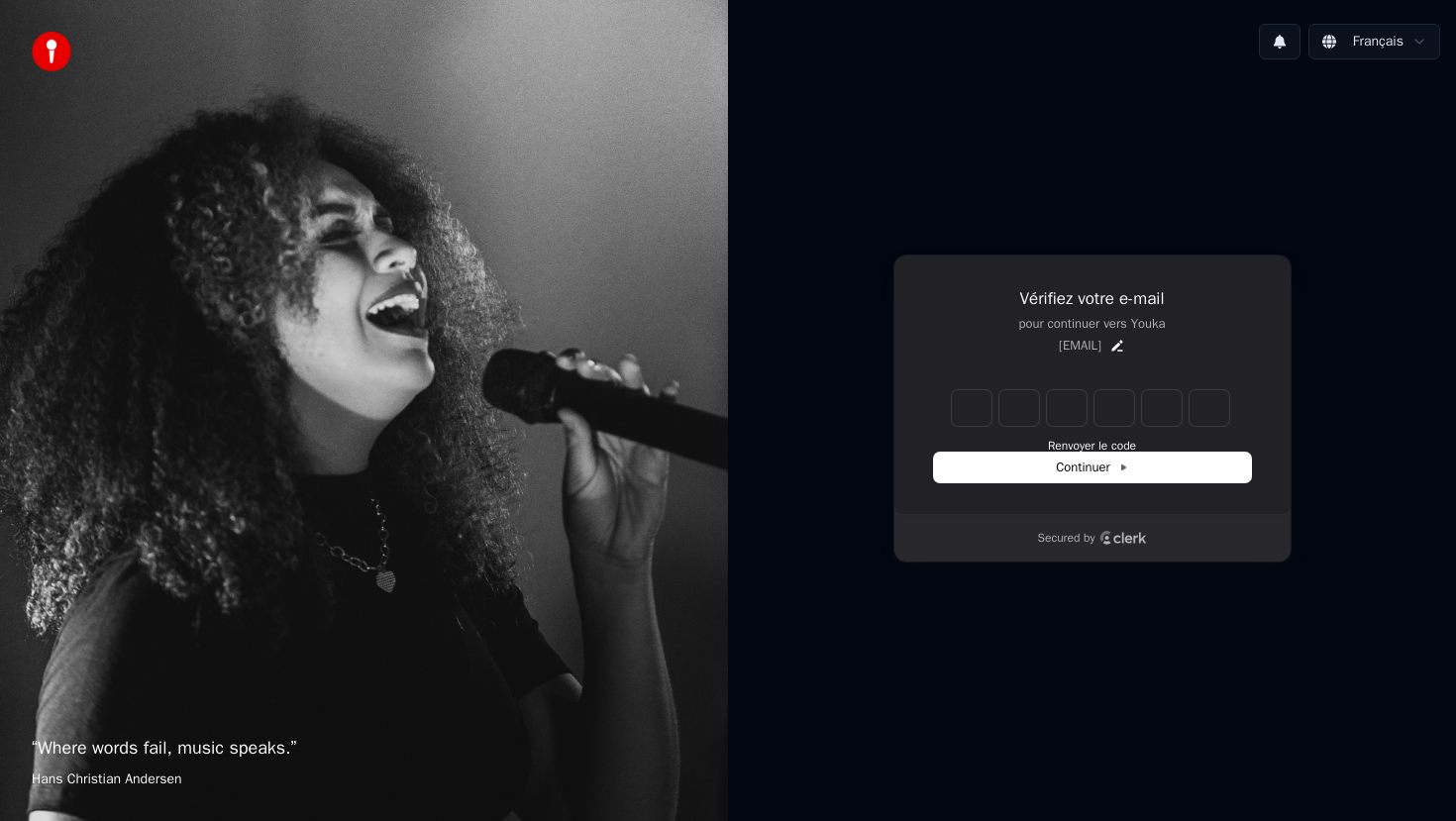 type on "******" 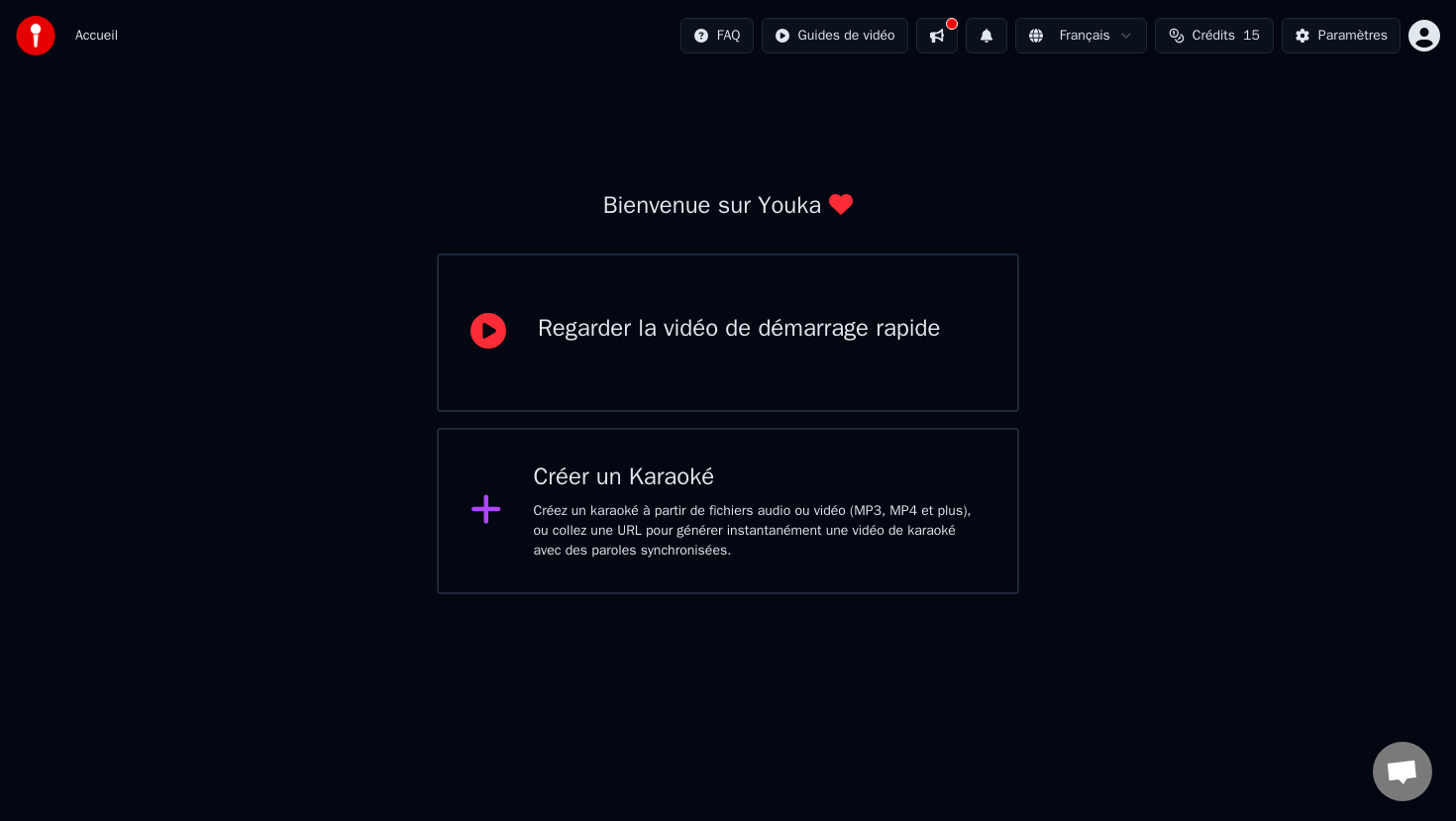 click 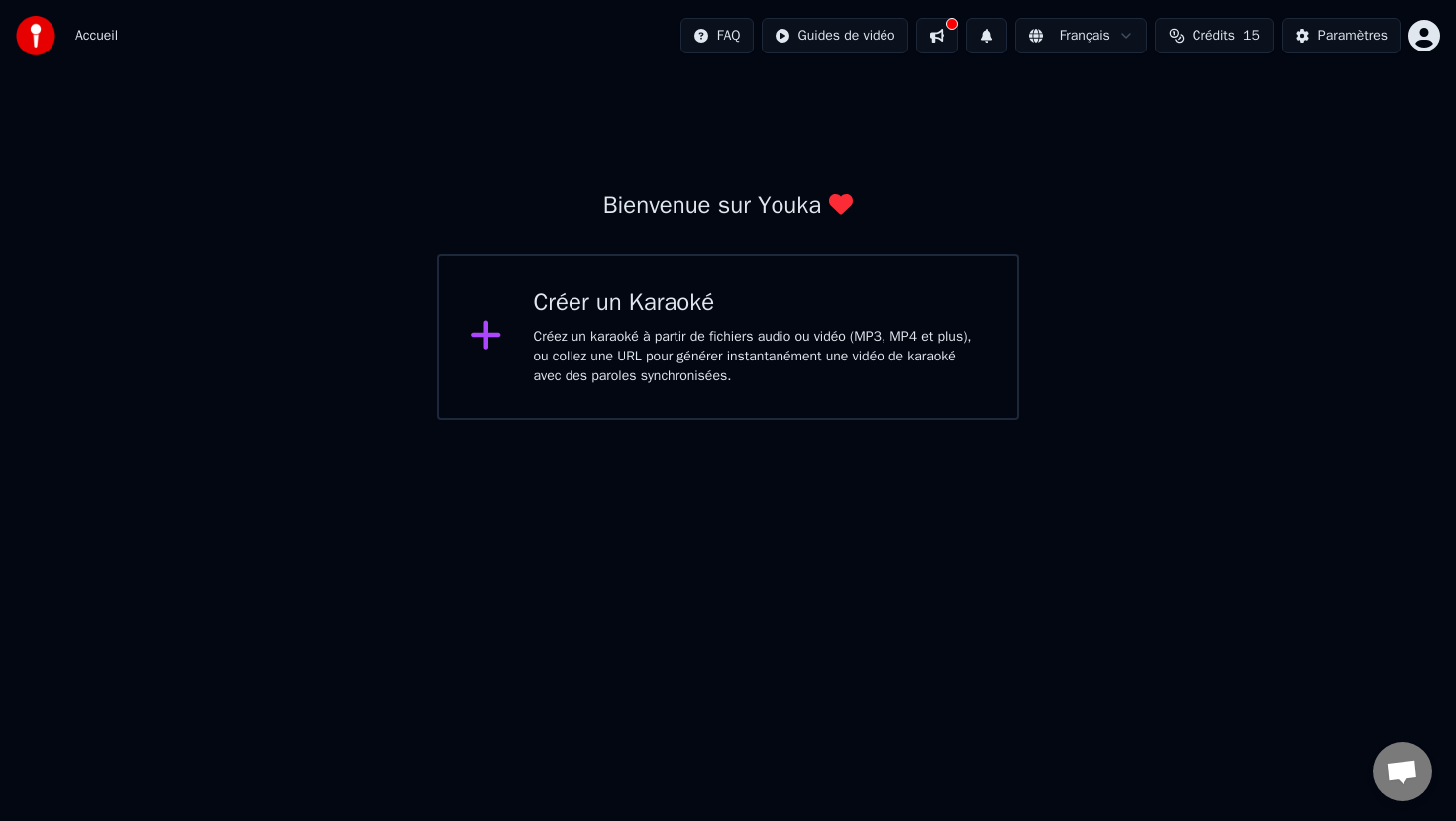 click on "Créer un Karaoké Créez un karaoké à partir de fichiers audio ou vidéo (MP3, MP4 et plus), ou collez une URL pour générer instantanément une vidéo de karaoké avec des paroles synchronisées." at bounding box center (760, 337) 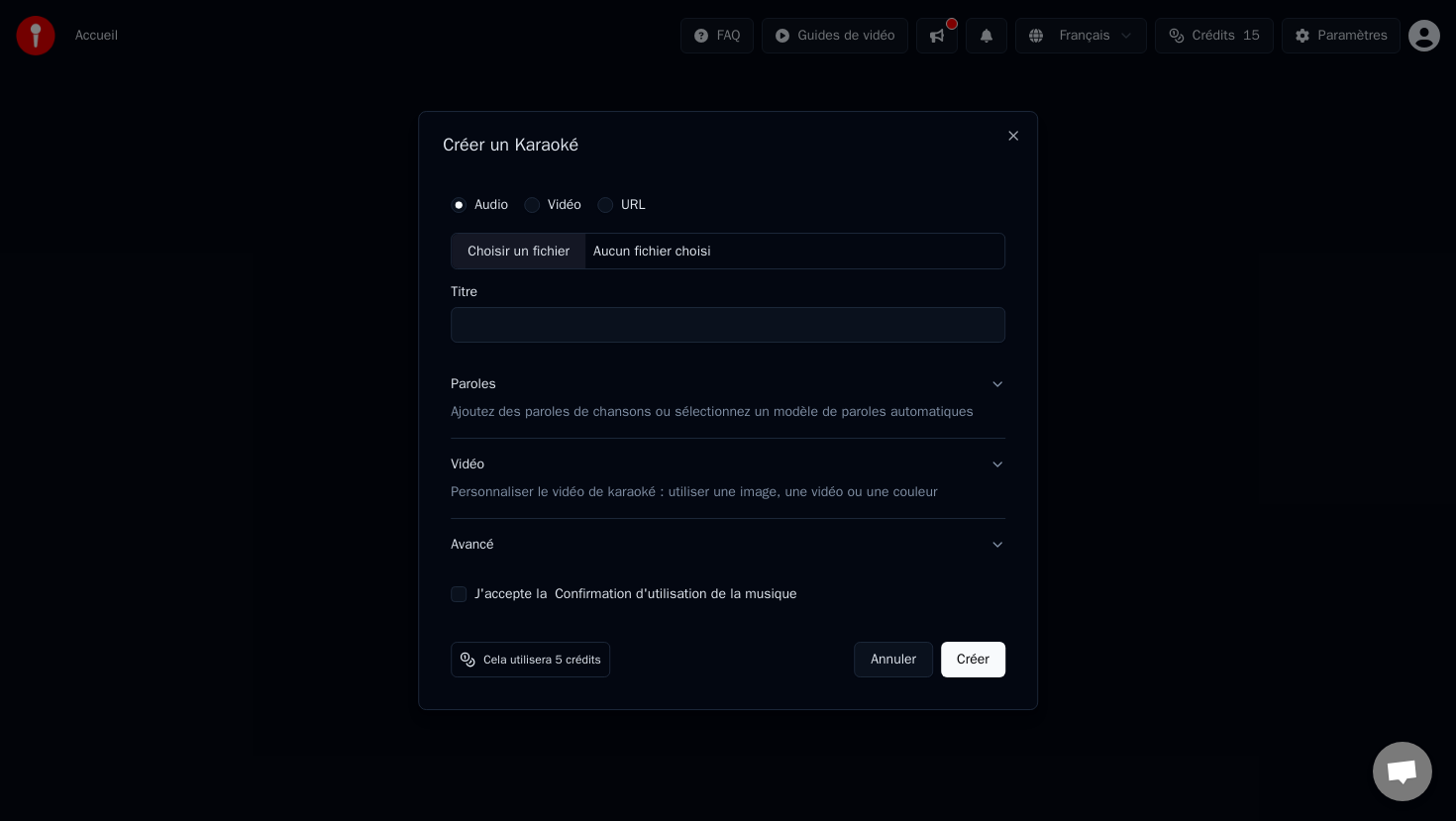 click on "Titre" at bounding box center (728, 326) 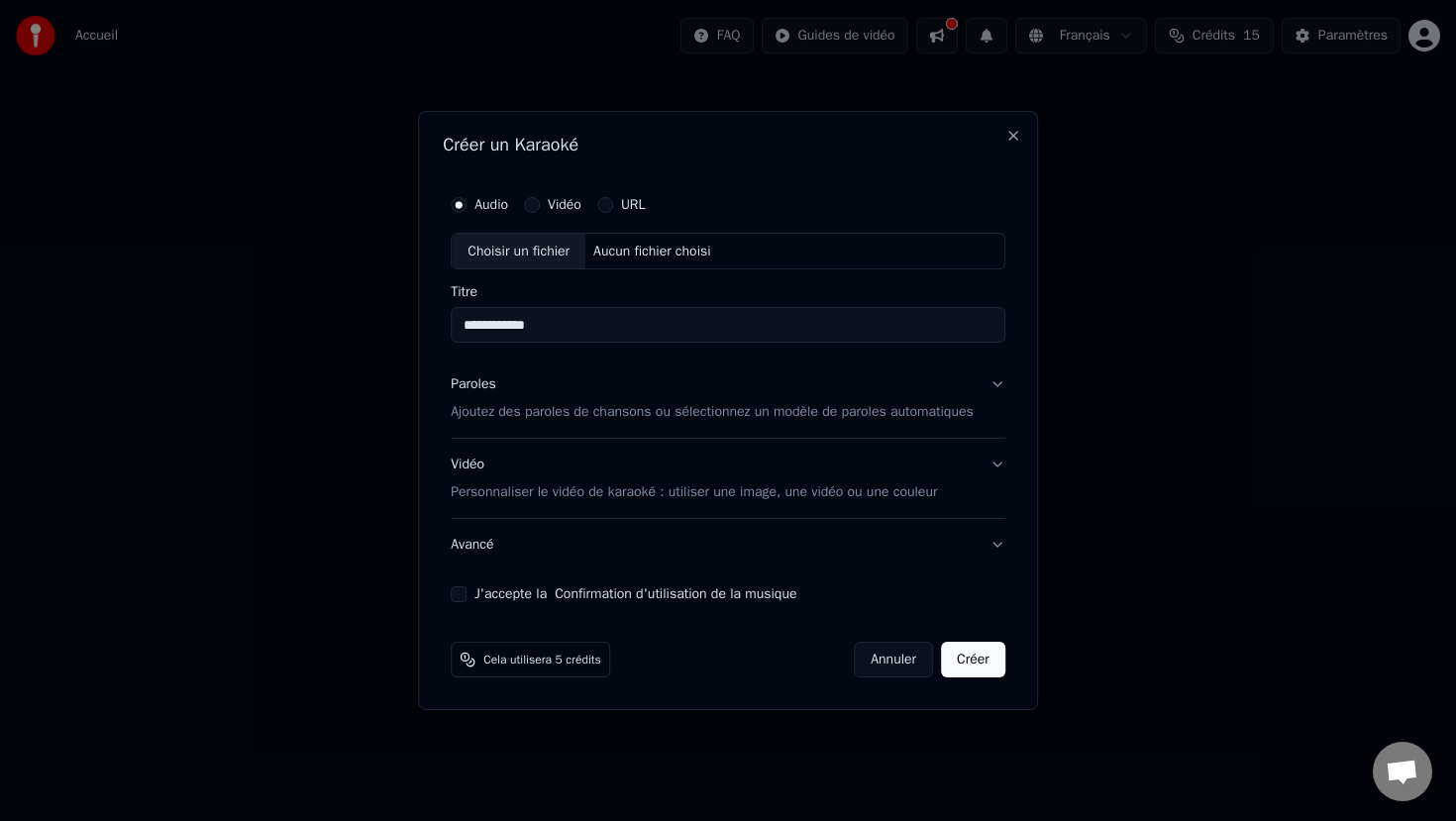 click on "Vidéo" at bounding box center (553, 205) 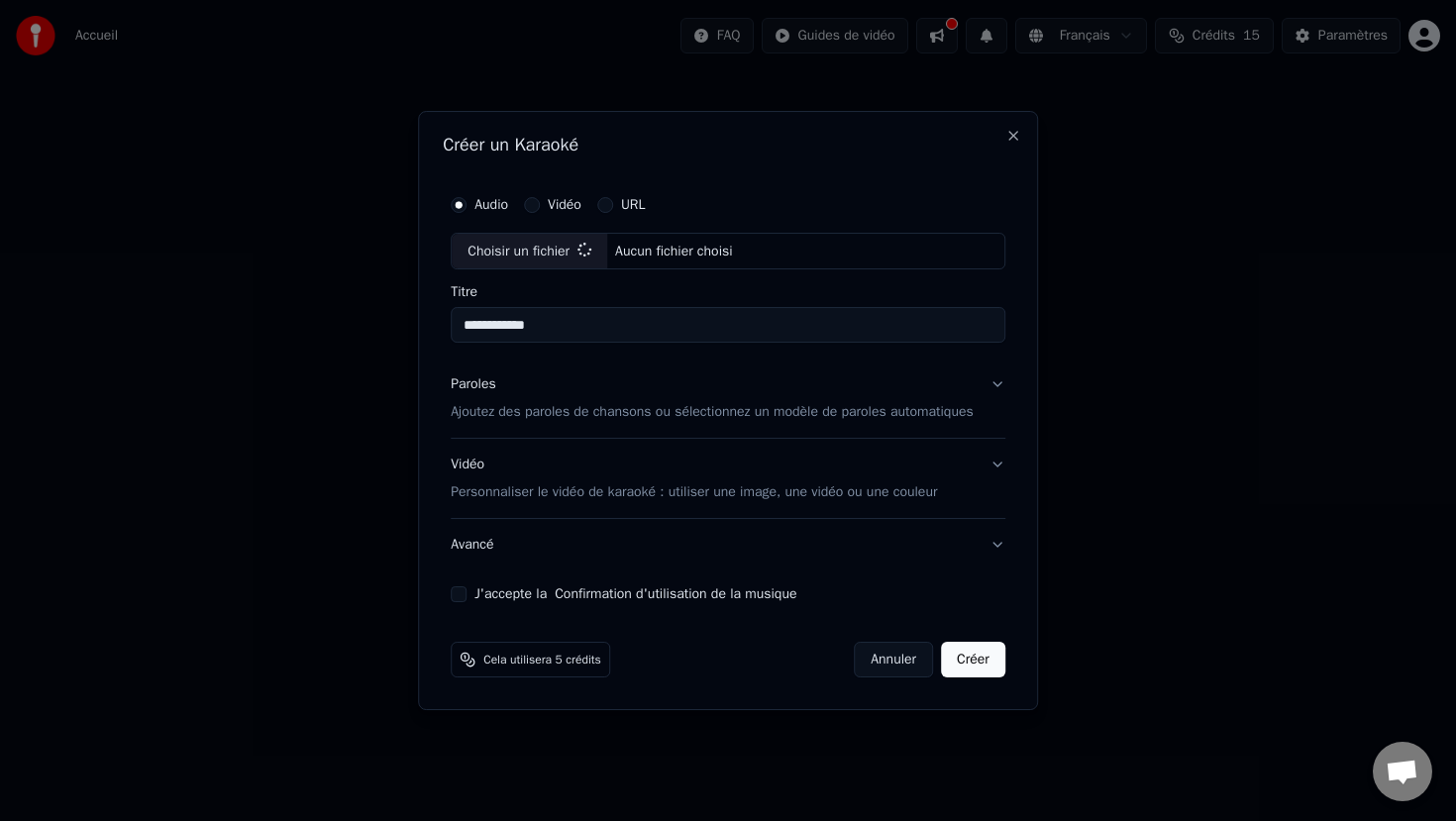 click on "Ajoutez des paroles de chansons ou sélectionnez un modèle de paroles automatiques" at bounding box center [712, 413] 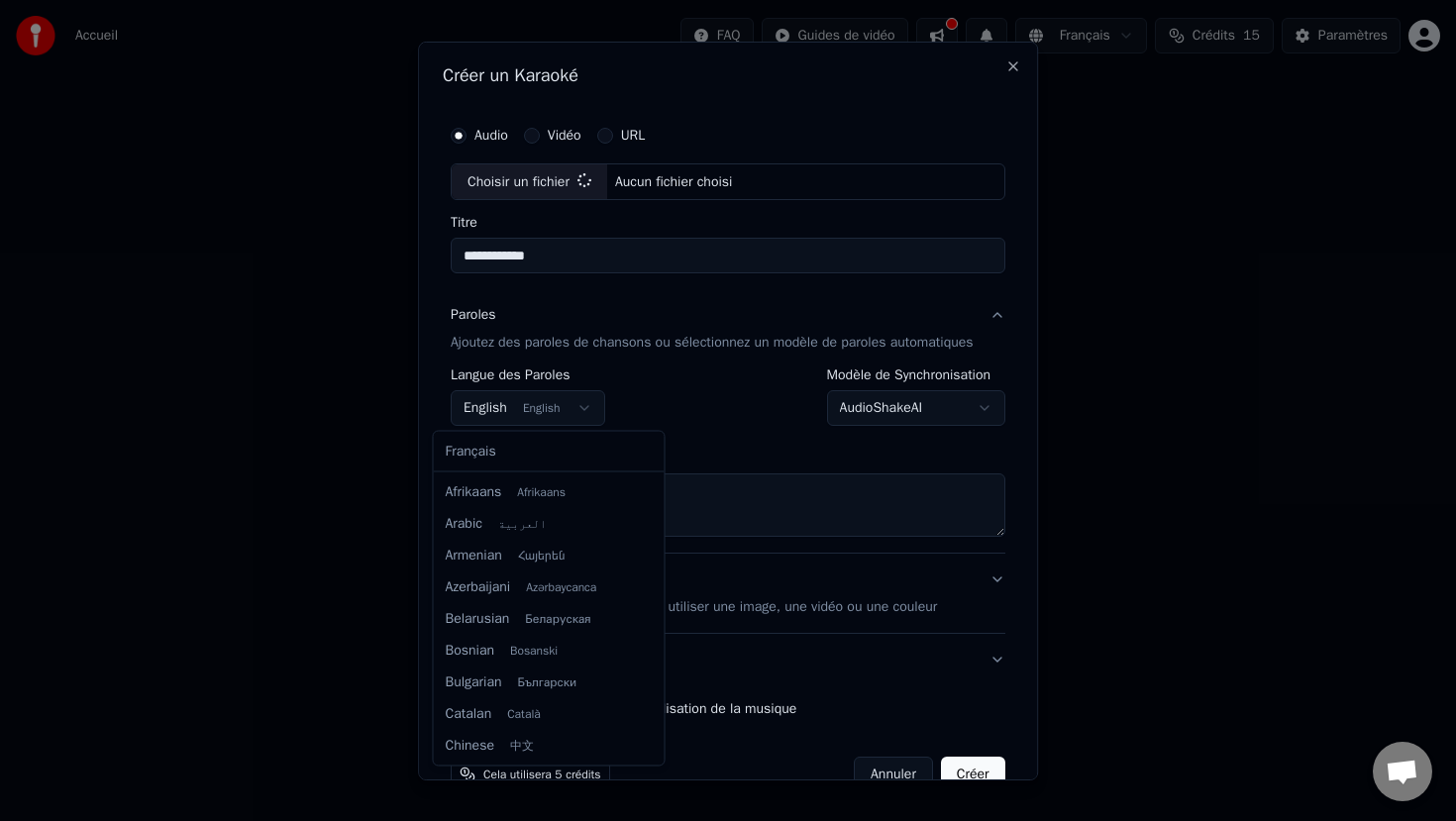 click on "**********" at bounding box center (728, 210) 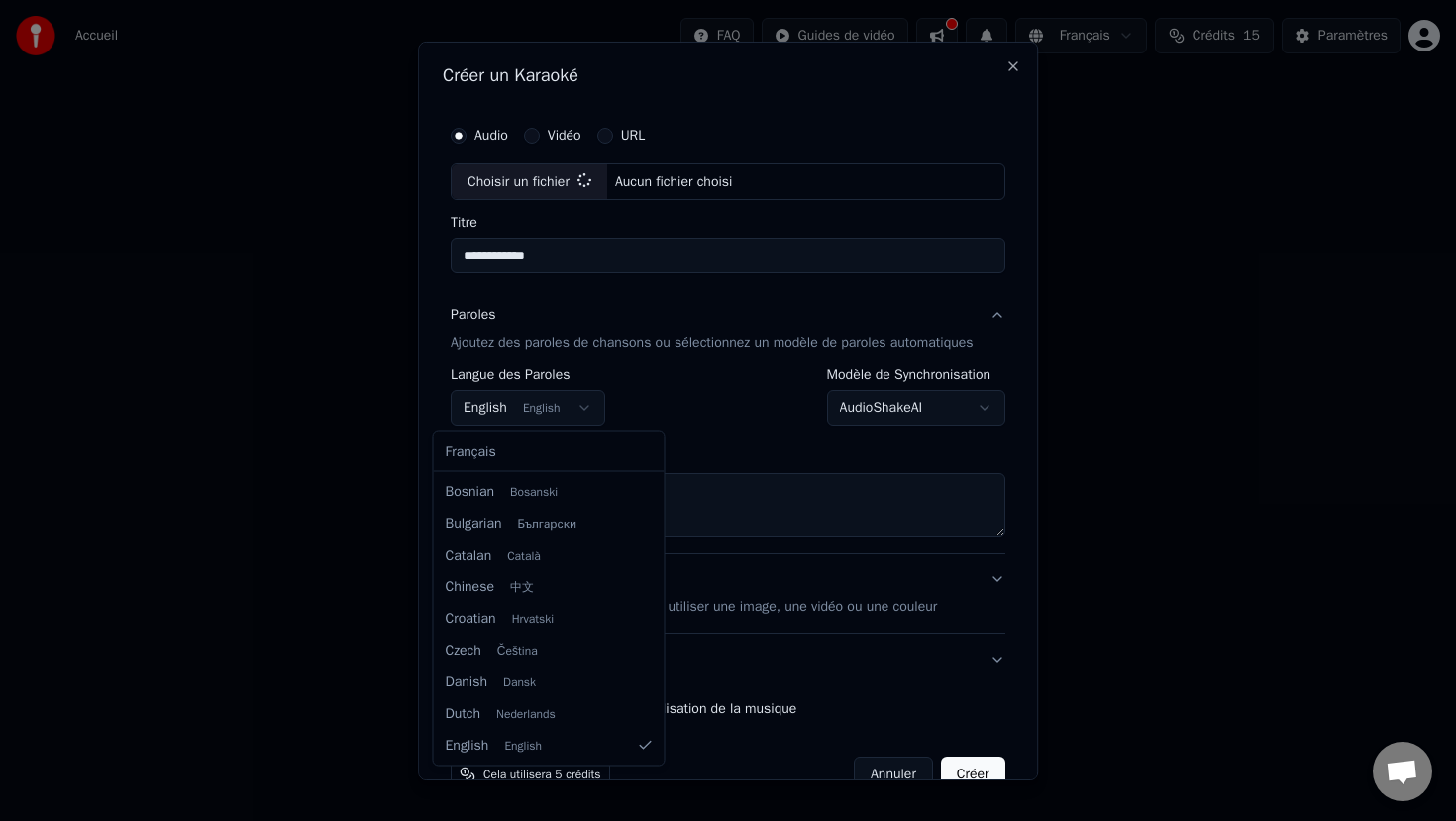 type on "**********" 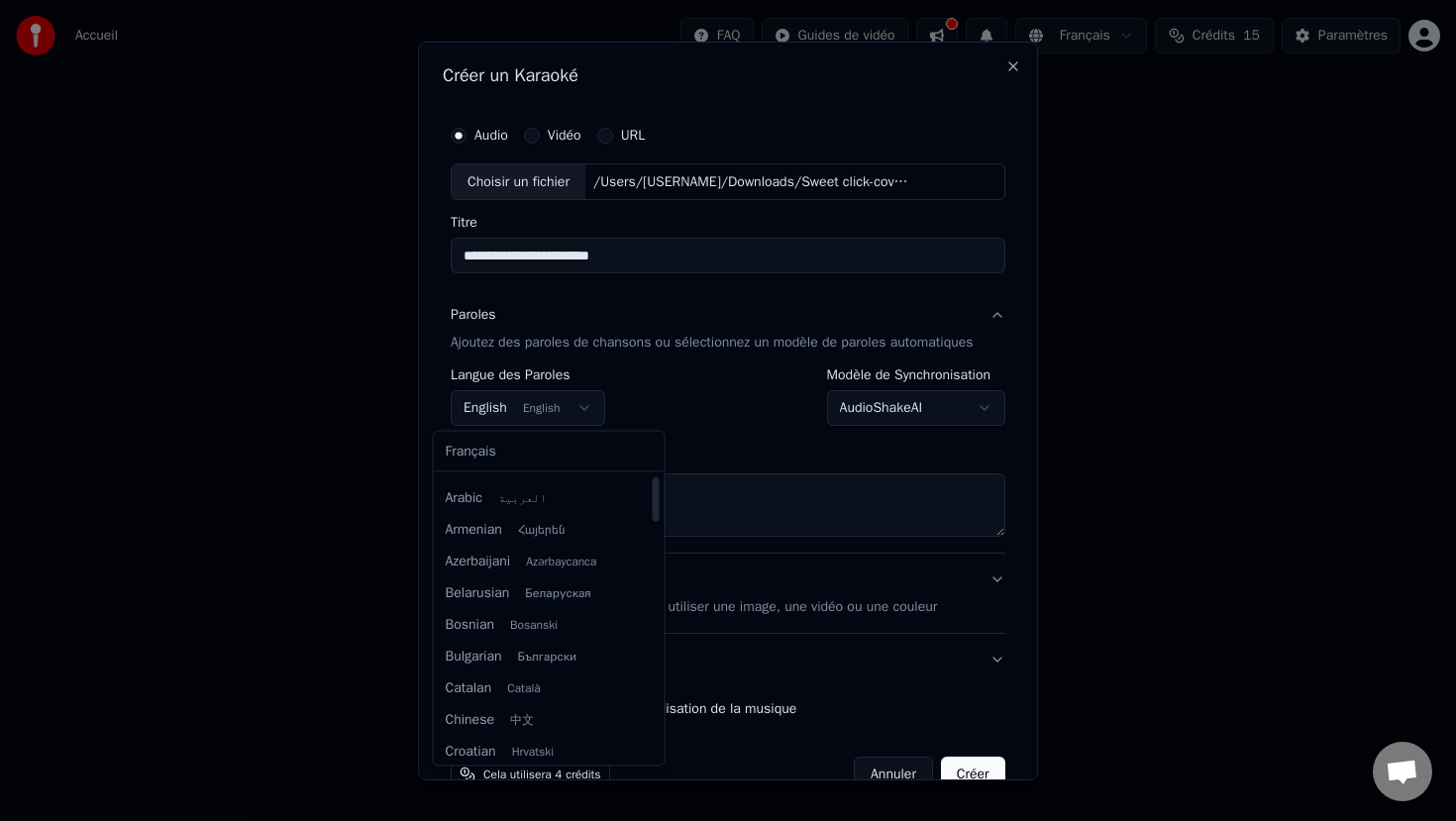 scroll, scrollTop: 0, scrollLeft: 0, axis: both 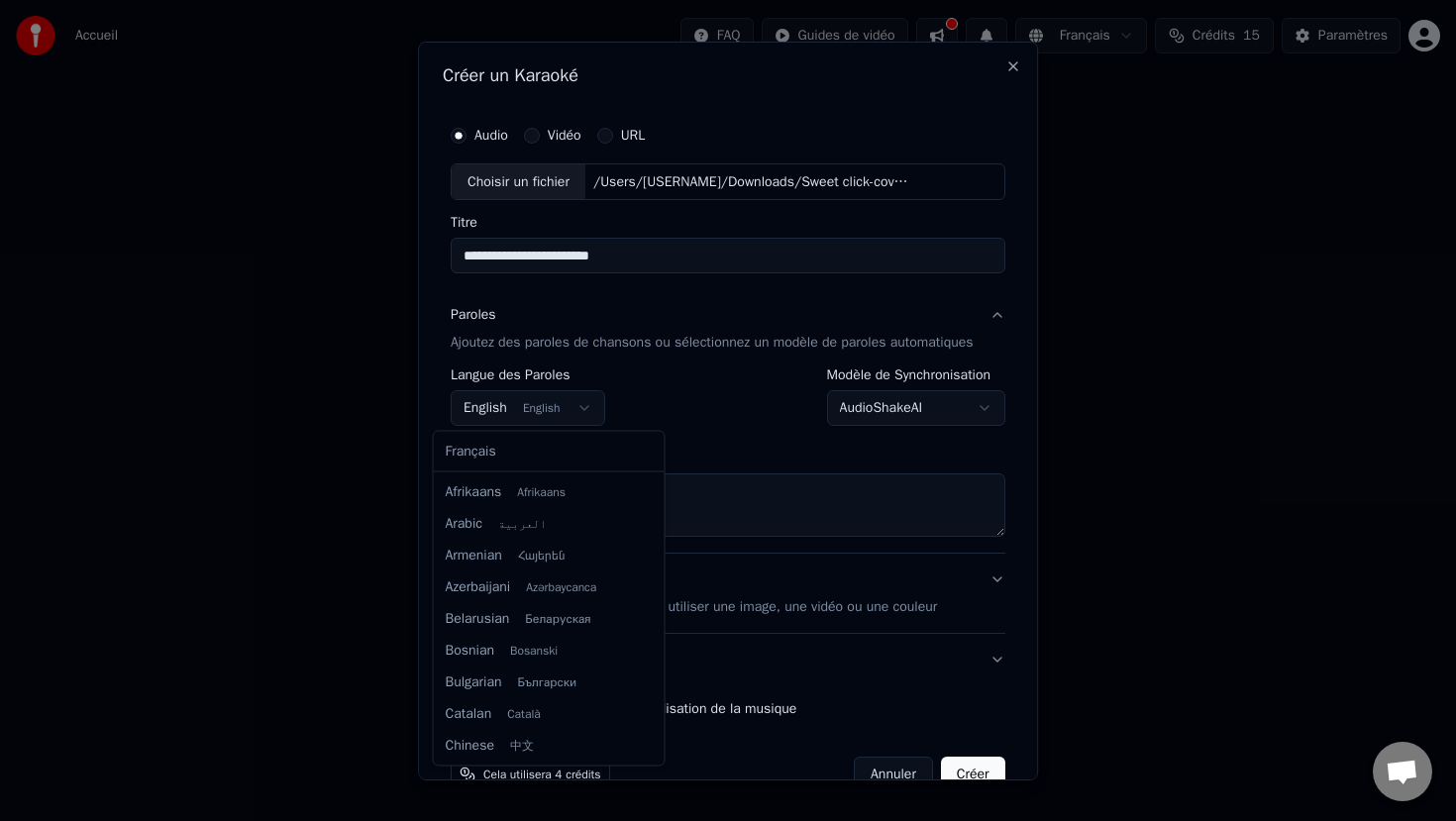 select on "**" 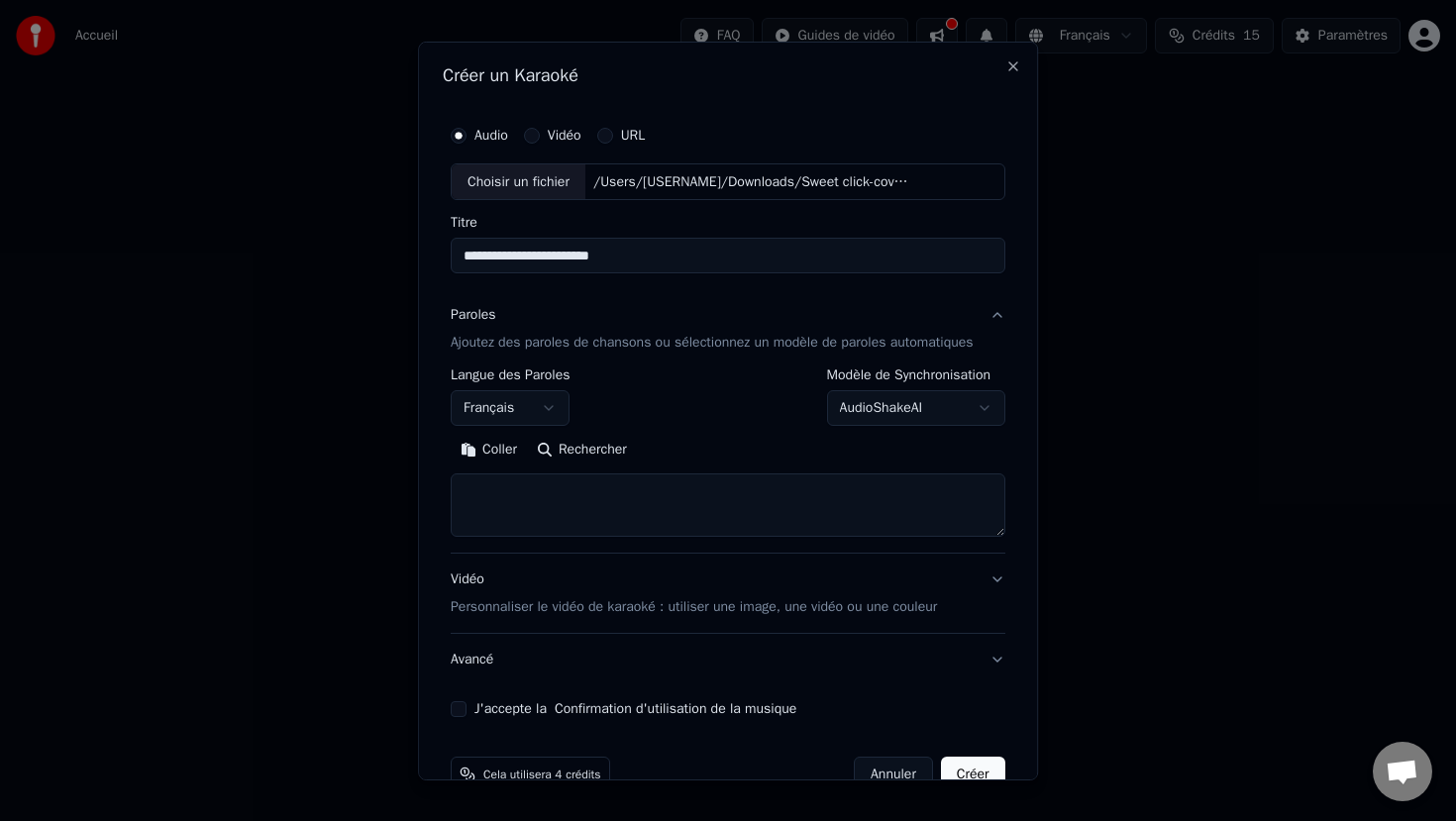 click at bounding box center [728, 505] 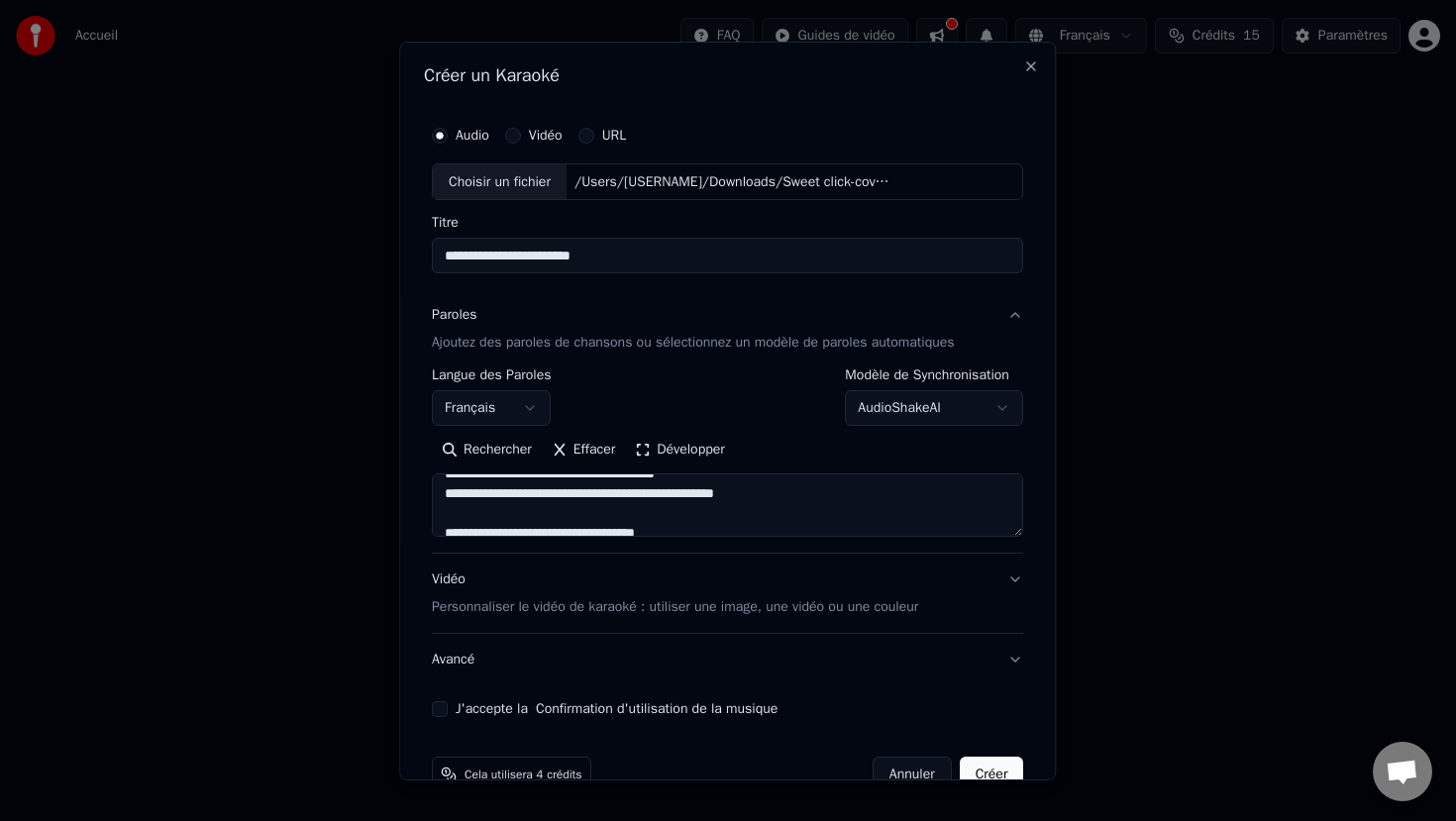 scroll, scrollTop: 0, scrollLeft: 0, axis: both 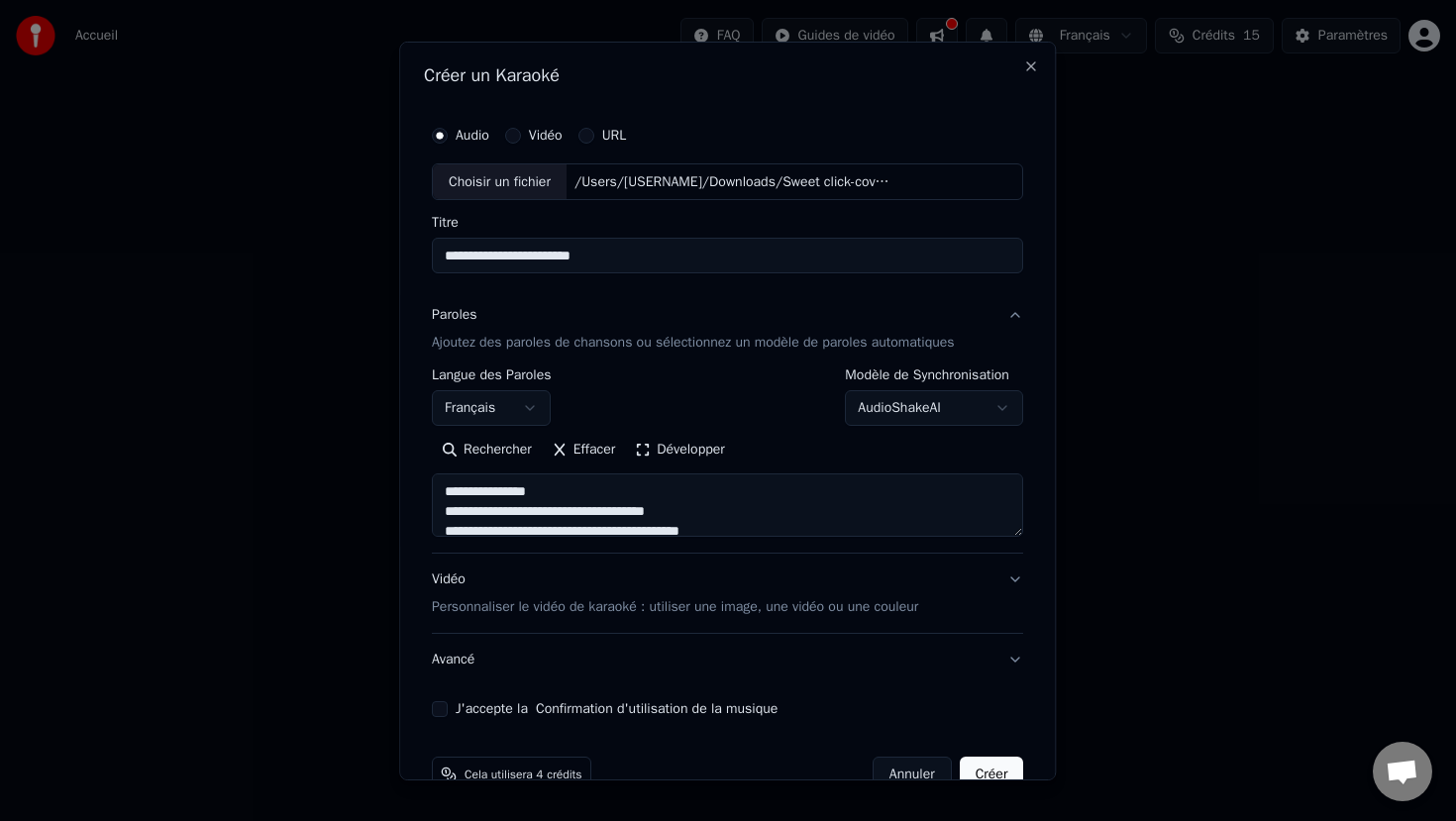 type on "**********" 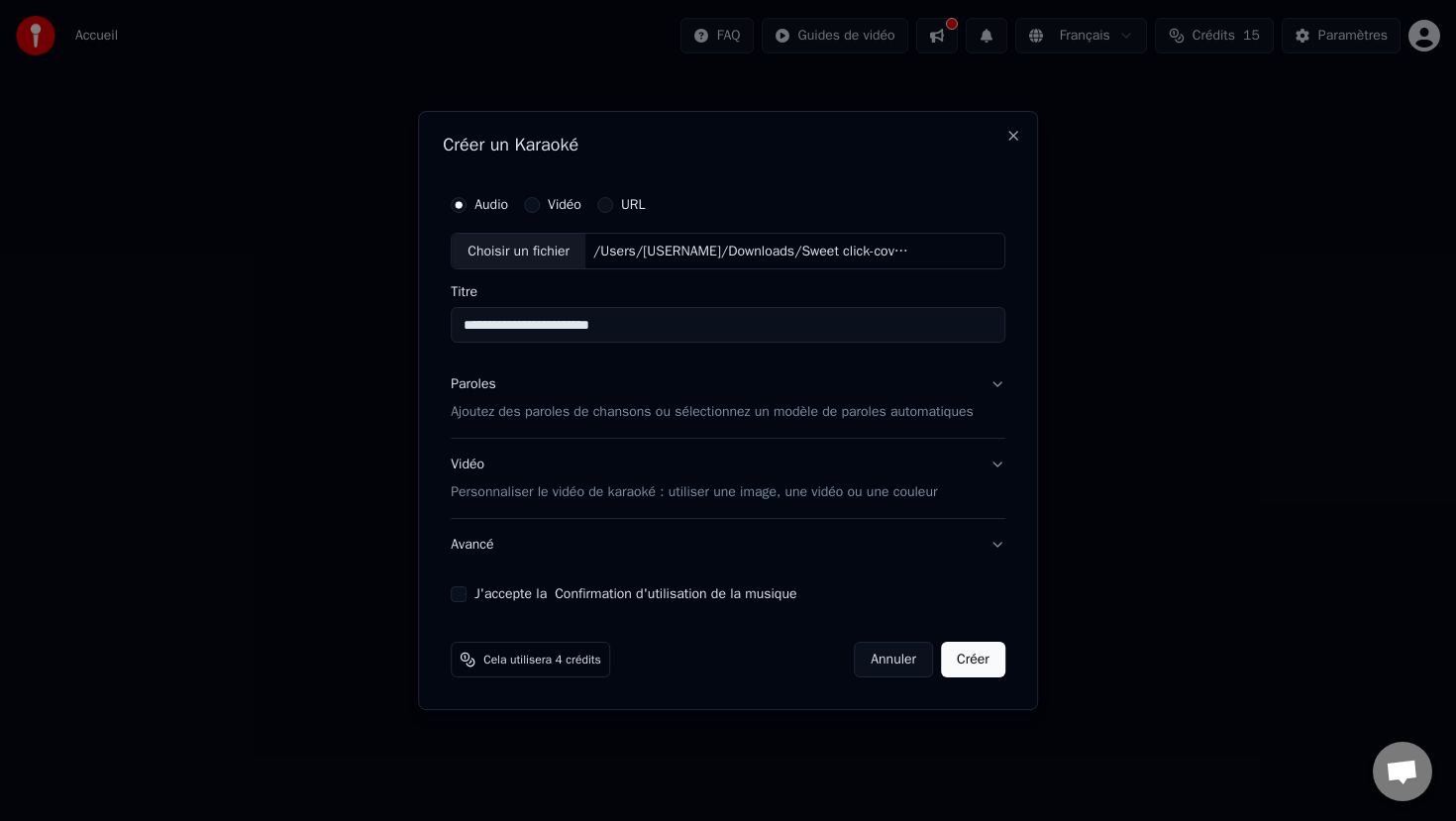 click on "Paroles Ajoutez des paroles de chansons ou sélectionnez un modèle de paroles automatiques" at bounding box center [728, 399] 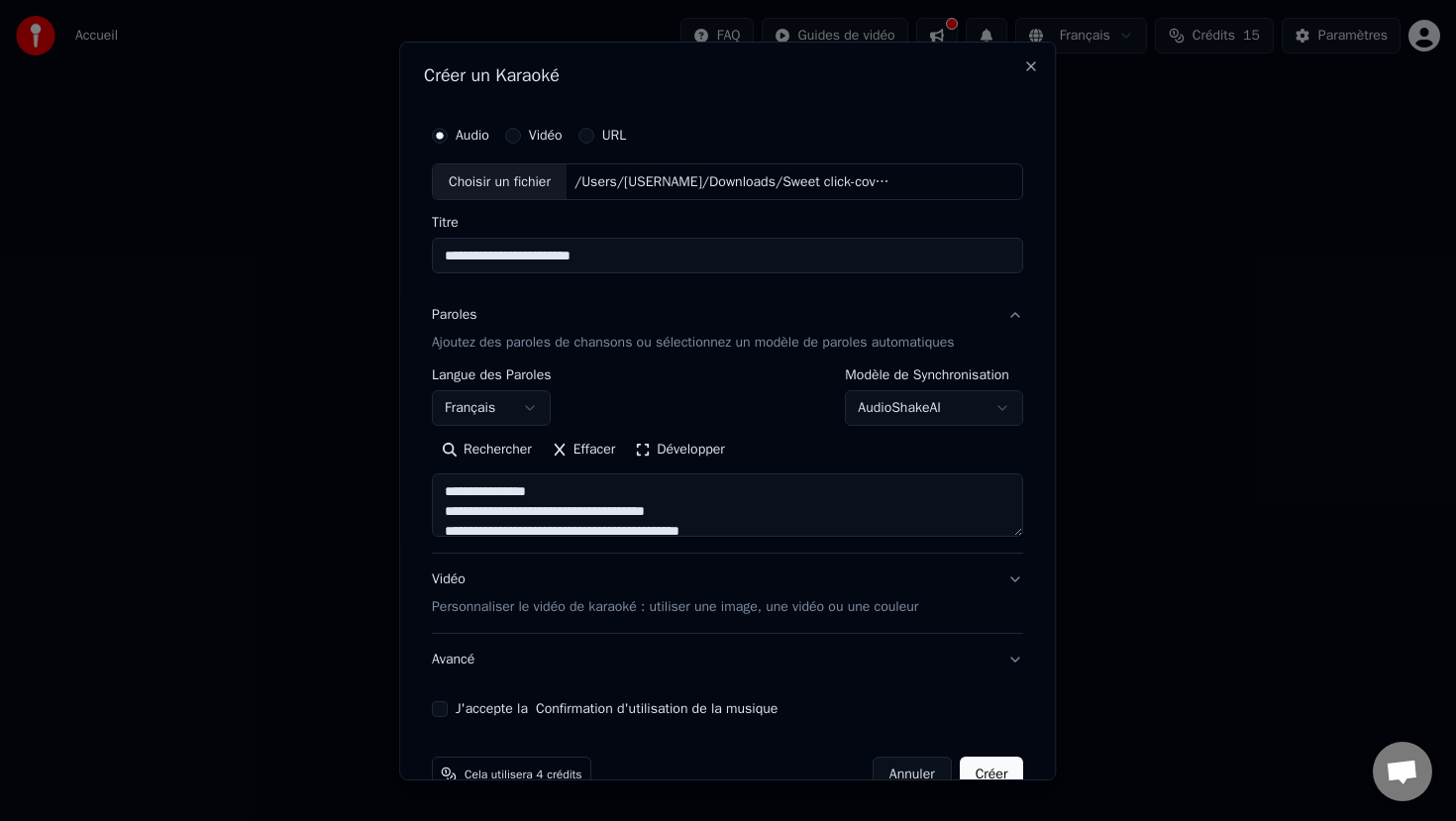 scroll, scrollTop: 46, scrollLeft: 0, axis: vertical 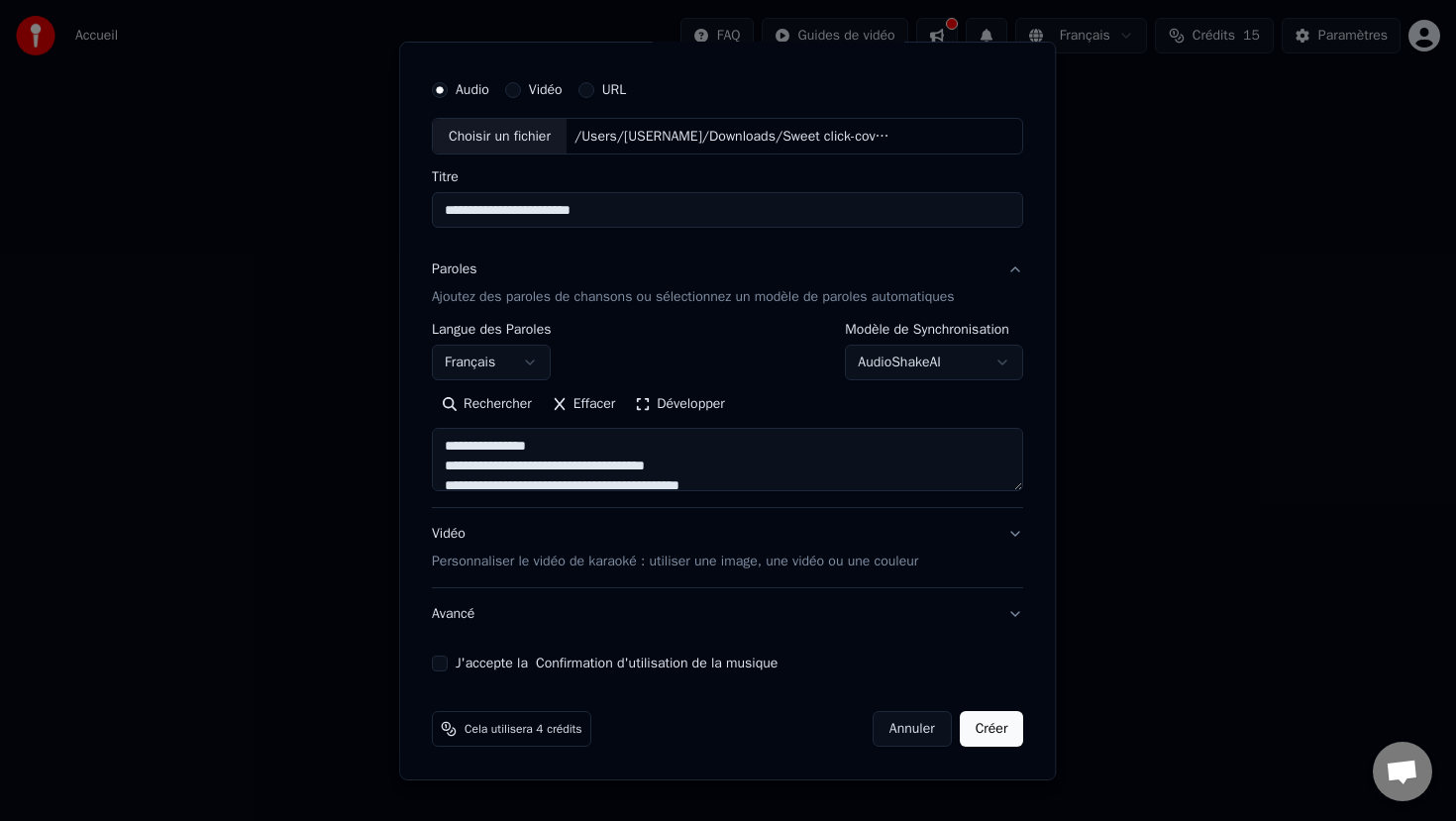click on "J'accepte la   Confirmation d'utilisation de la musique" at bounding box center (727, 664) 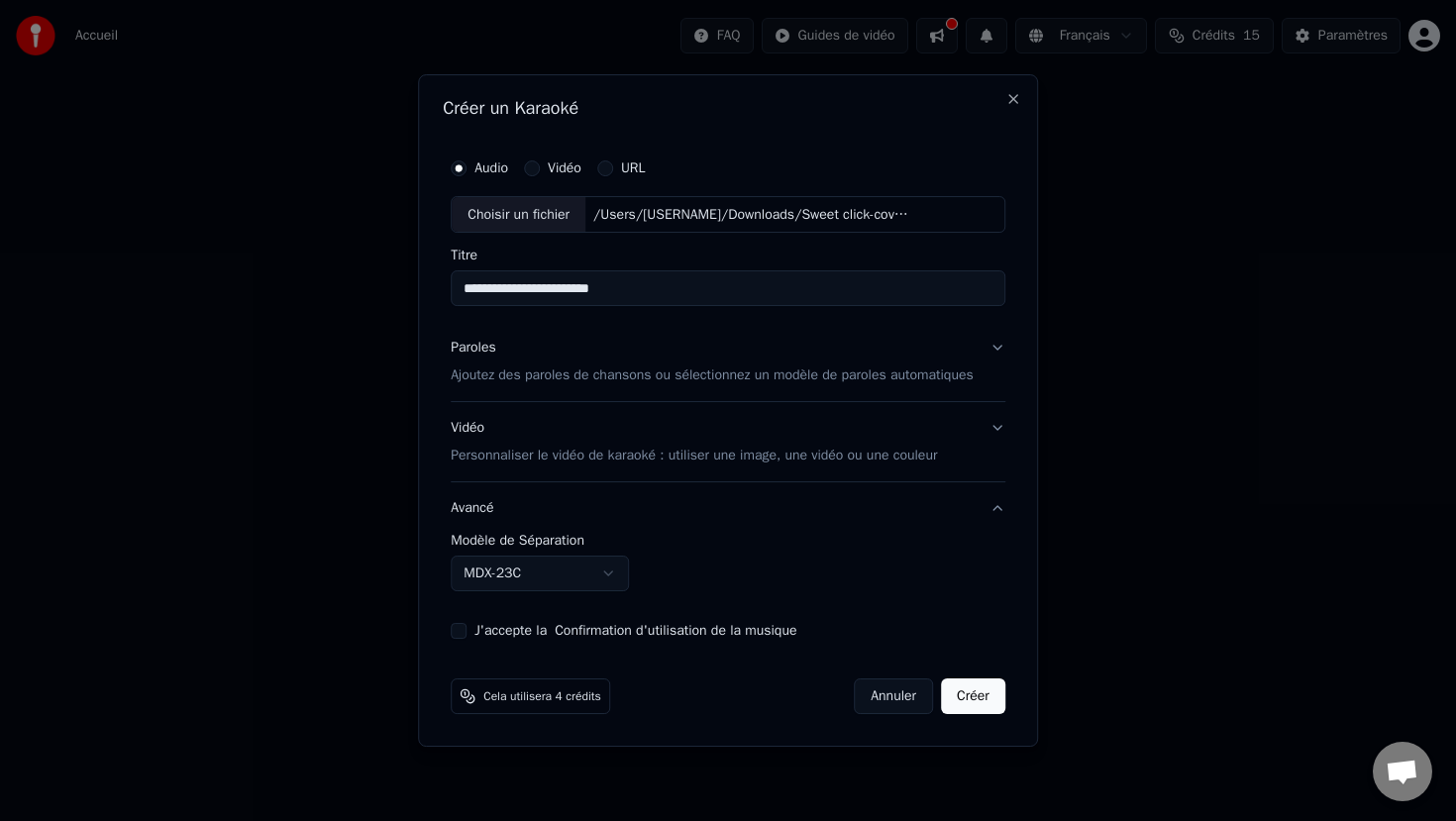 click on "Avancé" at bounding box center (728, 508) 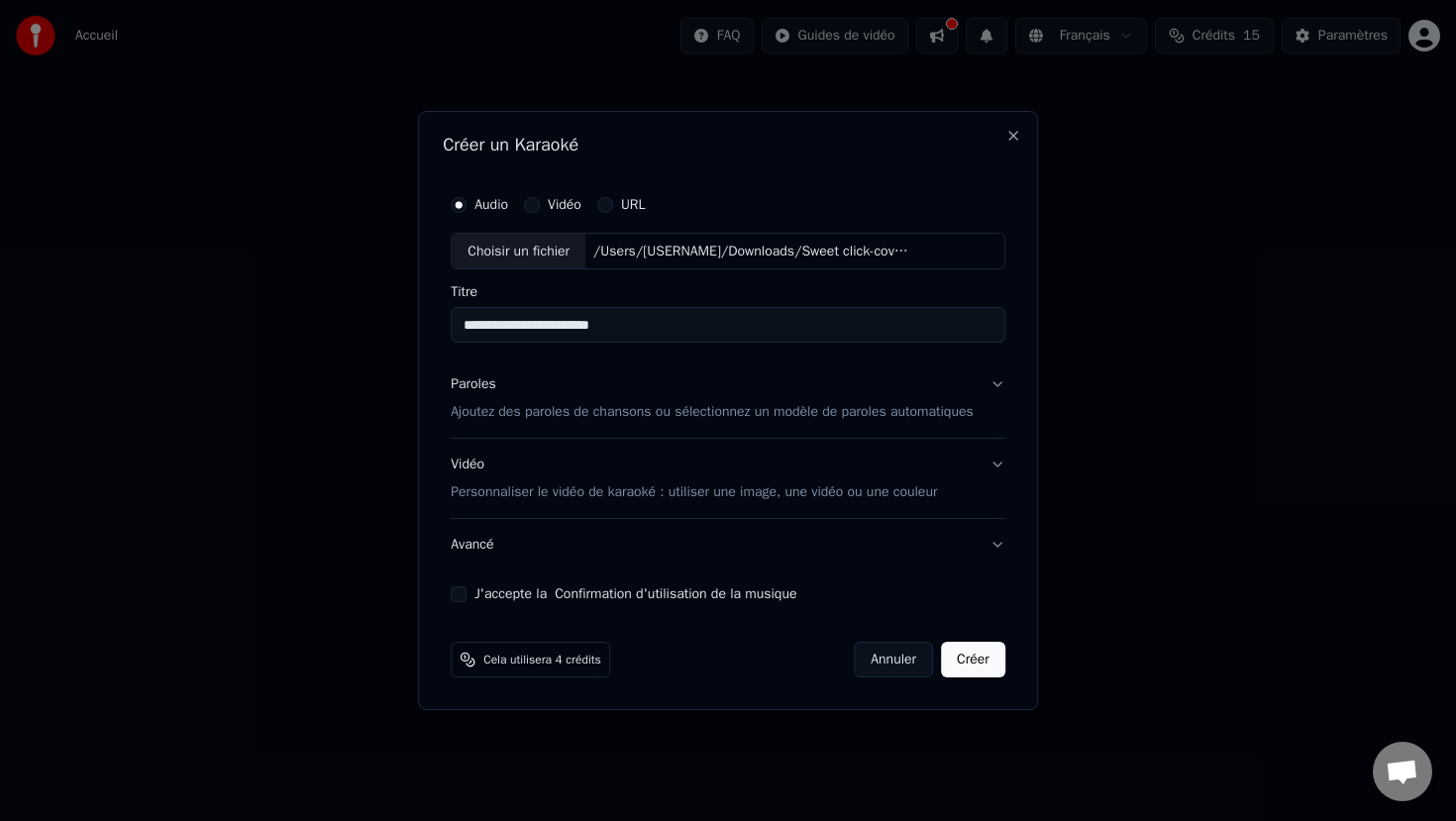 click on "J'accepte la   Confirmation d'utilisation de la musique" at bounding box center (459, 594) 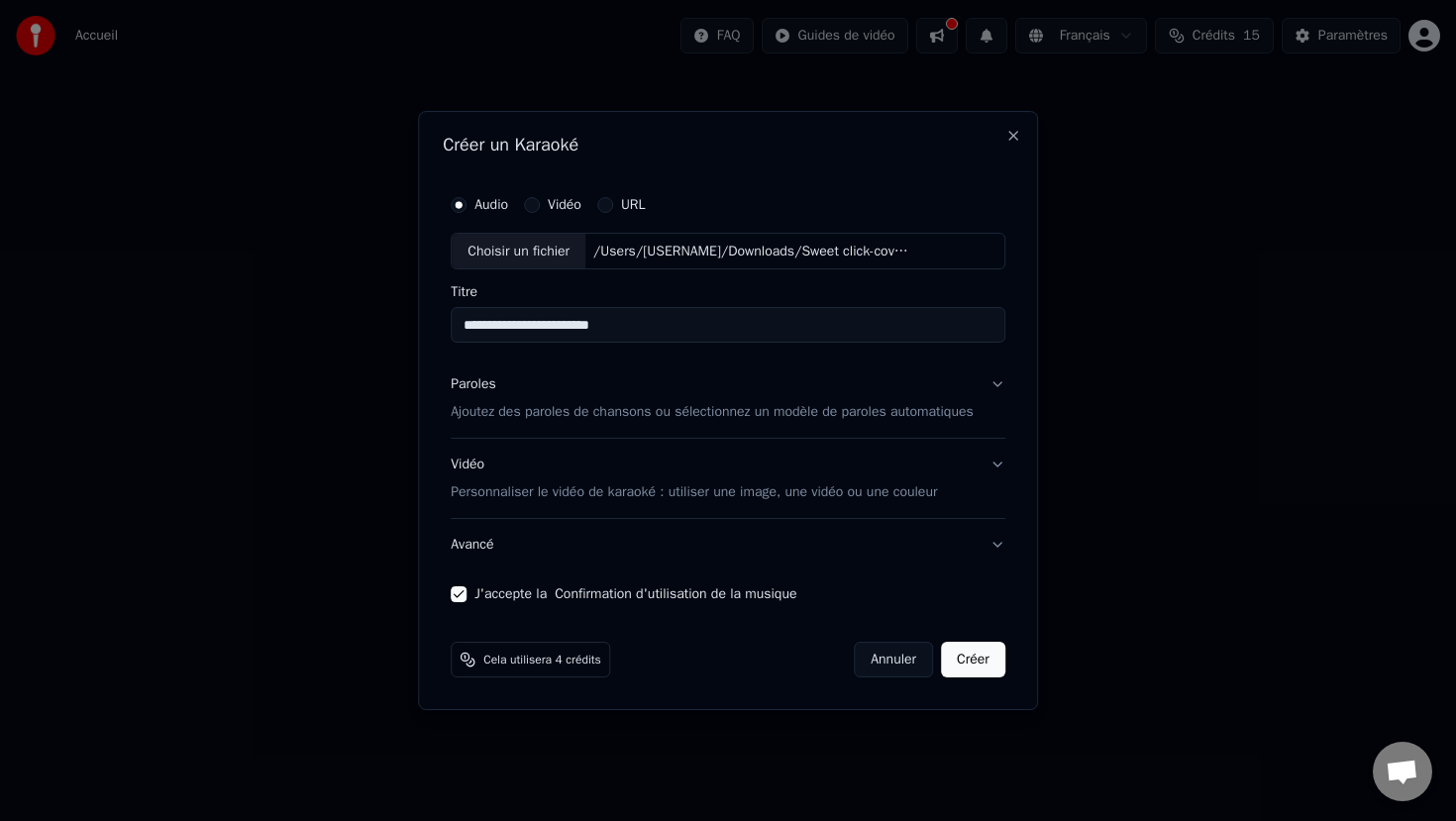 click on "**********" at bounding box center [728, 326] 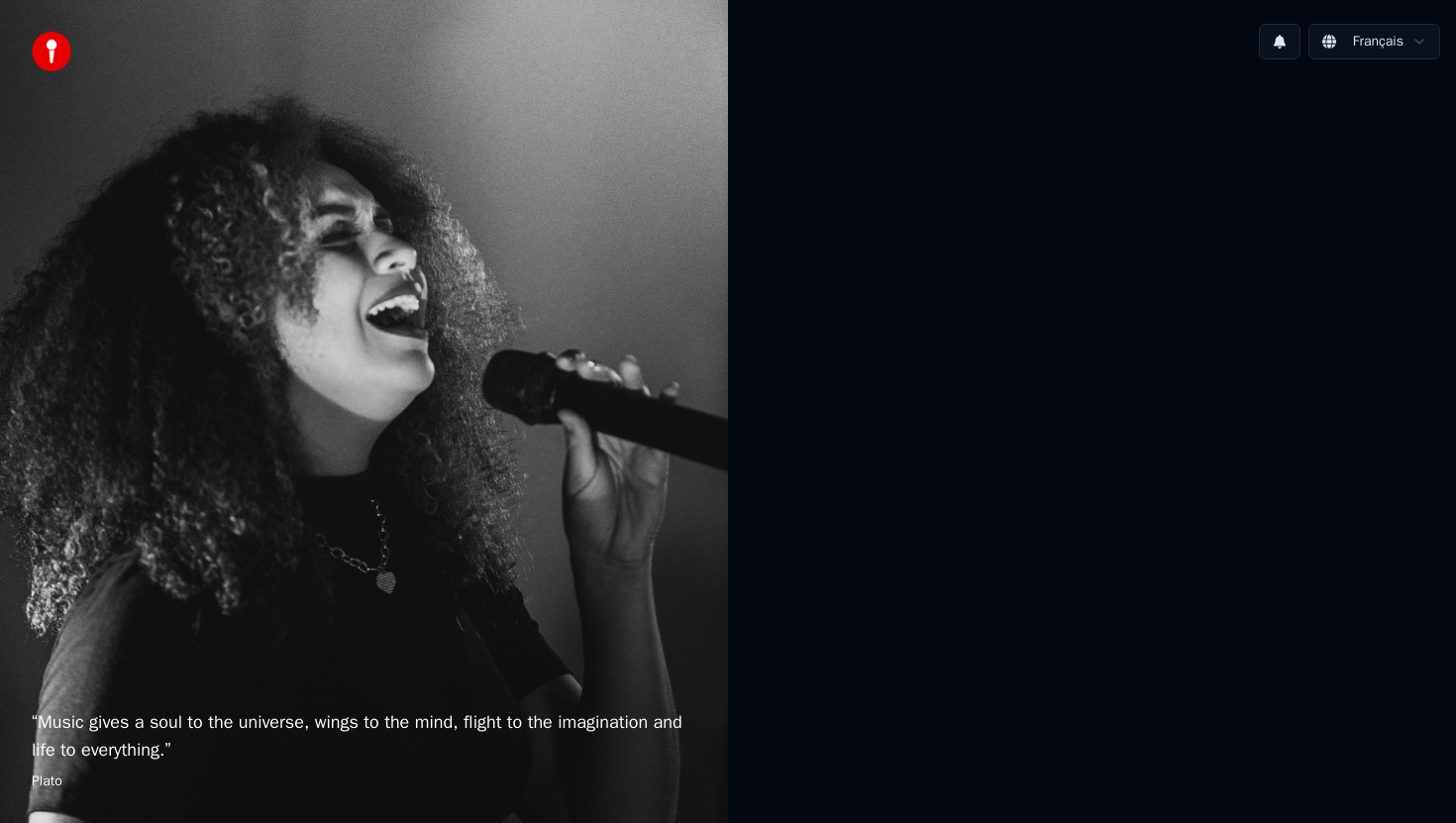 scroll, scrollTop: 0, scrollLeft: 0, axis: both 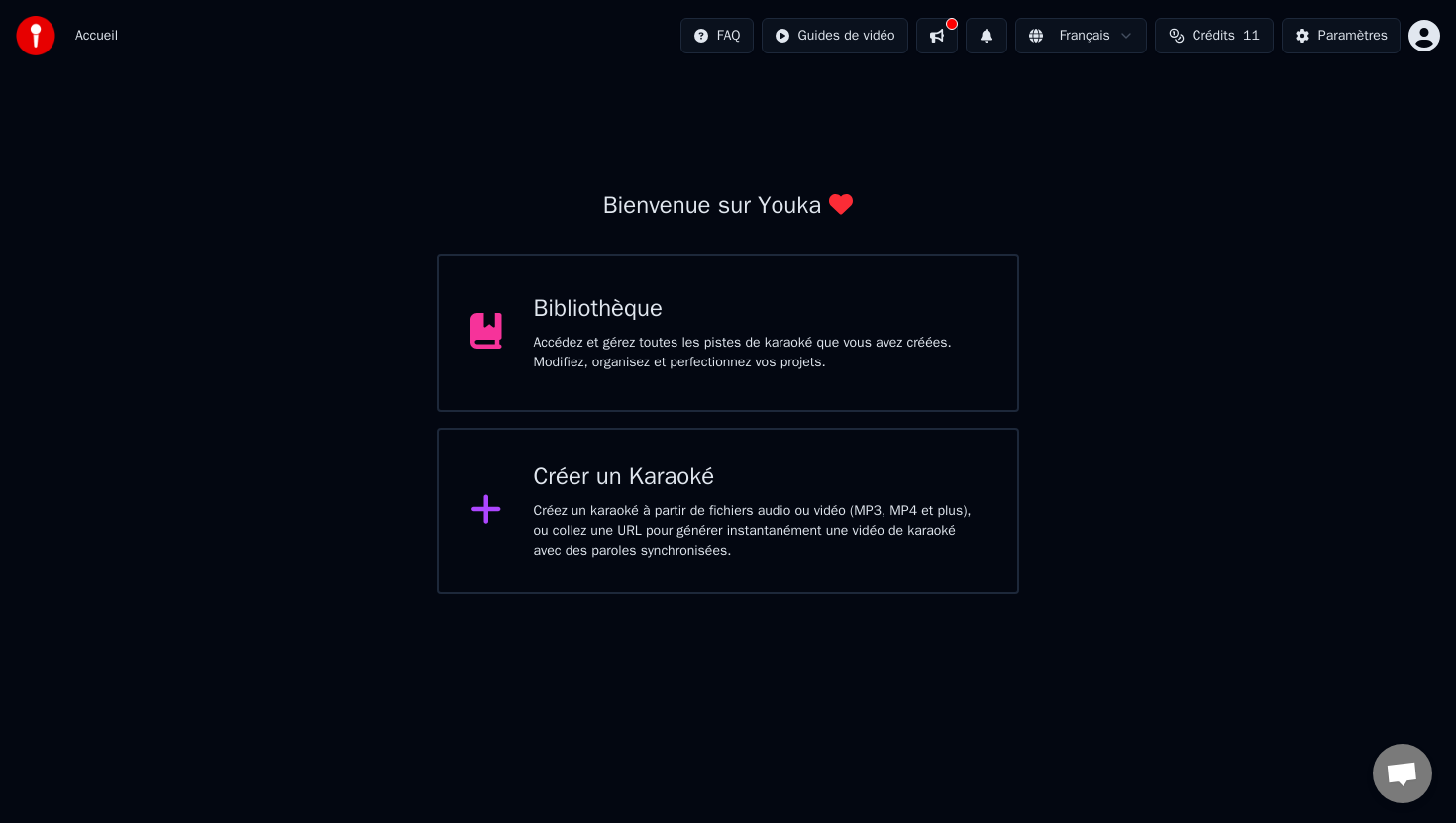 click on "Créer un Karaoké" at bounding box center [760, 477] 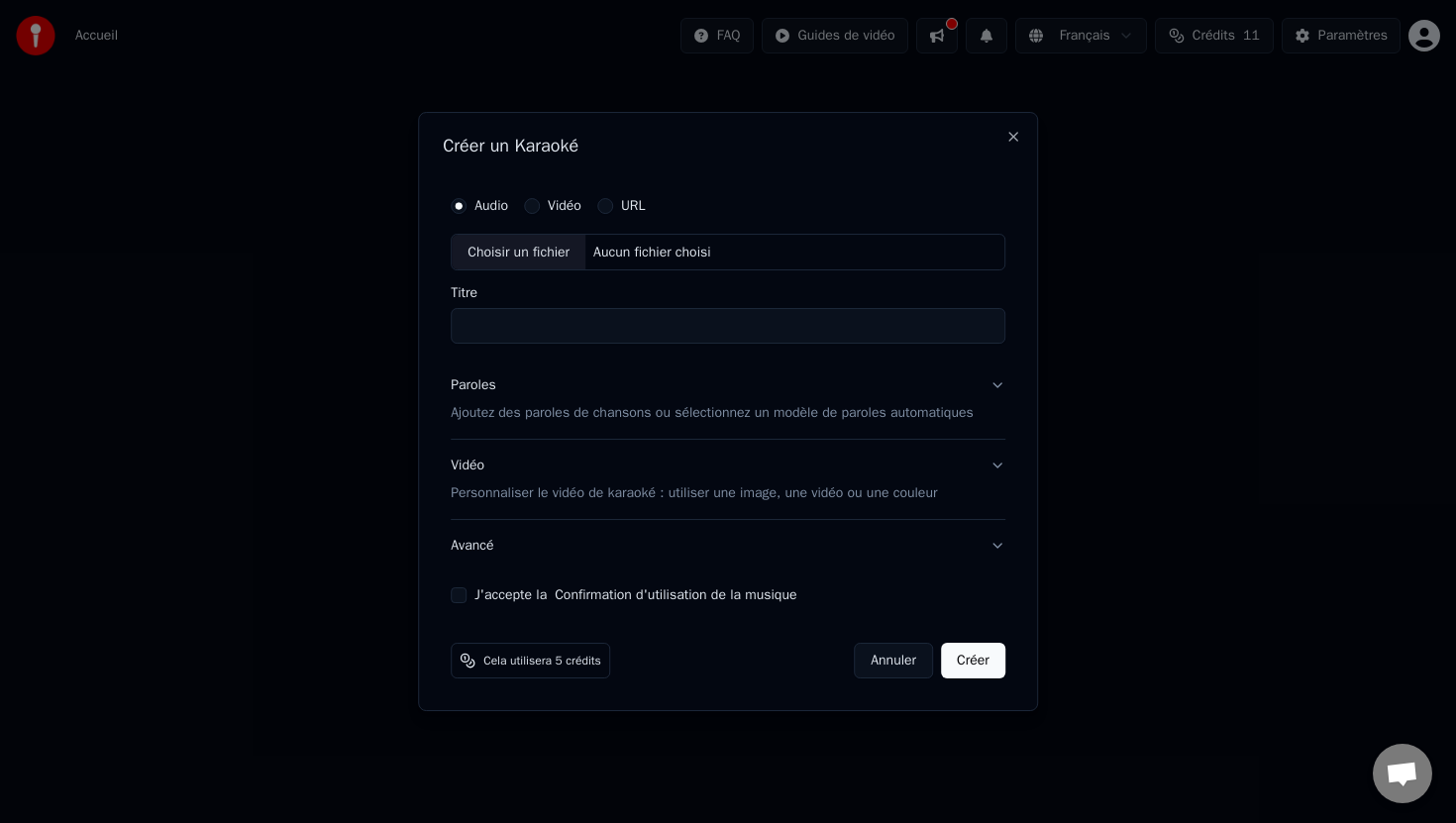 click on "Choisir un fichier" at bounding box center [518, 253] 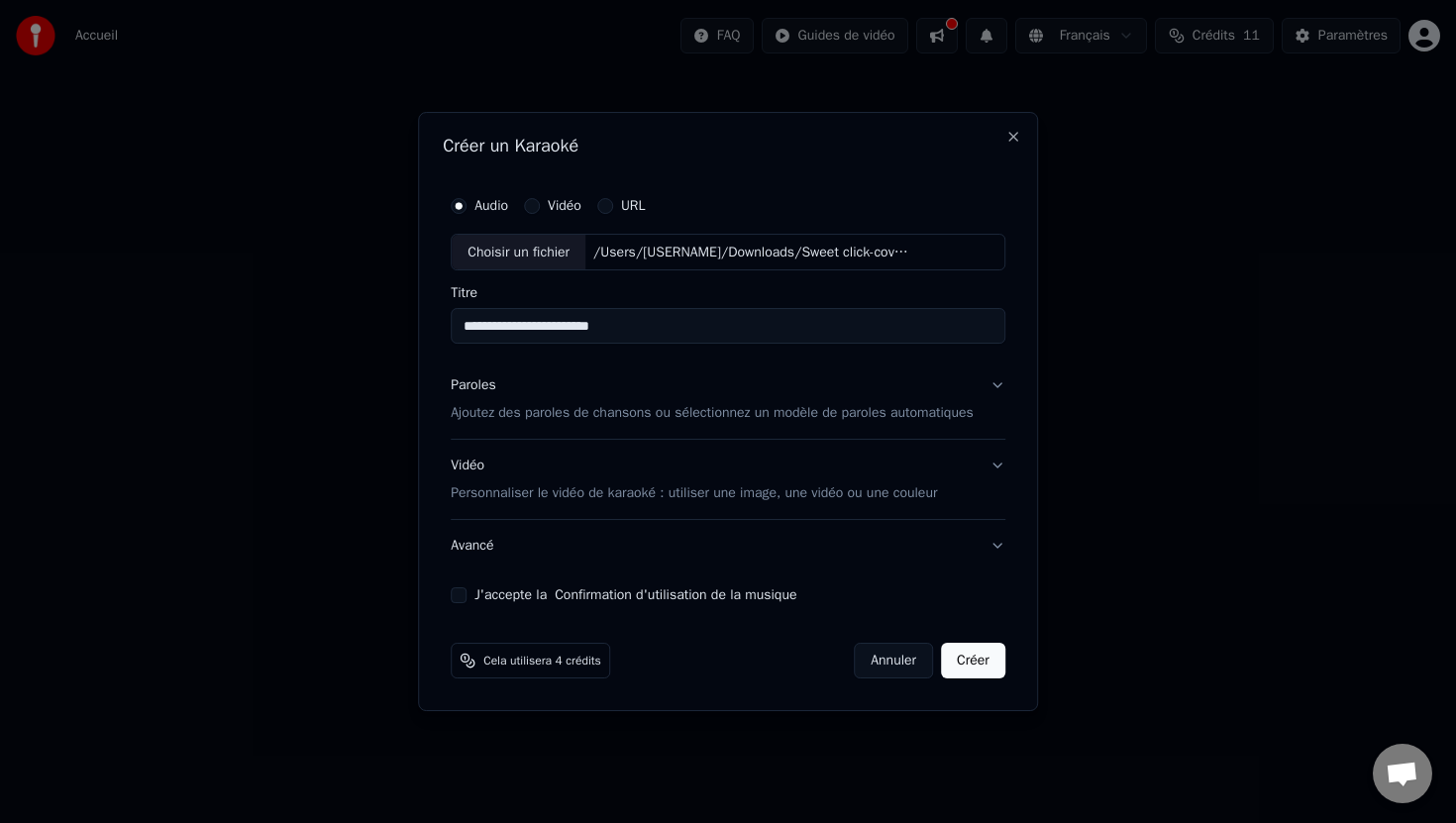 click on "**********" at bounding box center (728, 327) 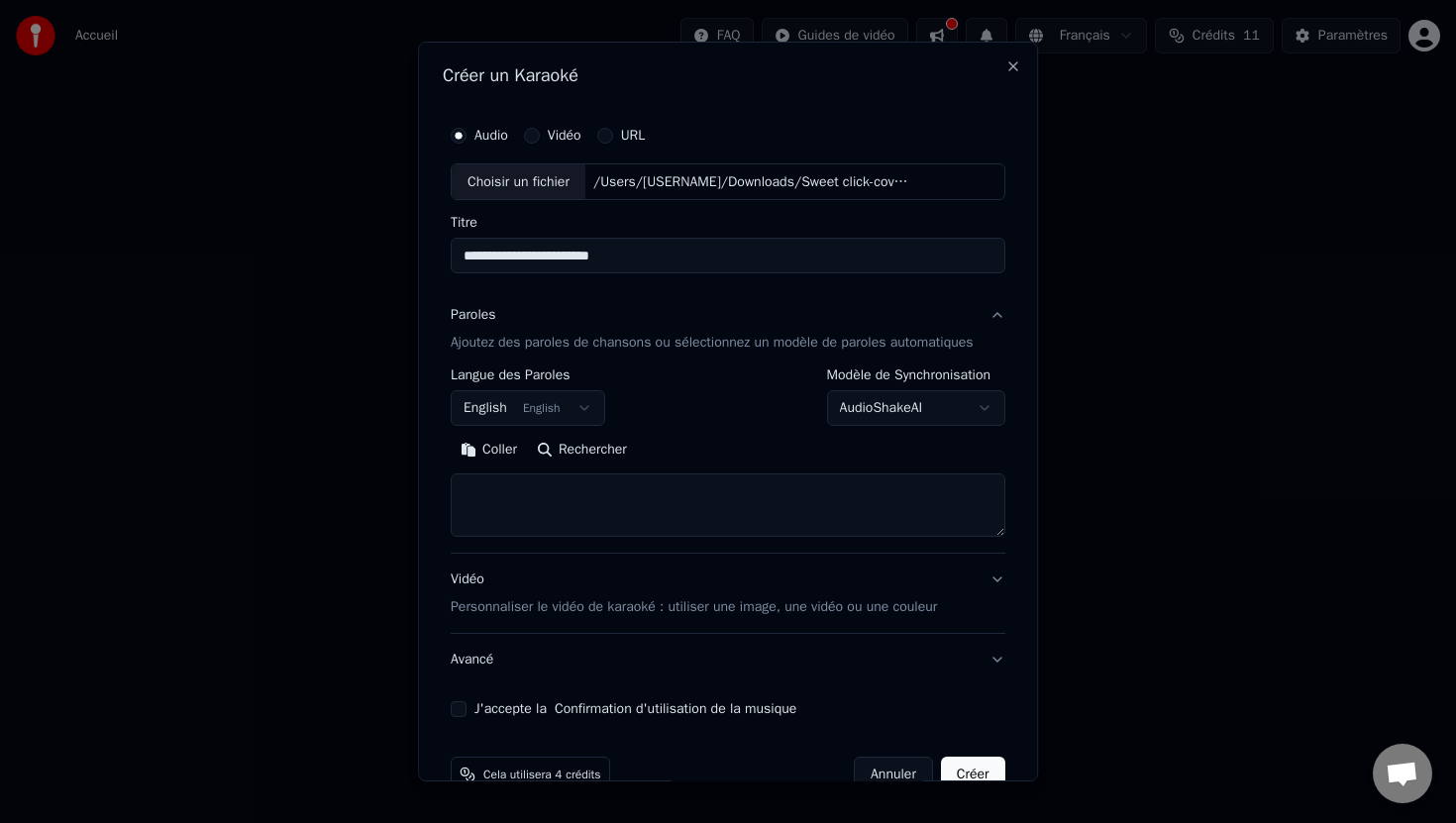 drag, startPoint x: 626, startPoint y: 256, endPoint x: 393, endPoint y: 235, distance: 233.94444 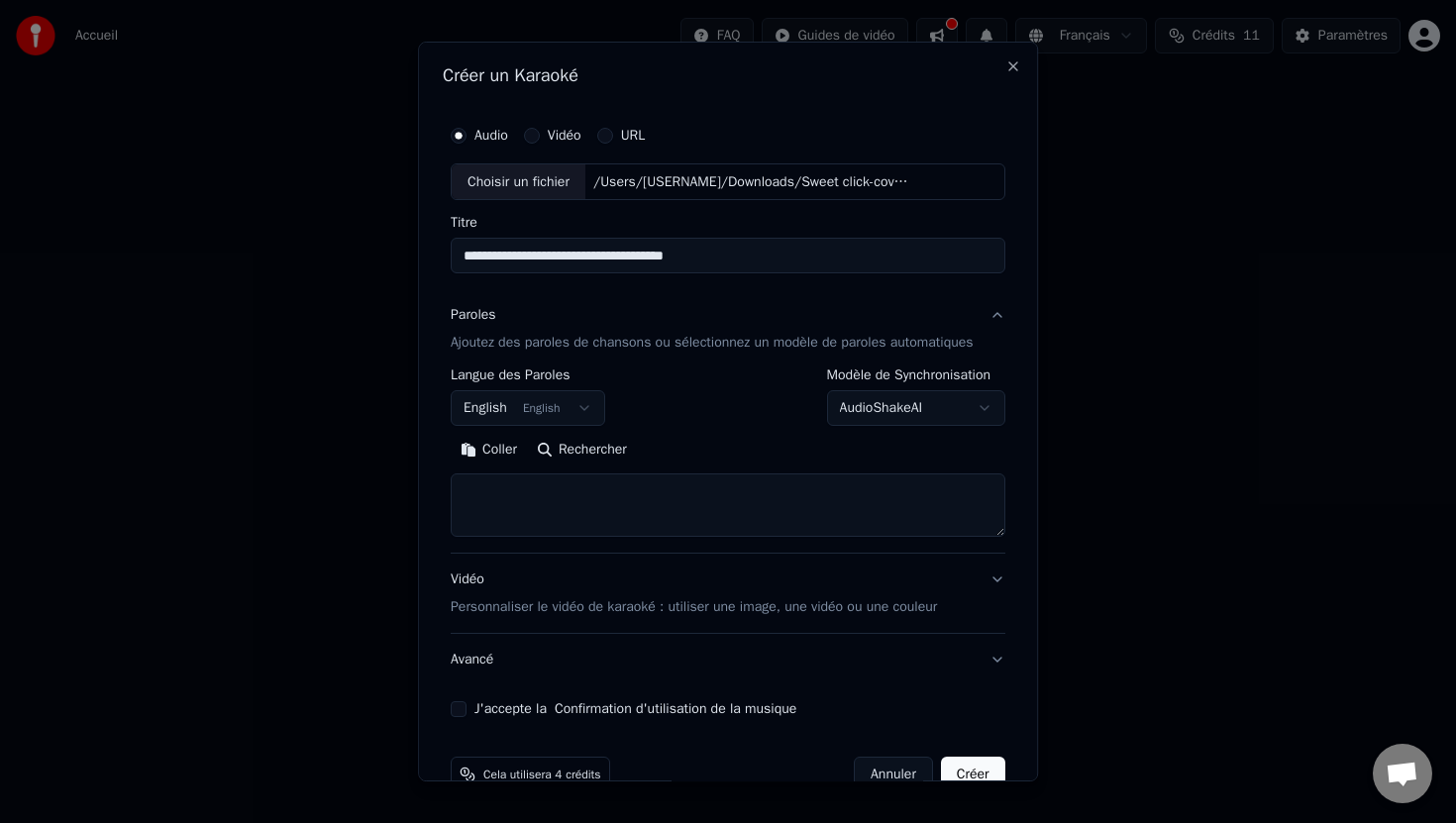 type on "**********" 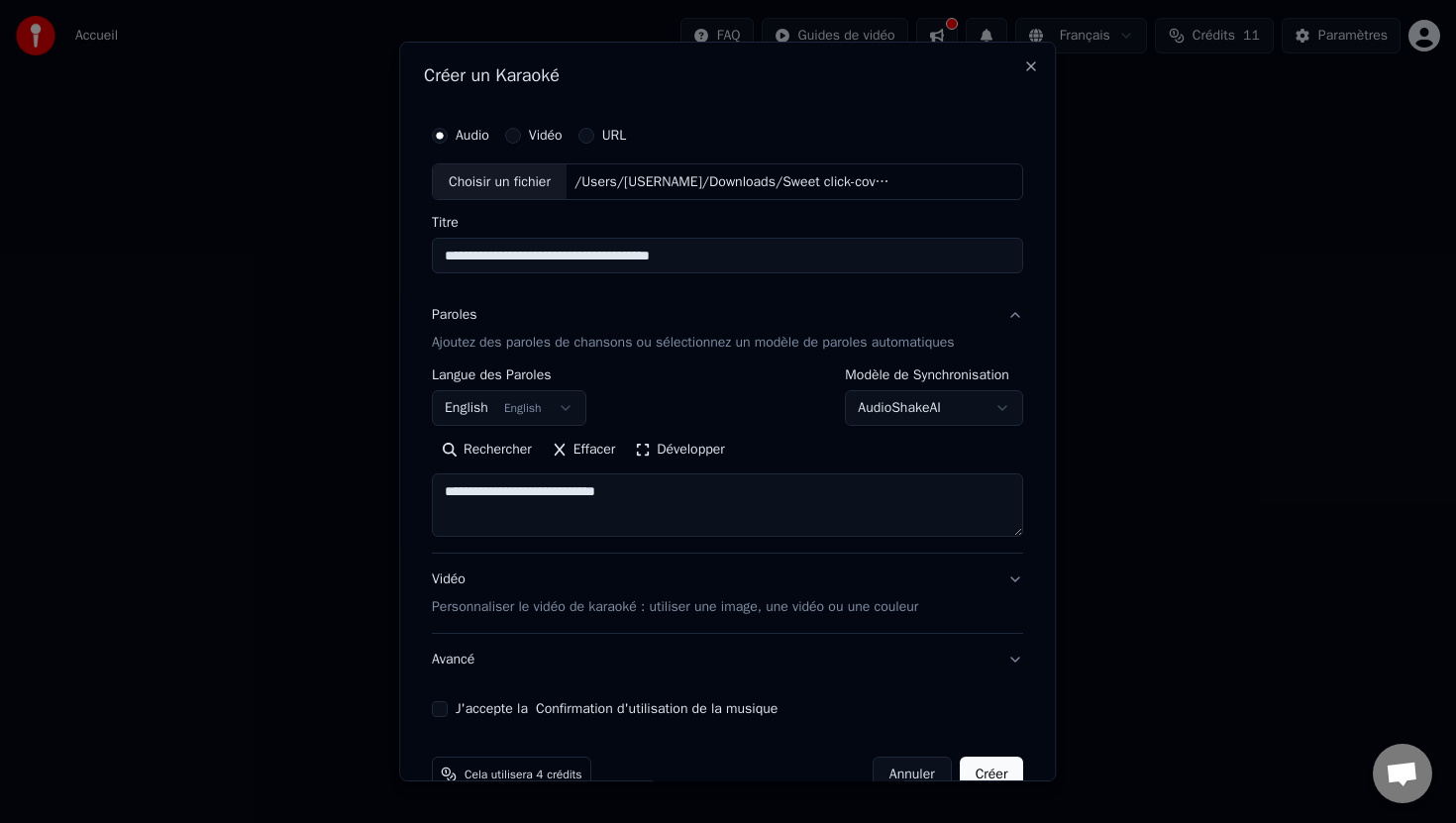 type on "**********" 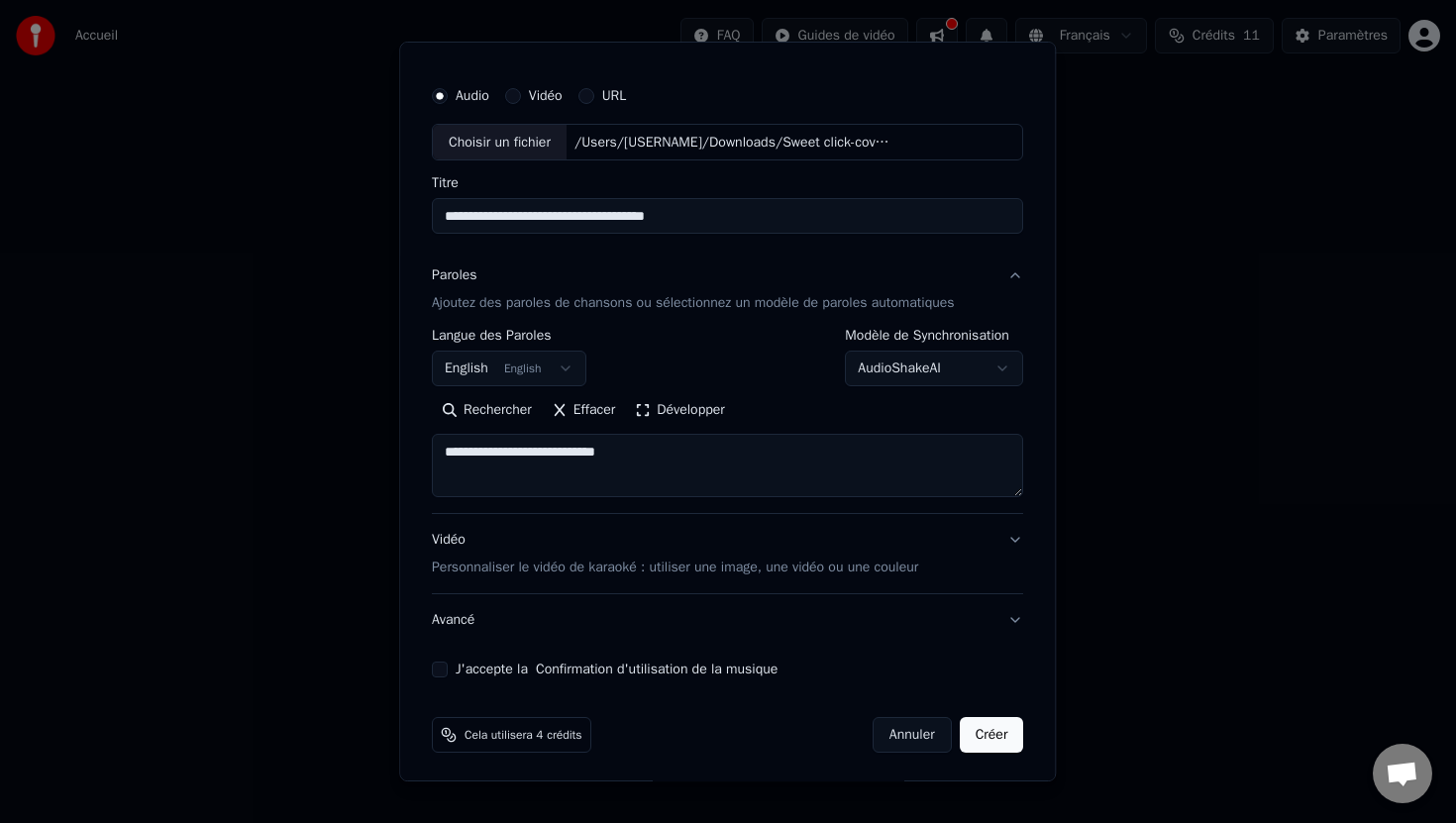 scroll, scrollTop: 0, scrollLeft: 0, axis: both 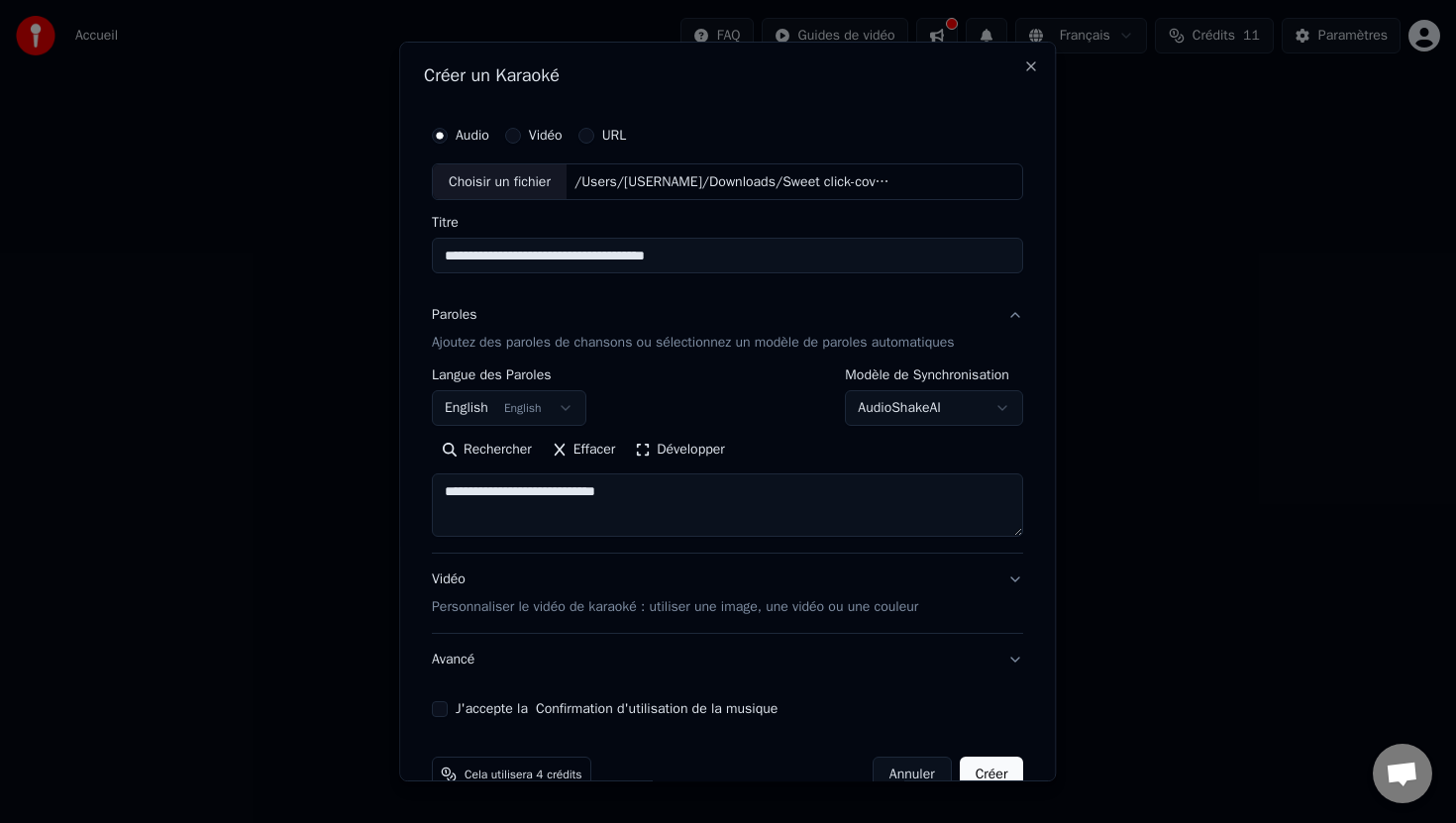 click on "English English" at bounding box center (509, 409) 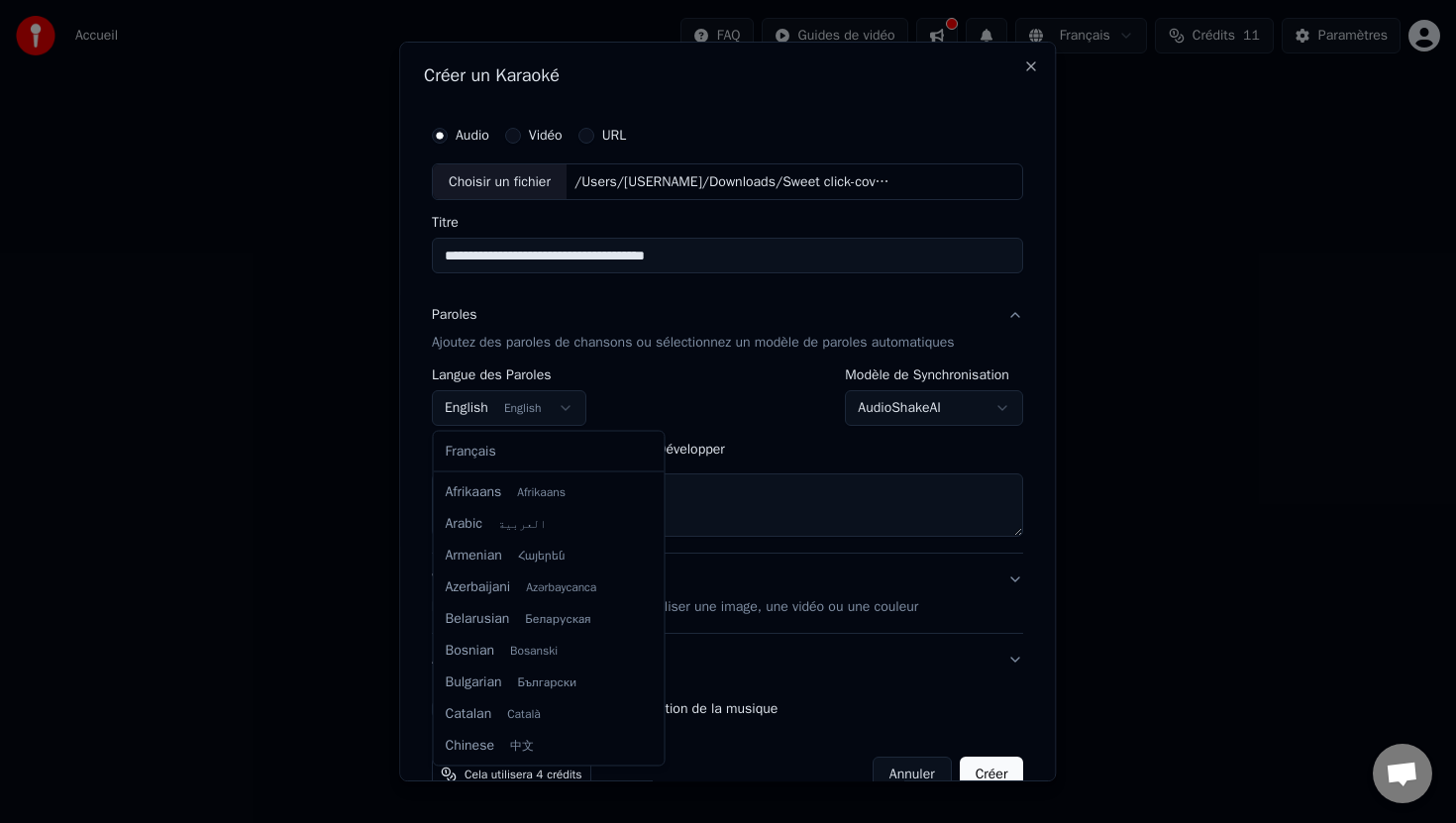 scroll, scrollTop: 158, scrollLeft: 0, axis: vertical 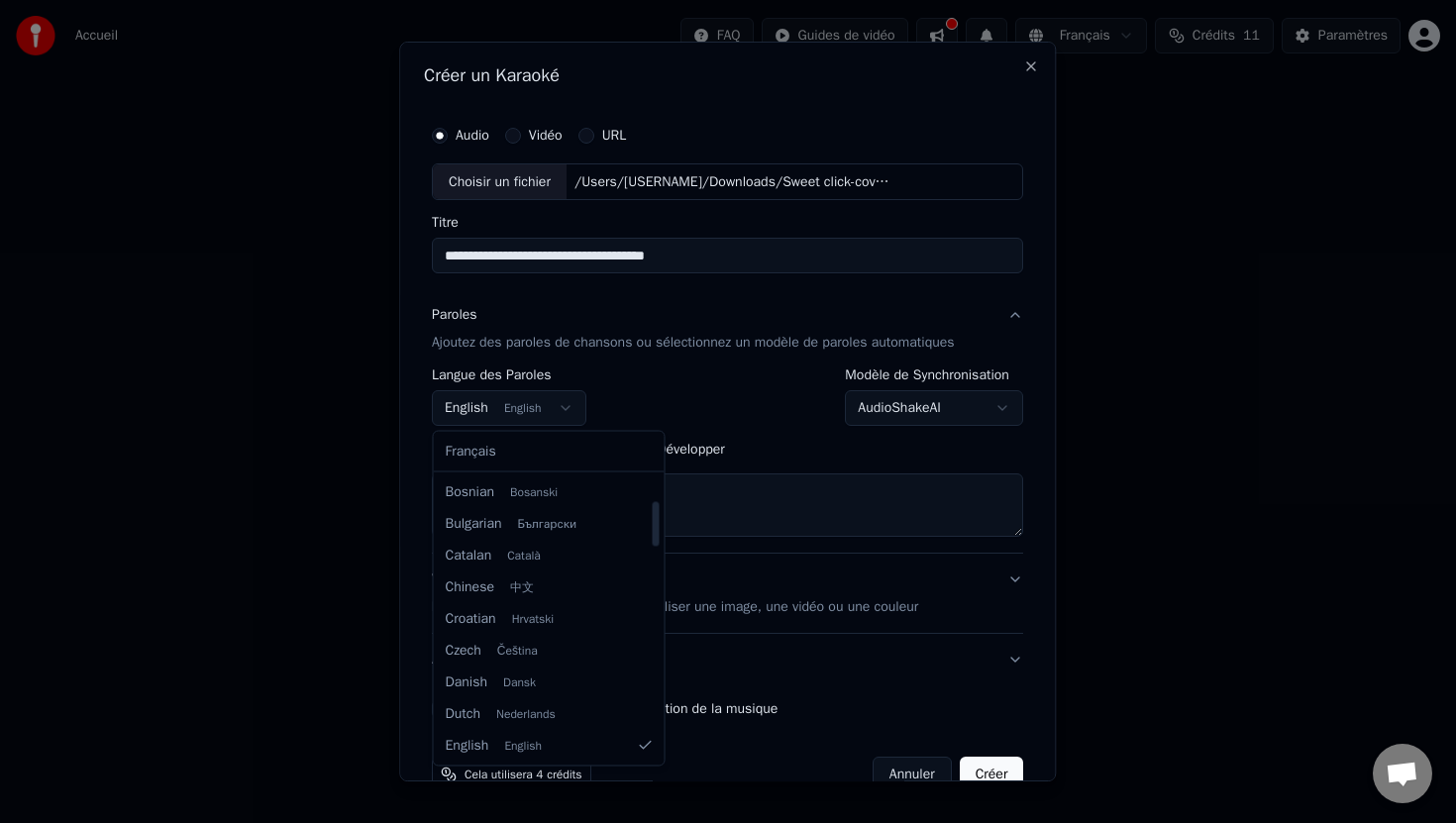 select on "**" 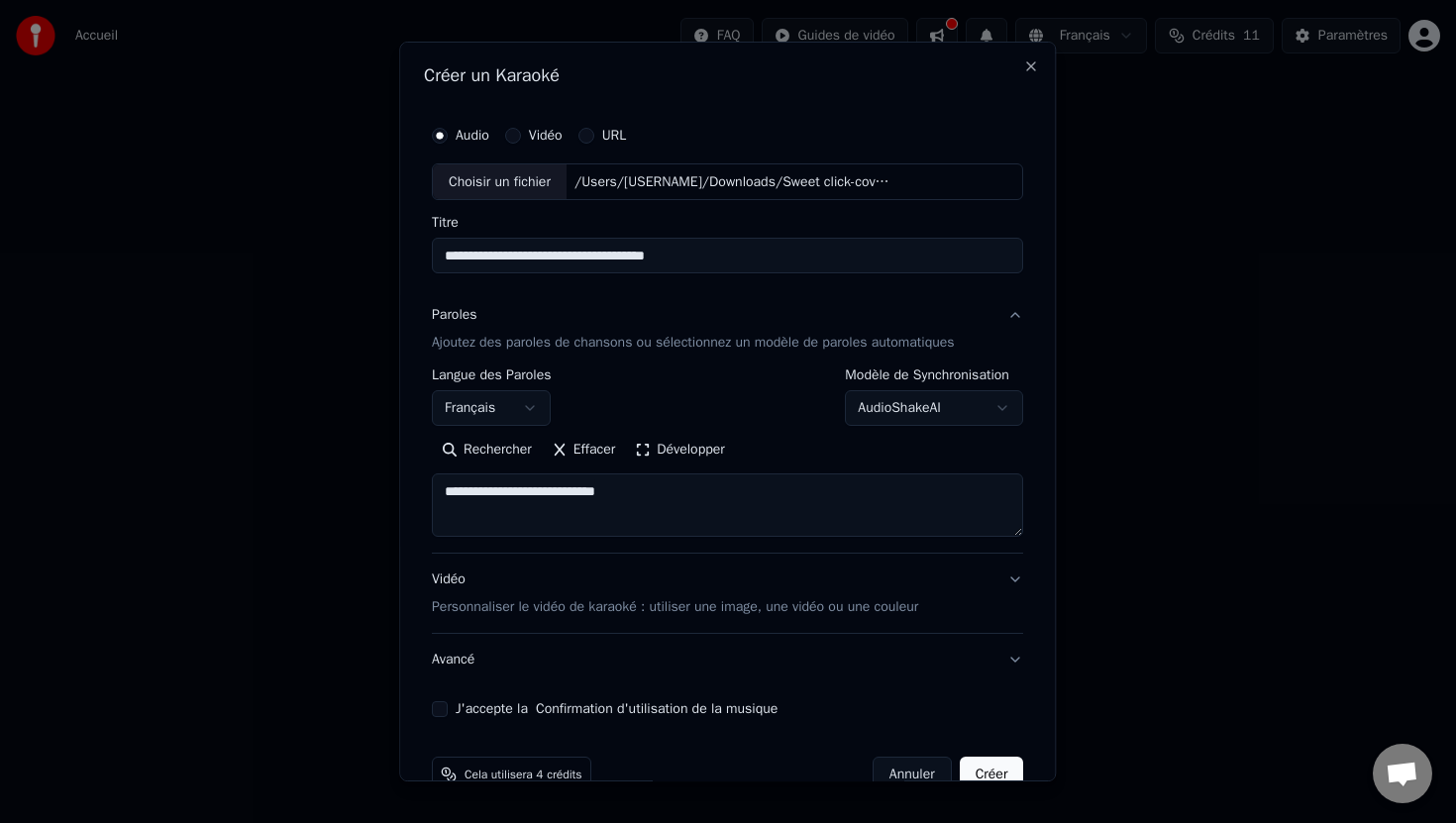 click on "**********" at bounding box center [727, 506] 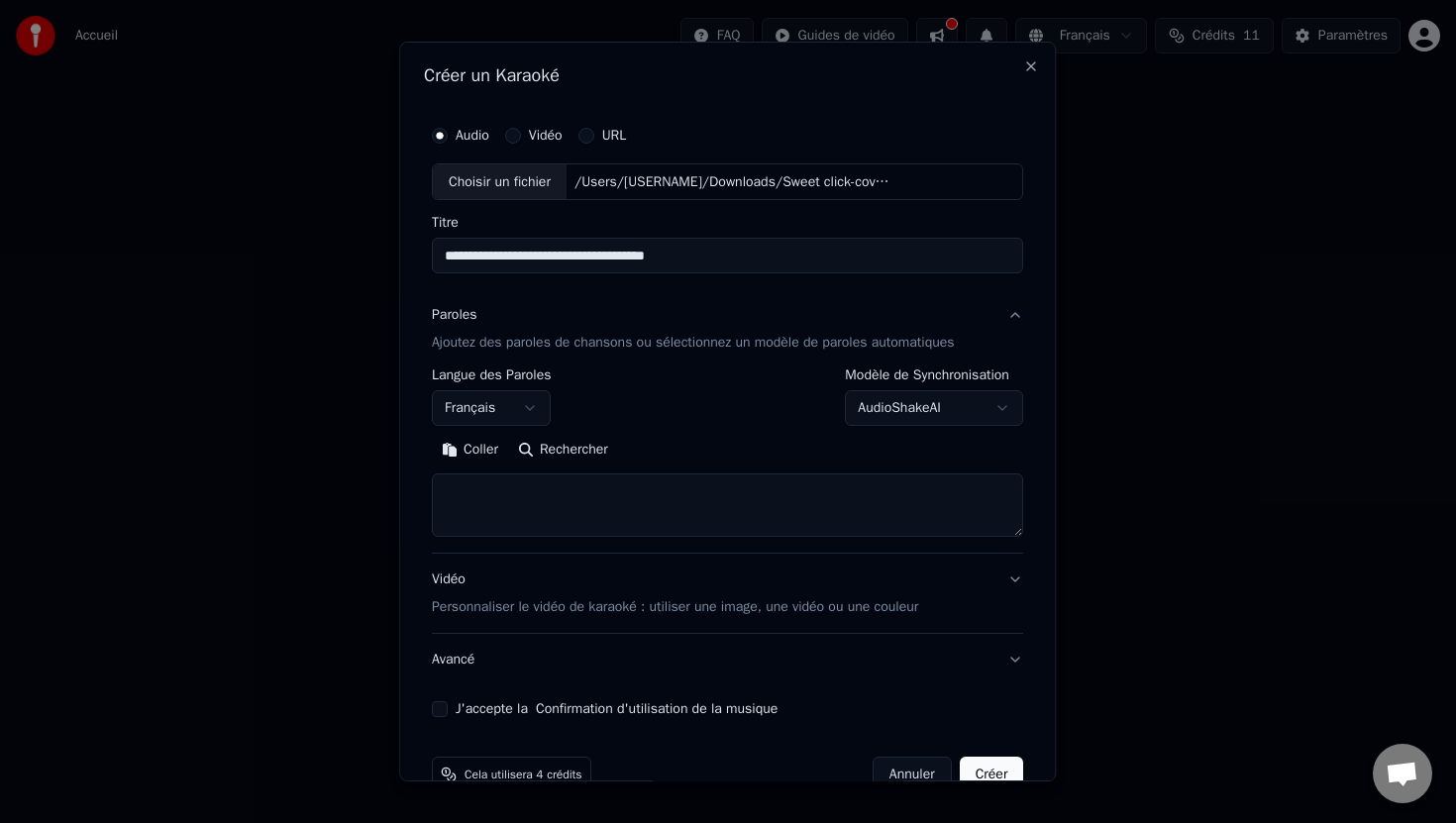 paste on "**********" 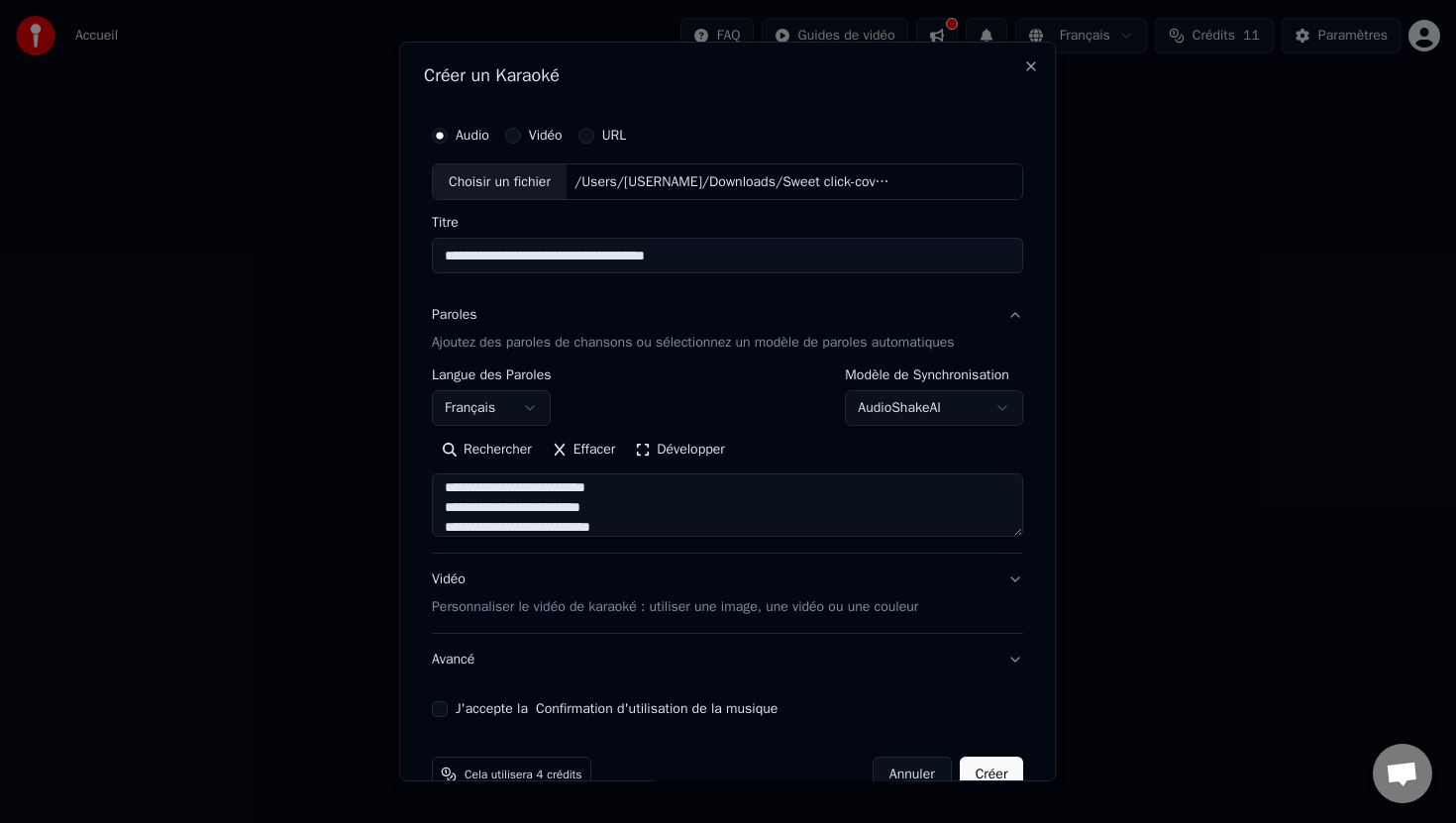 scroll, scrollTop: 1043, scrollLeft: 0, axis: vertical 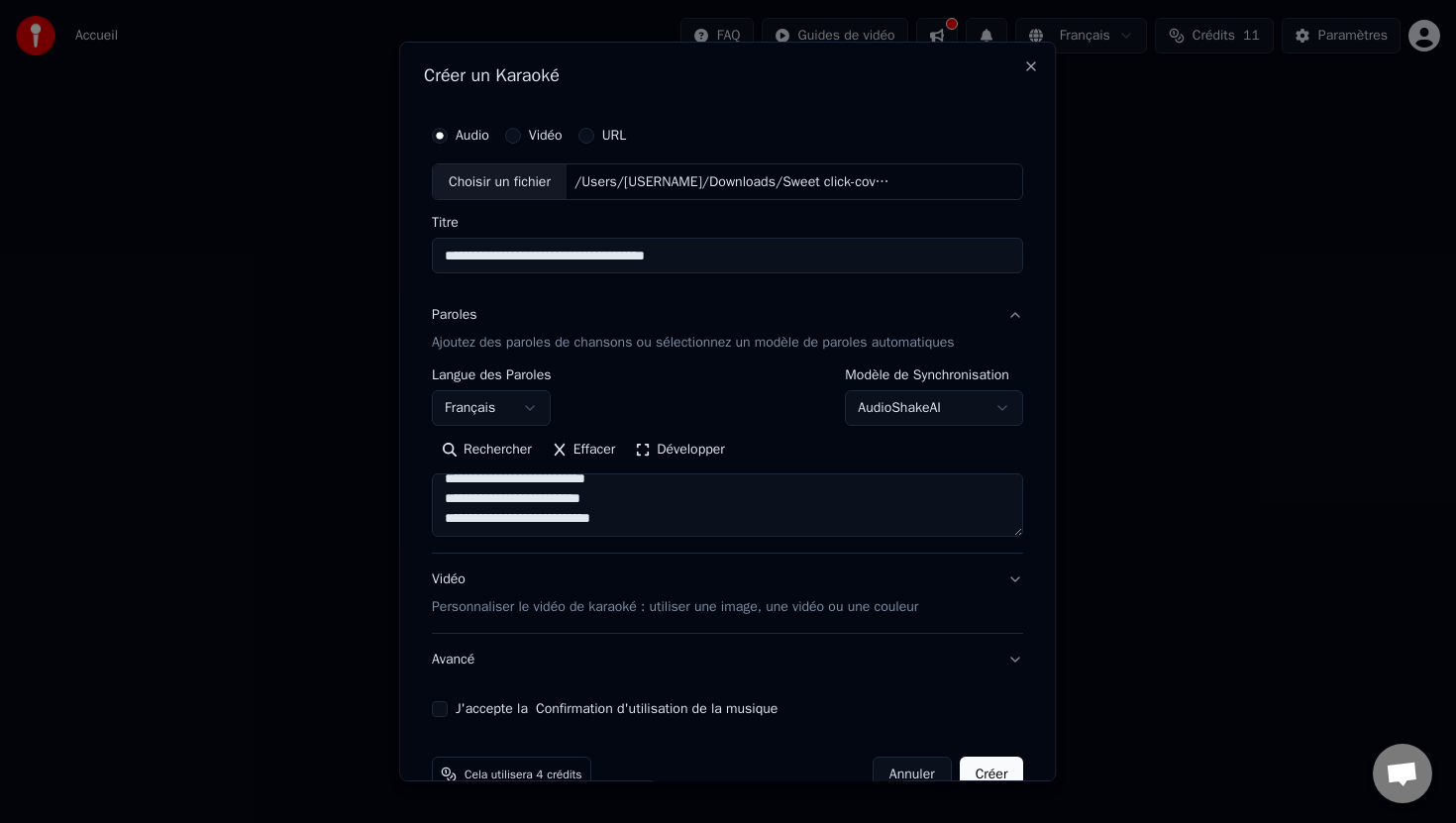 type on "**********" 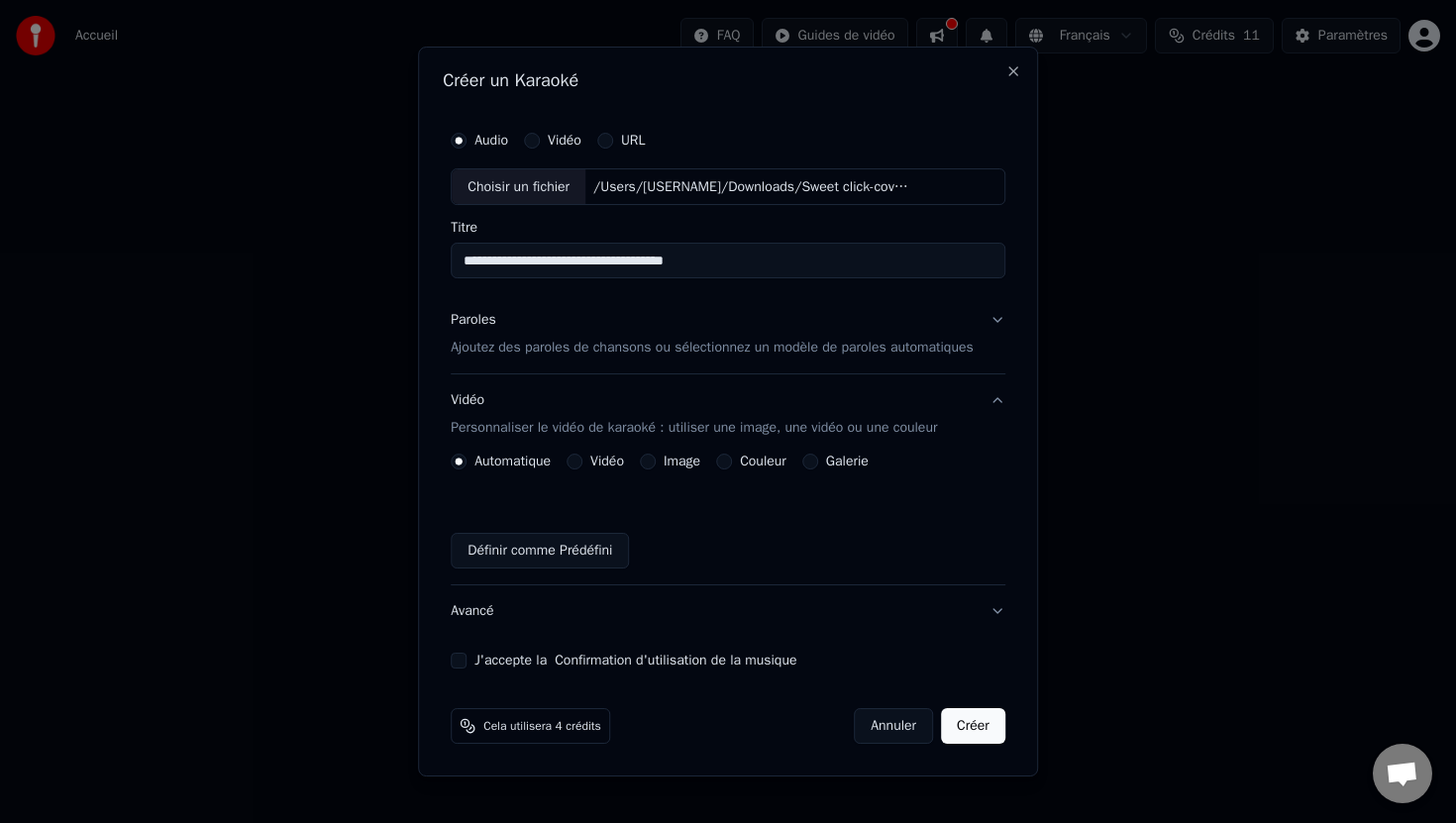 click on "Vidéo" at bounding box center [595, 462] 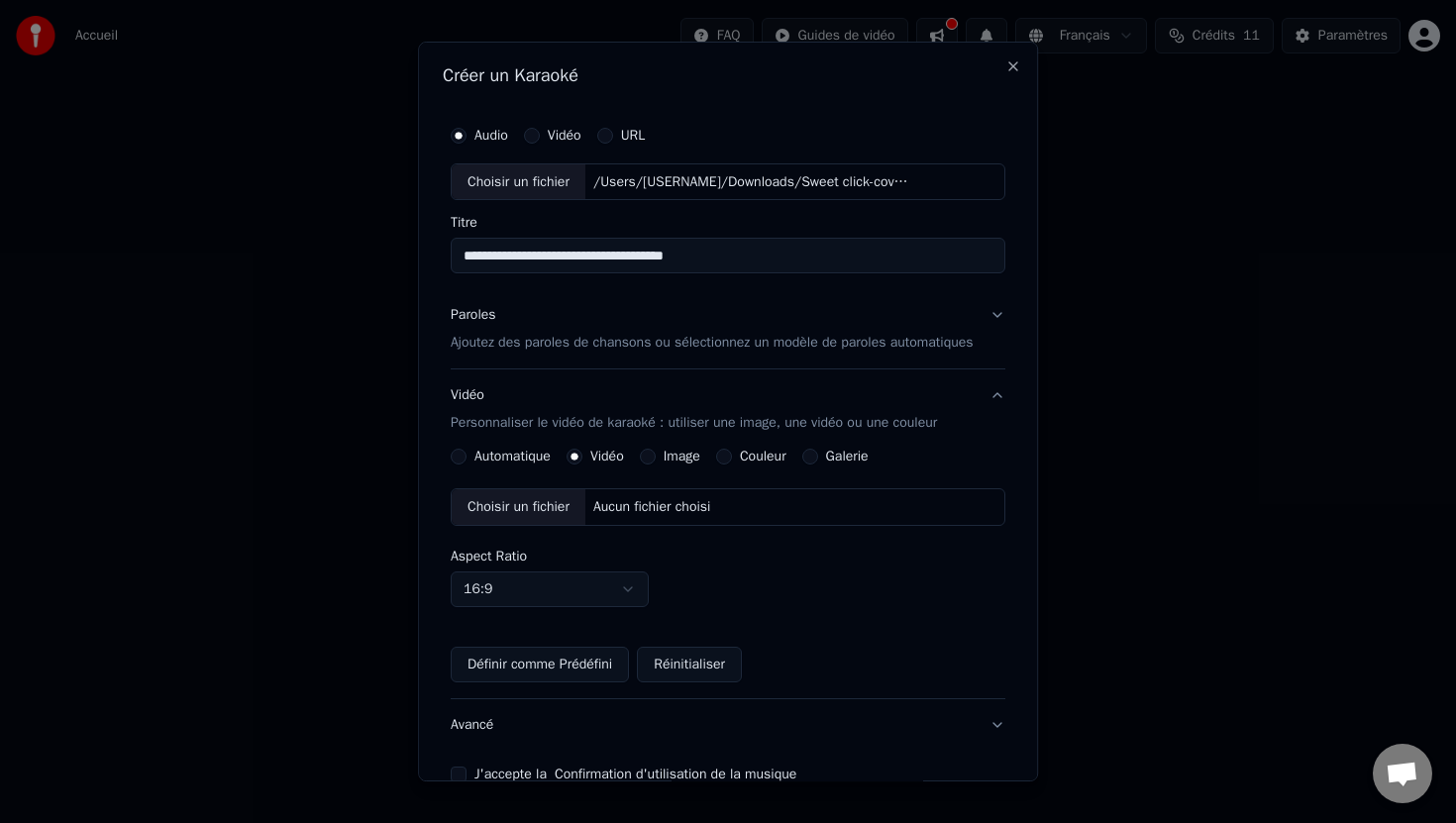 click on "**********" at bounding box center (728, 297) 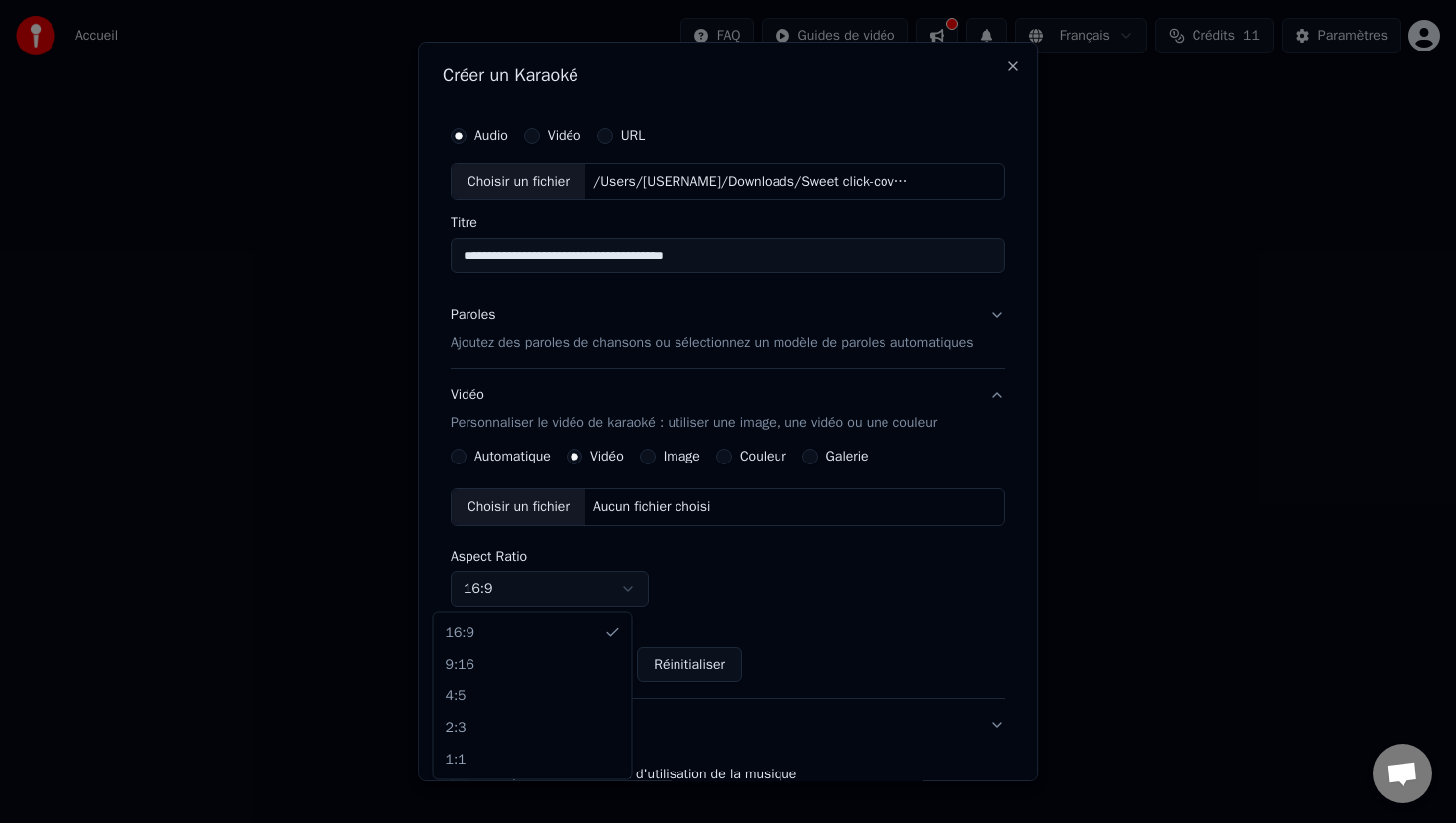 click at bounding box center [728, 411] 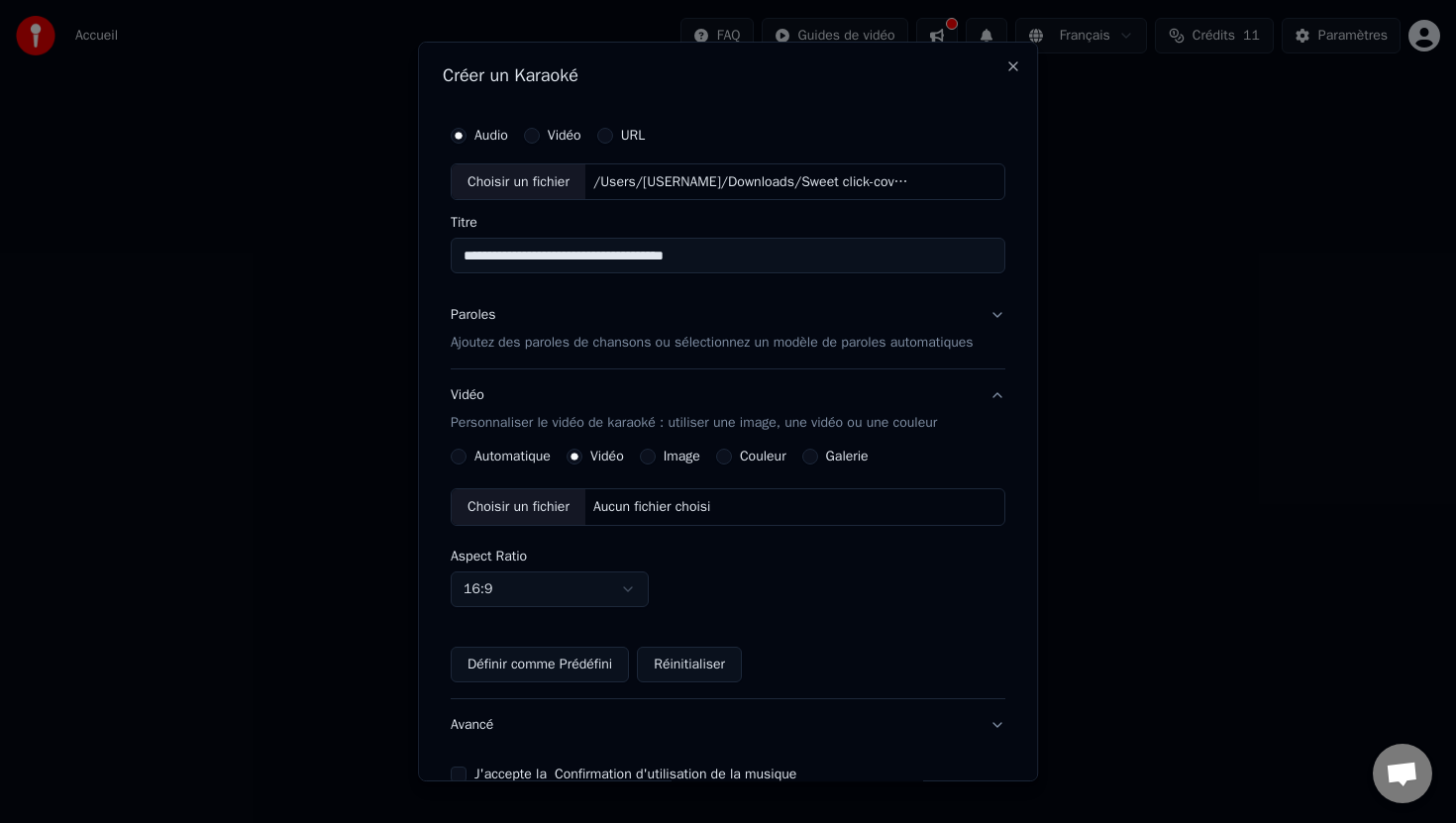 click on "Galerie" at bounding box center (810, 457) 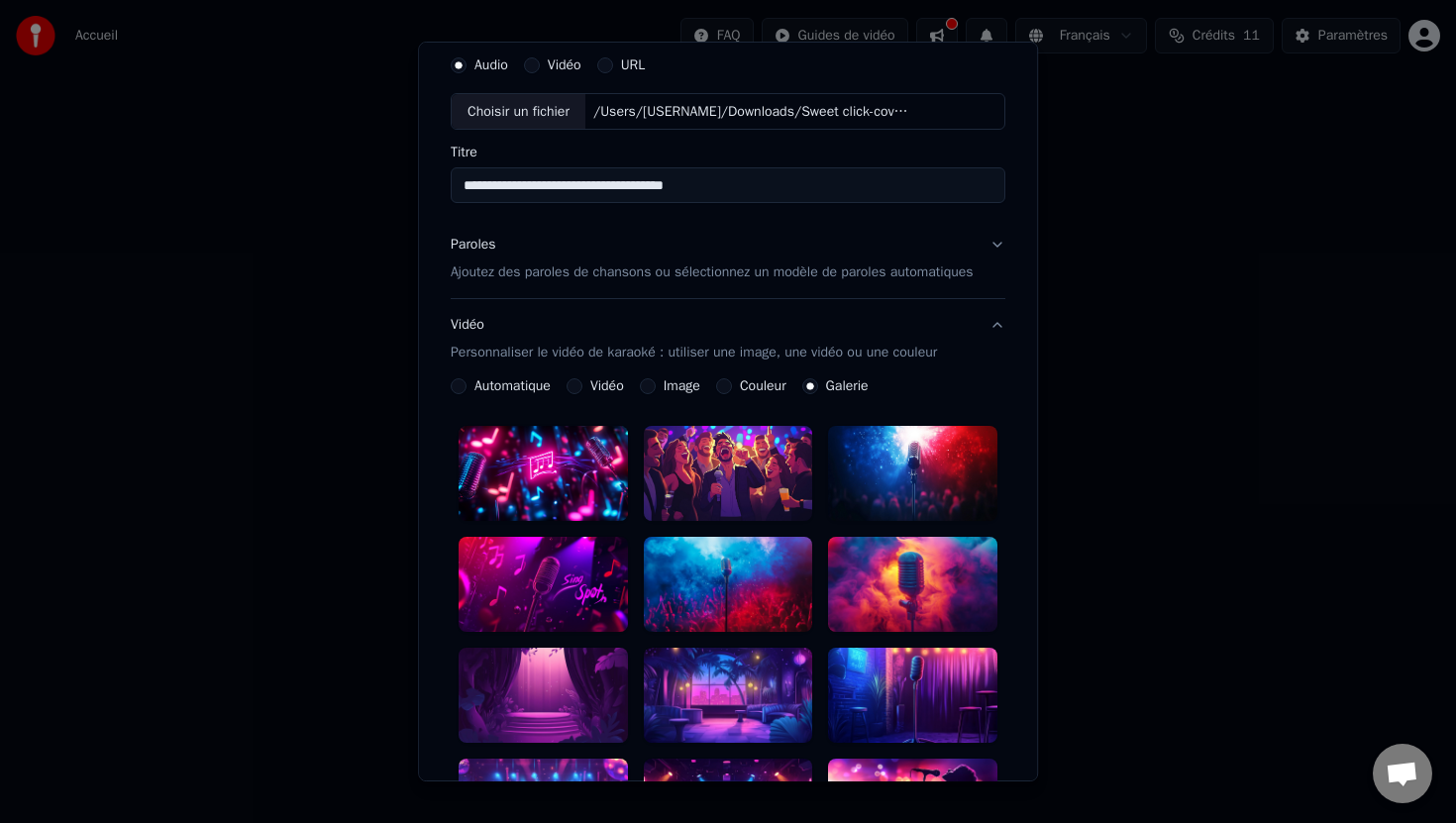 scroll, scrollTop: 62, scrollLeft: 0, axis: vertical 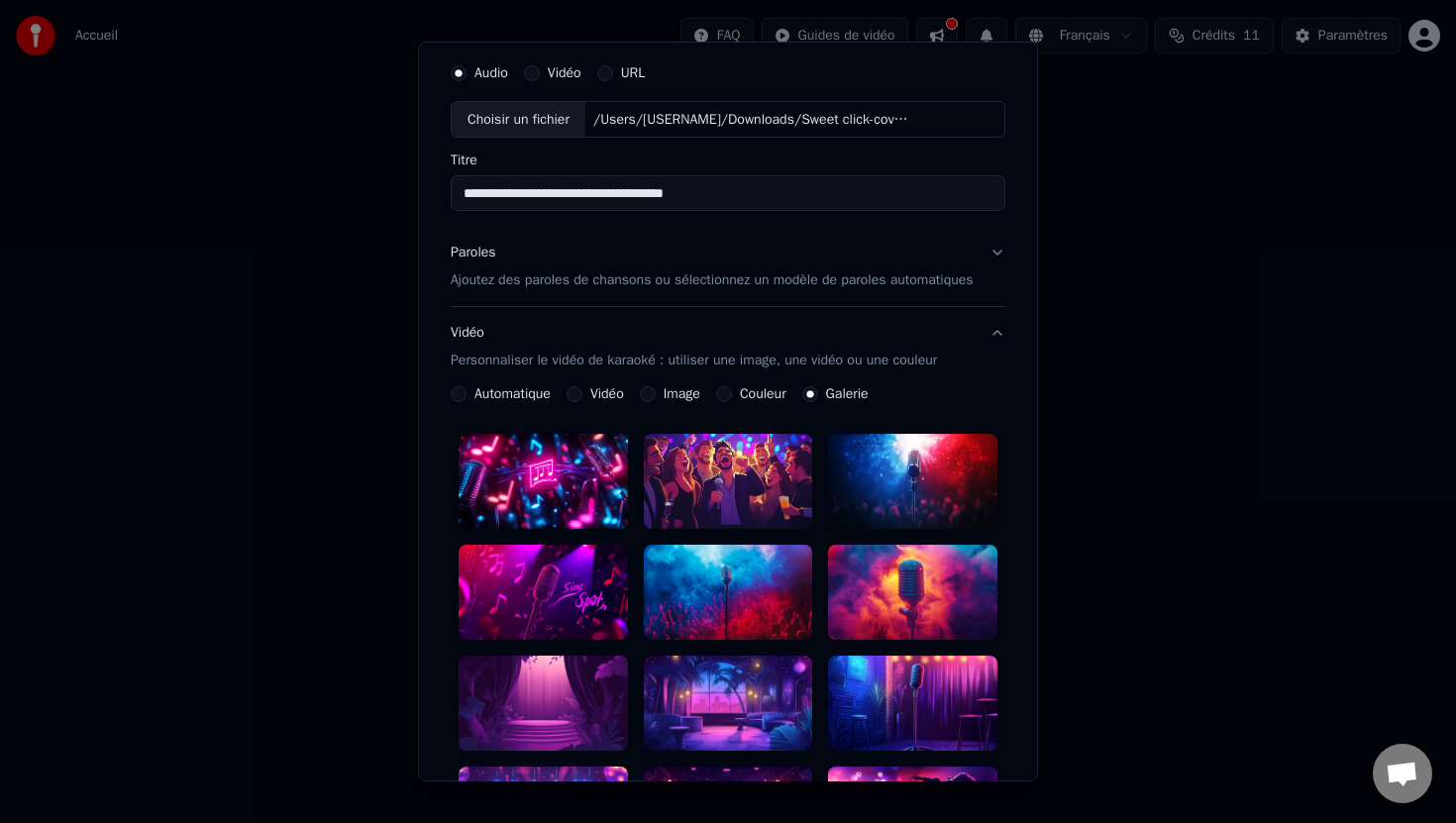 click on "Couleur" at bounding box center (724, 394) 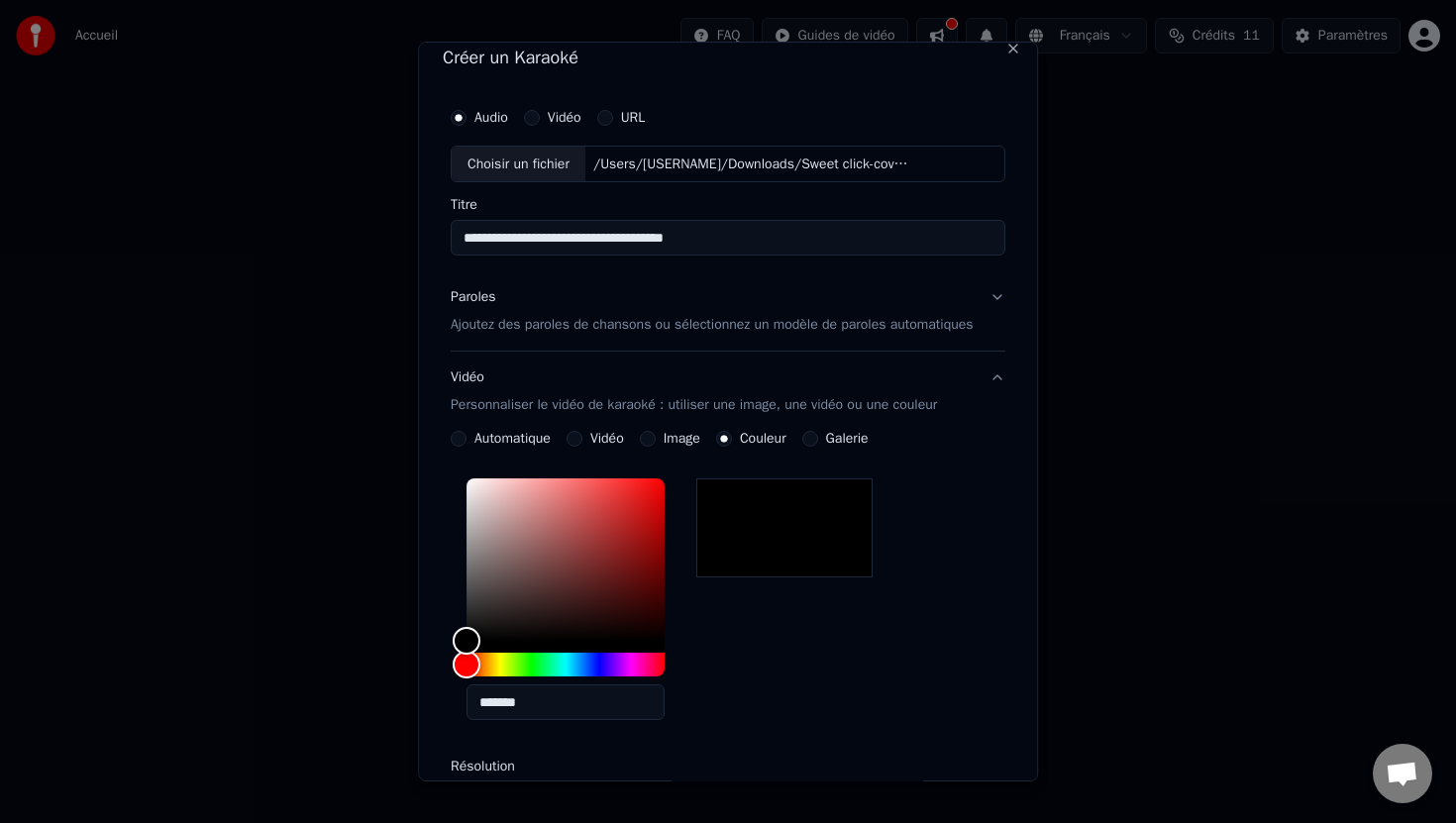 scroll, scrollTop: 0, scrollLeft: 0, axis: both 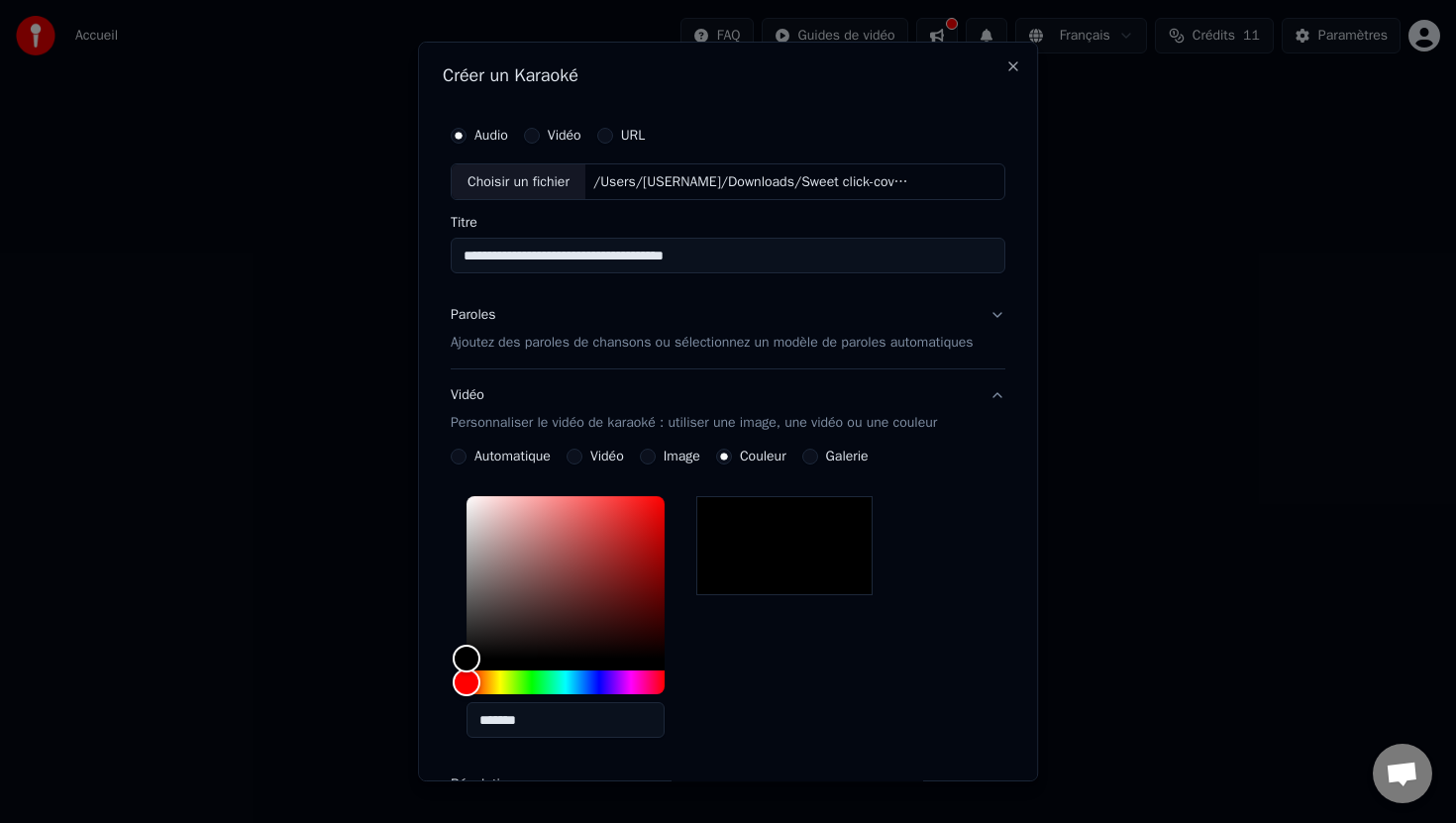 click on "Paroles Ajoutez des paroles de chansons ou sélectionnez un modèle de paroles automatiques" at bounding box center [728, 330] 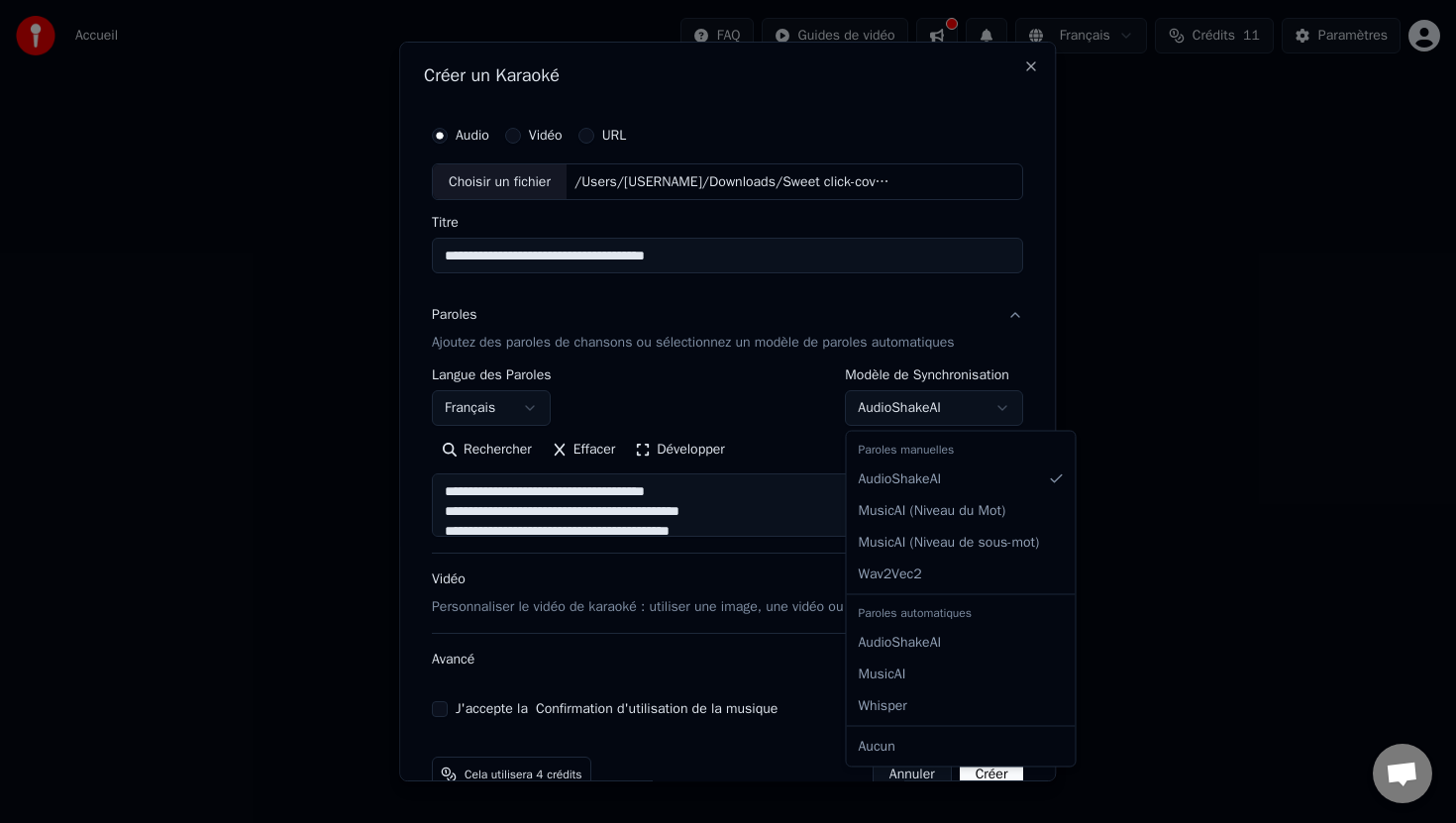 click on "**********" at bounding box center [728, 297] 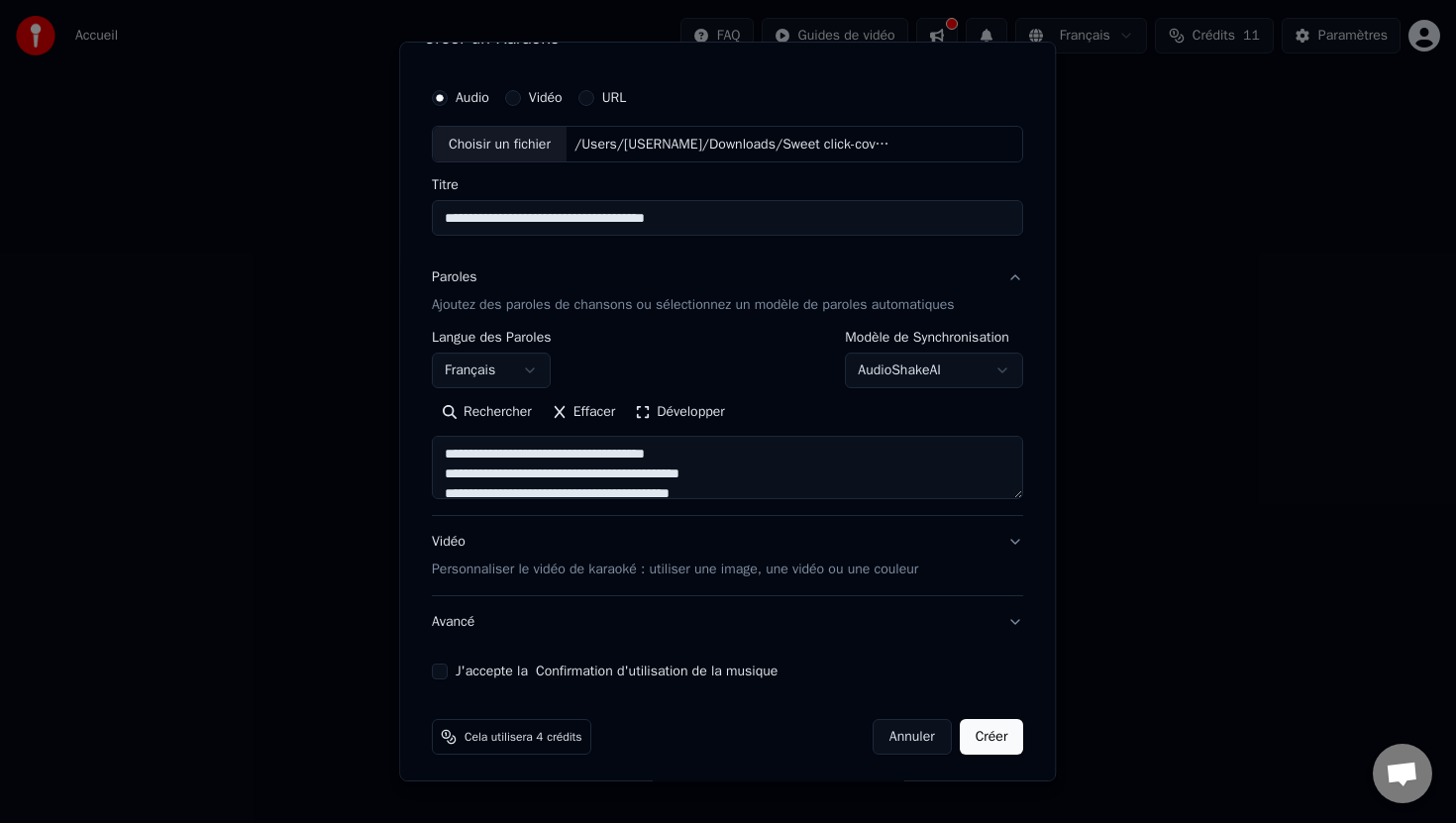 scroll, scrollTop: 44, scrollLeft: 0, axis: vertical 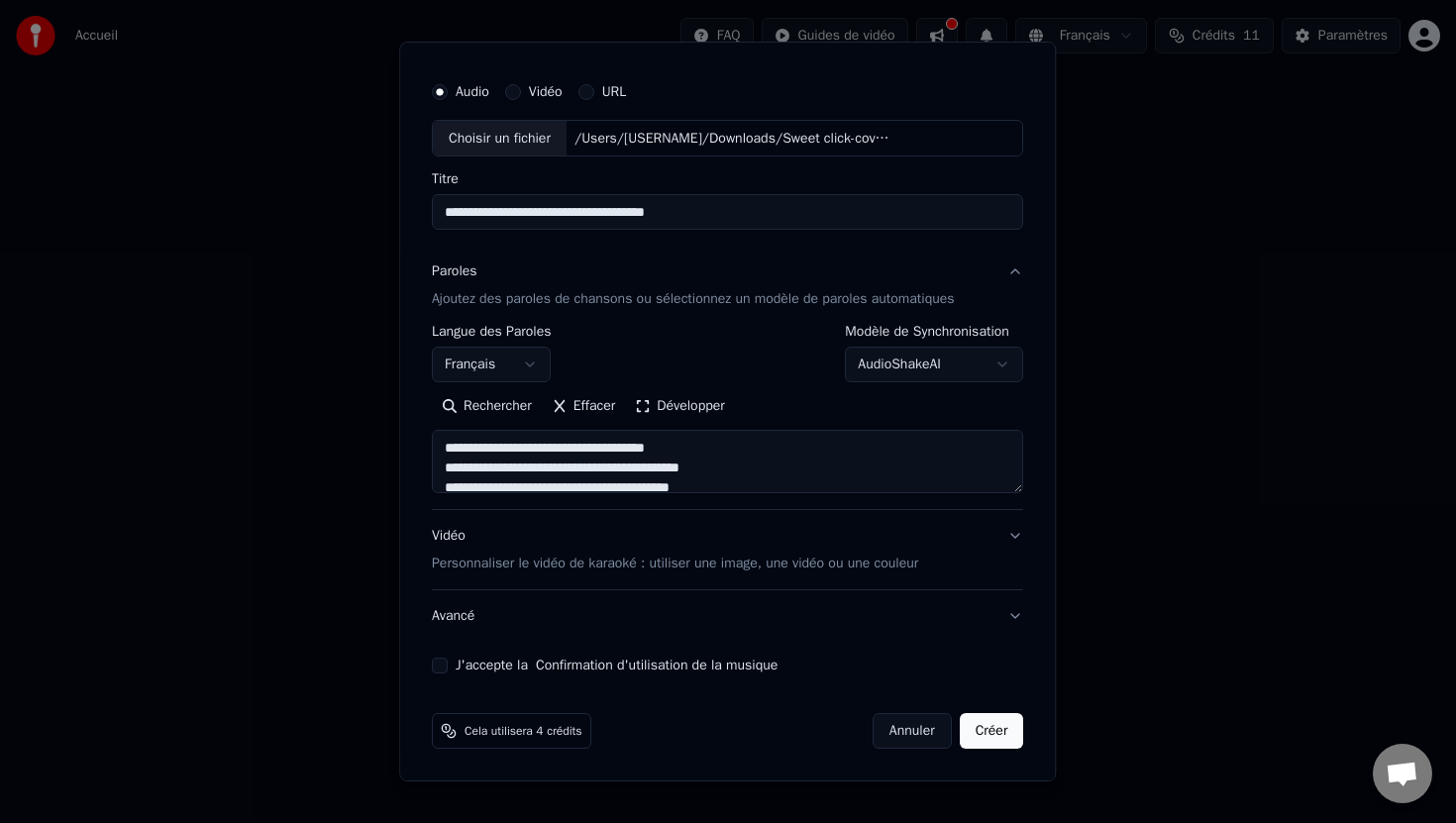 click on "Vidéo Personnaliser le vidéo de karaoké : utiliser une image, une vidéo ou une couleur" at bounding box center [727, 551] 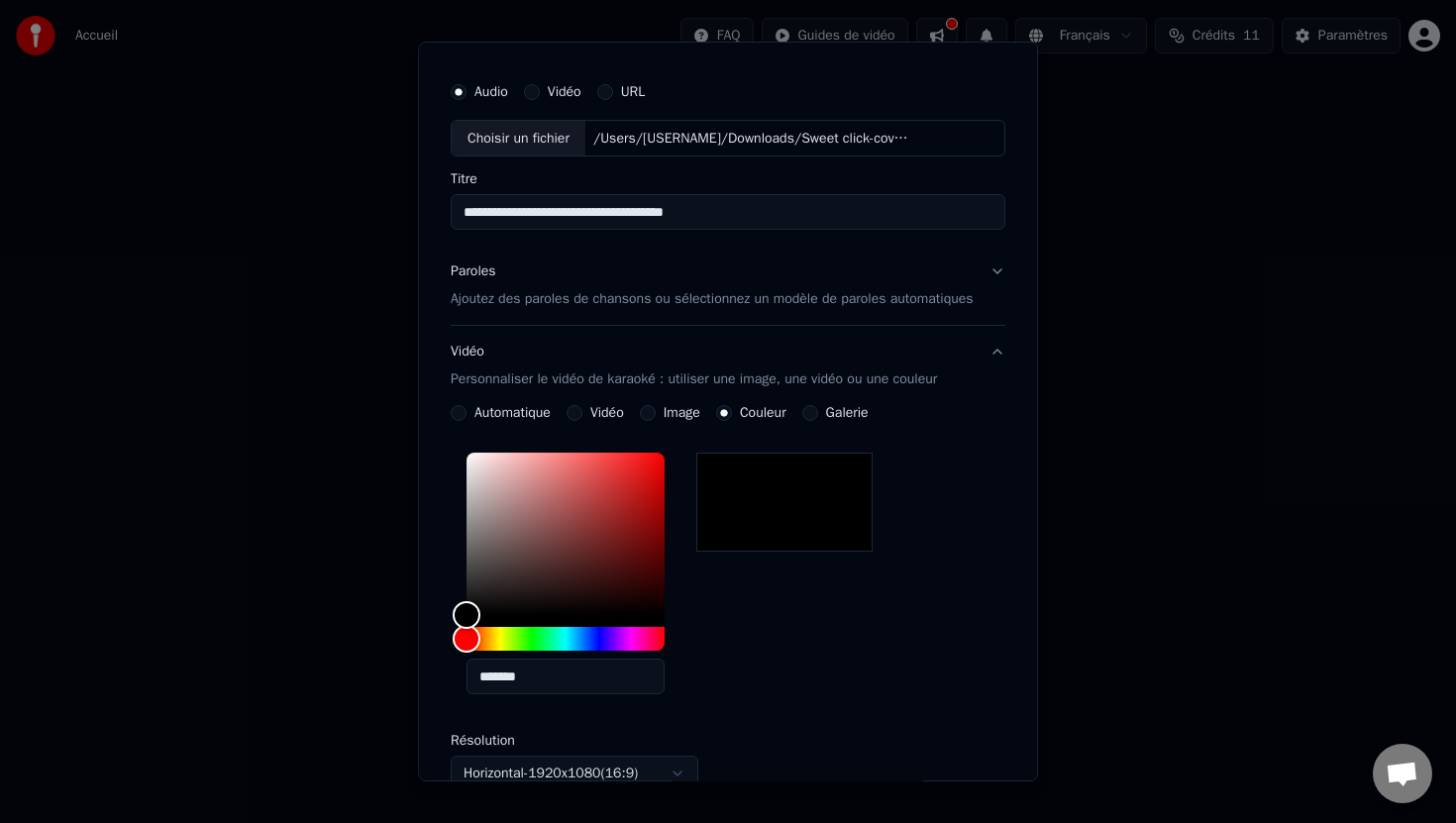 click on "Vidéo" at bounding box center (574, 413) 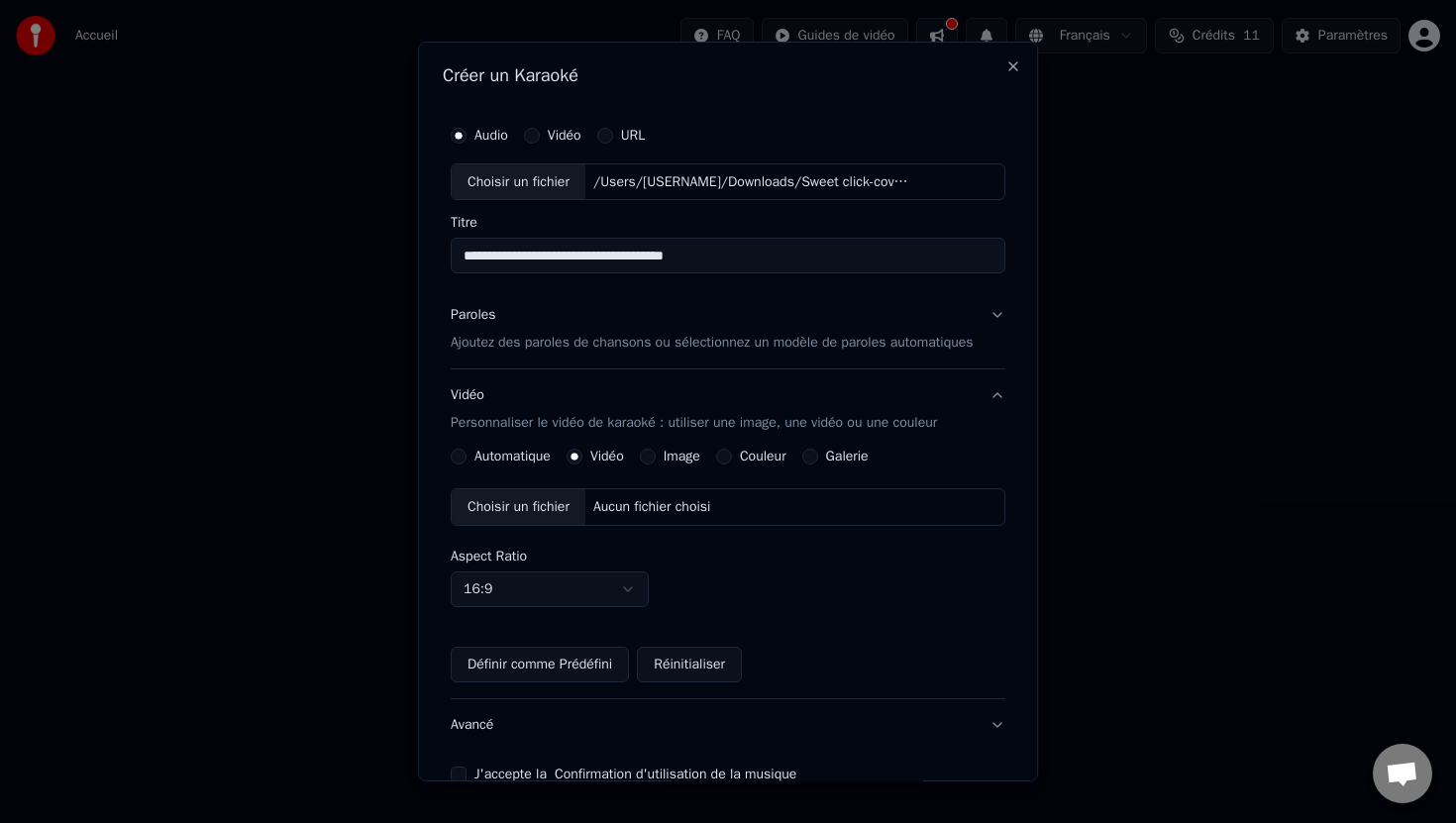 scroll, scrollTop: 109, scrollLeft: 0, axis: vertical 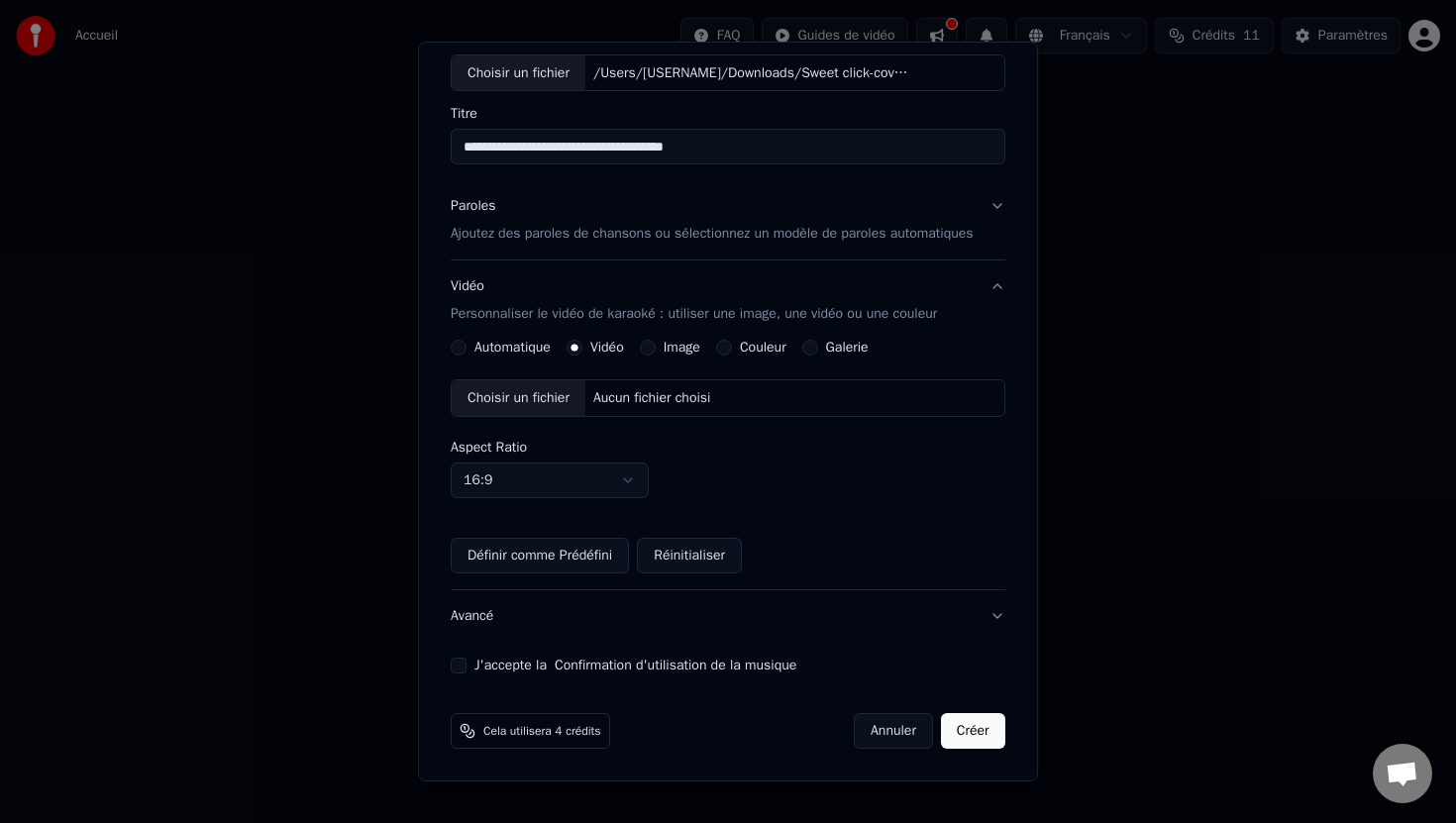 click on "Paroles Ajoutez des paroles de chansons ou sélectionnez un modèle de paroles automatiques" at bounding box center (728, 221) 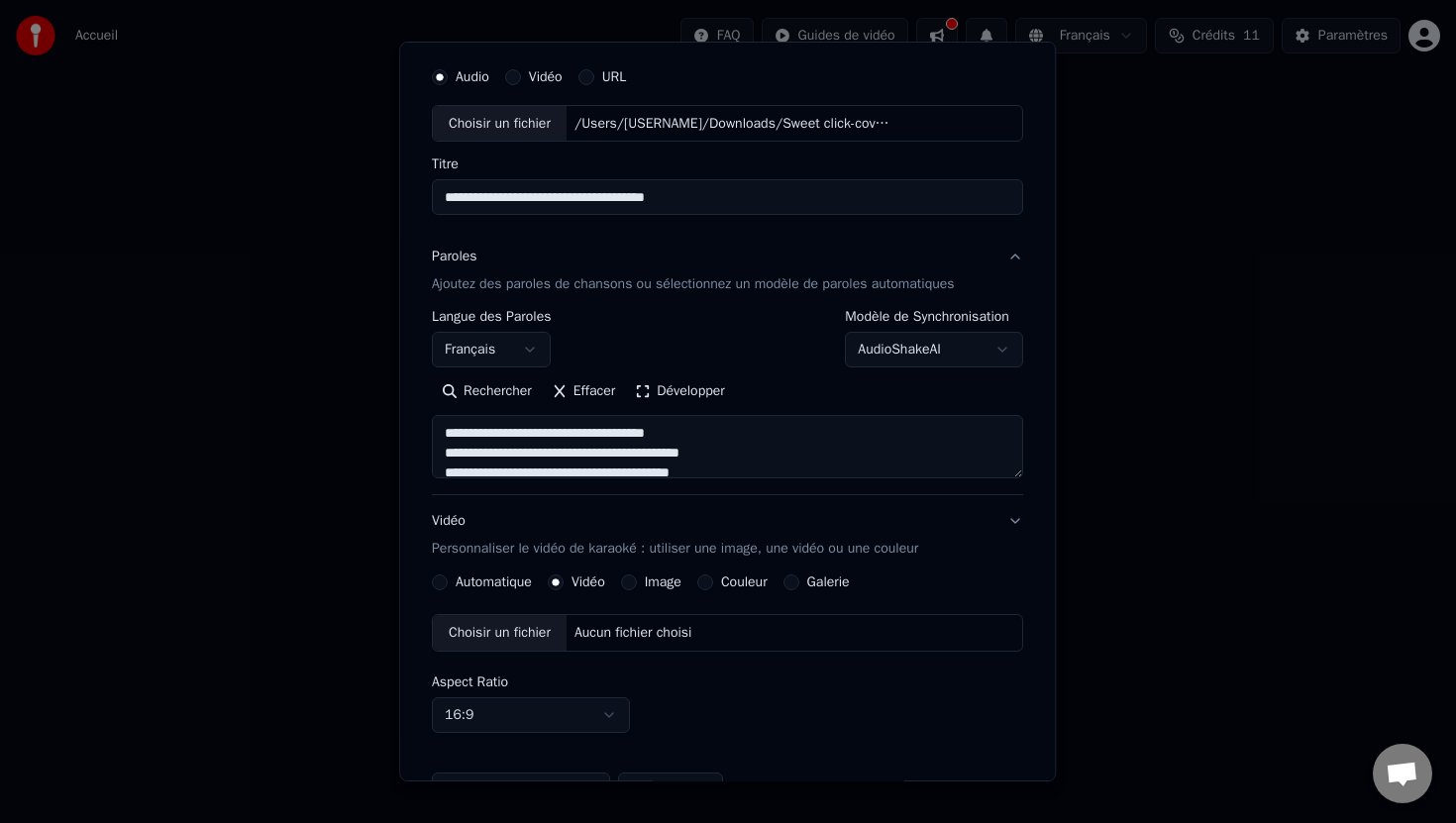 scroll, scrollTop: 44, scrollLeft: 0, axis: vertical 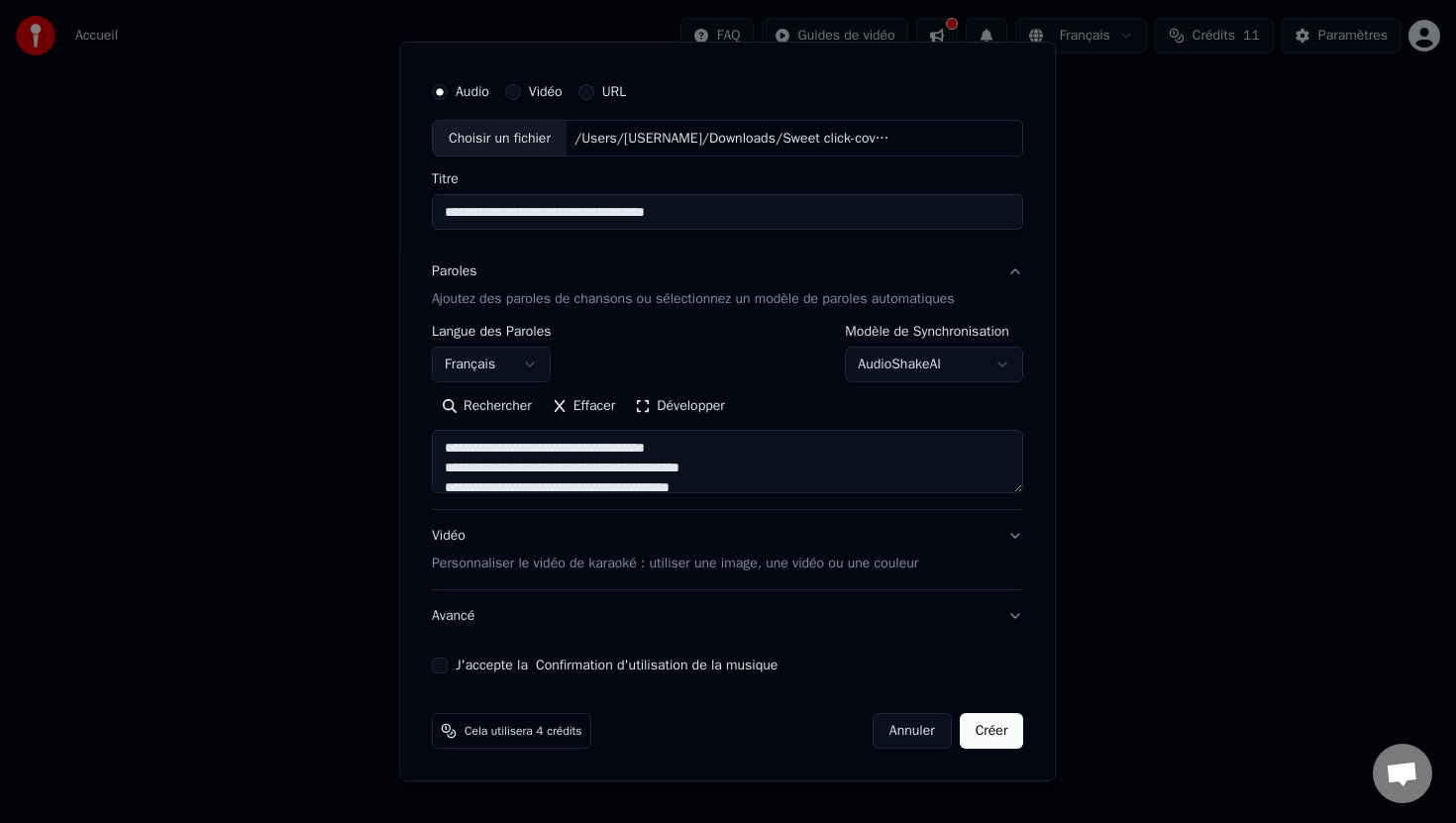 click on "Vidéo Personnaliser le vidéo de karaoké : utiliser une image, une vidéo ou une couleur" at bounding box center (675, 551) 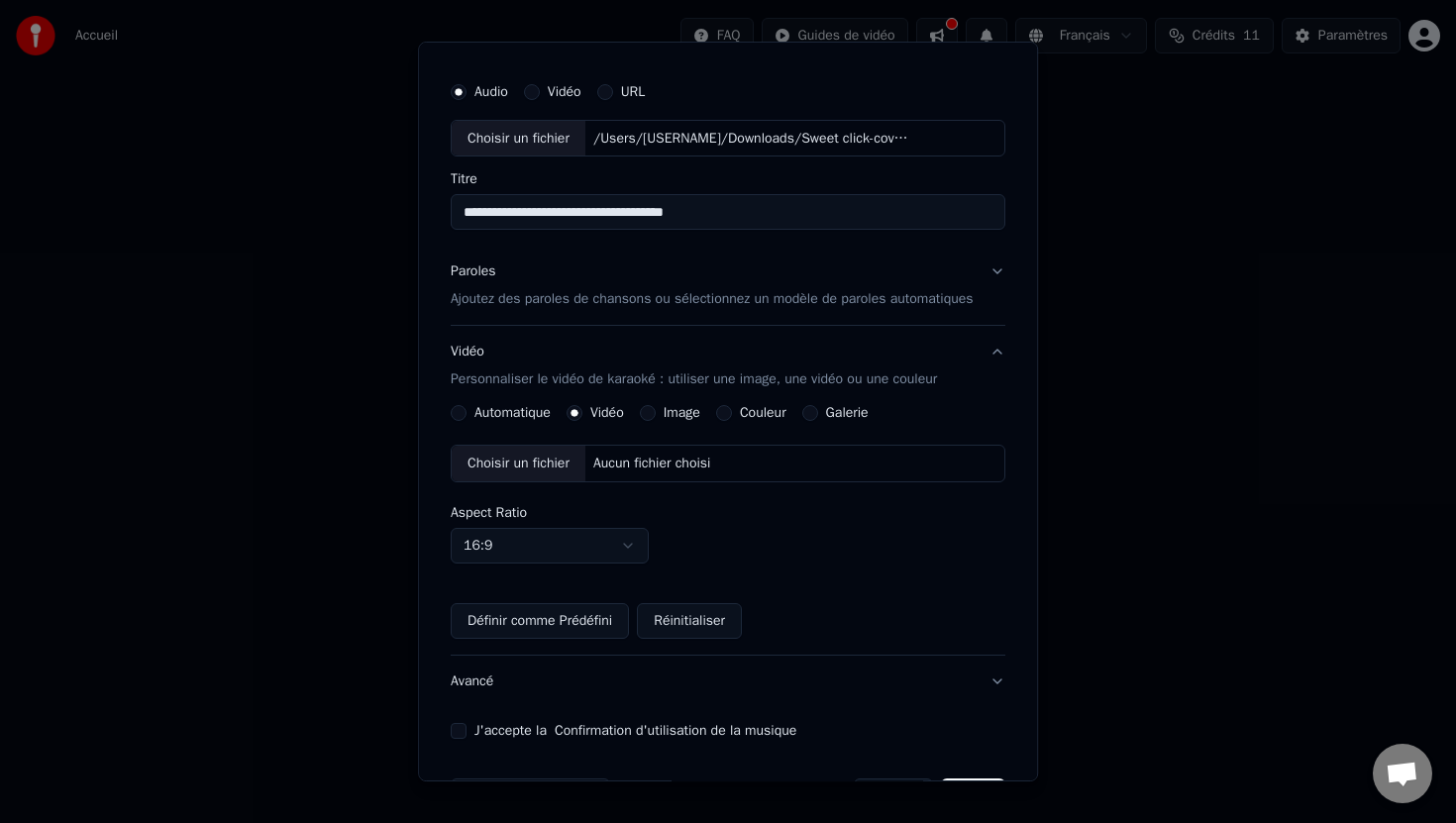 click on "Choisir un fichier" at bounding box center [518, 463] 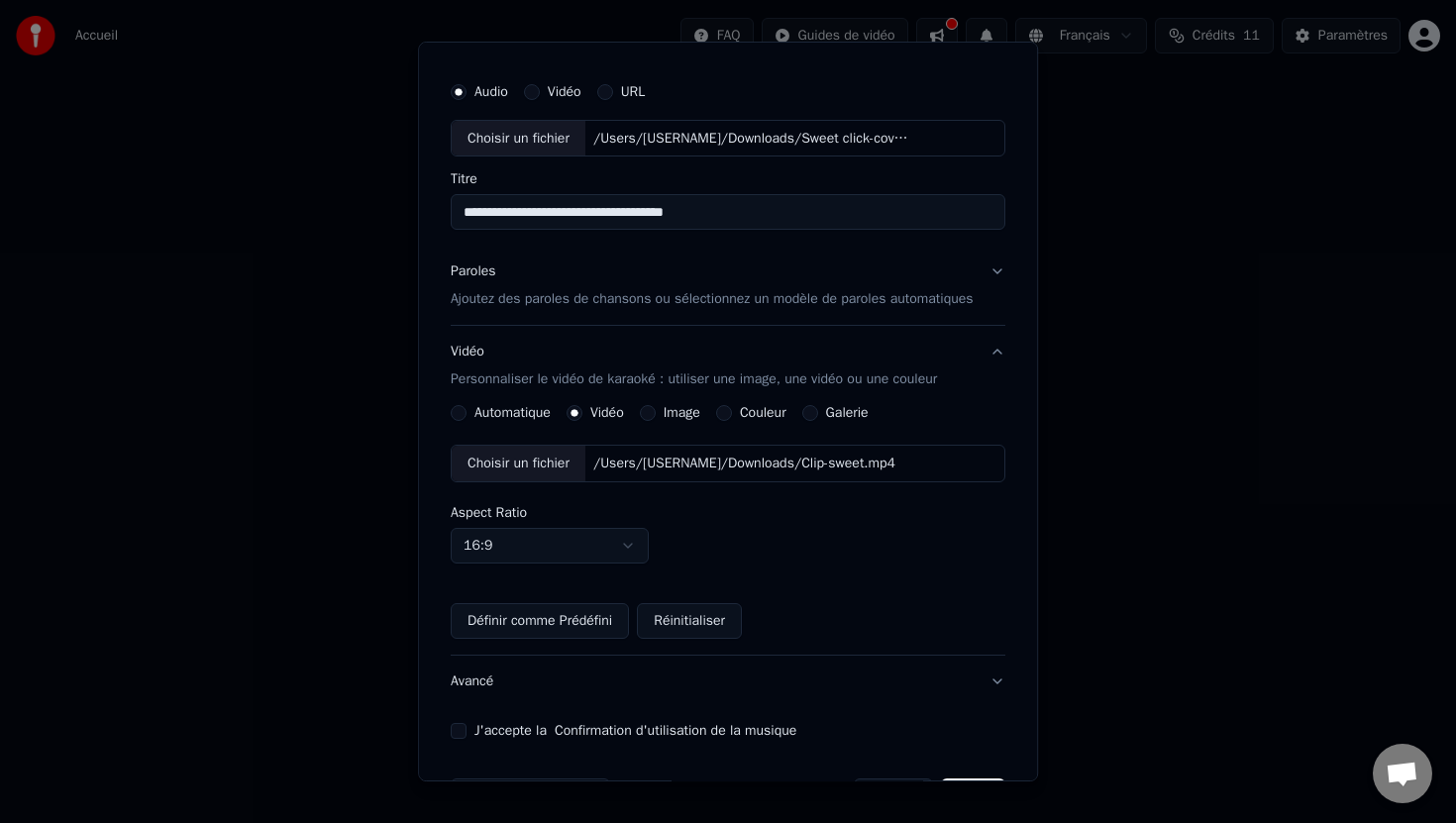 scroll, scrollTop: 109, scrollLeft: 0, axis: vertical 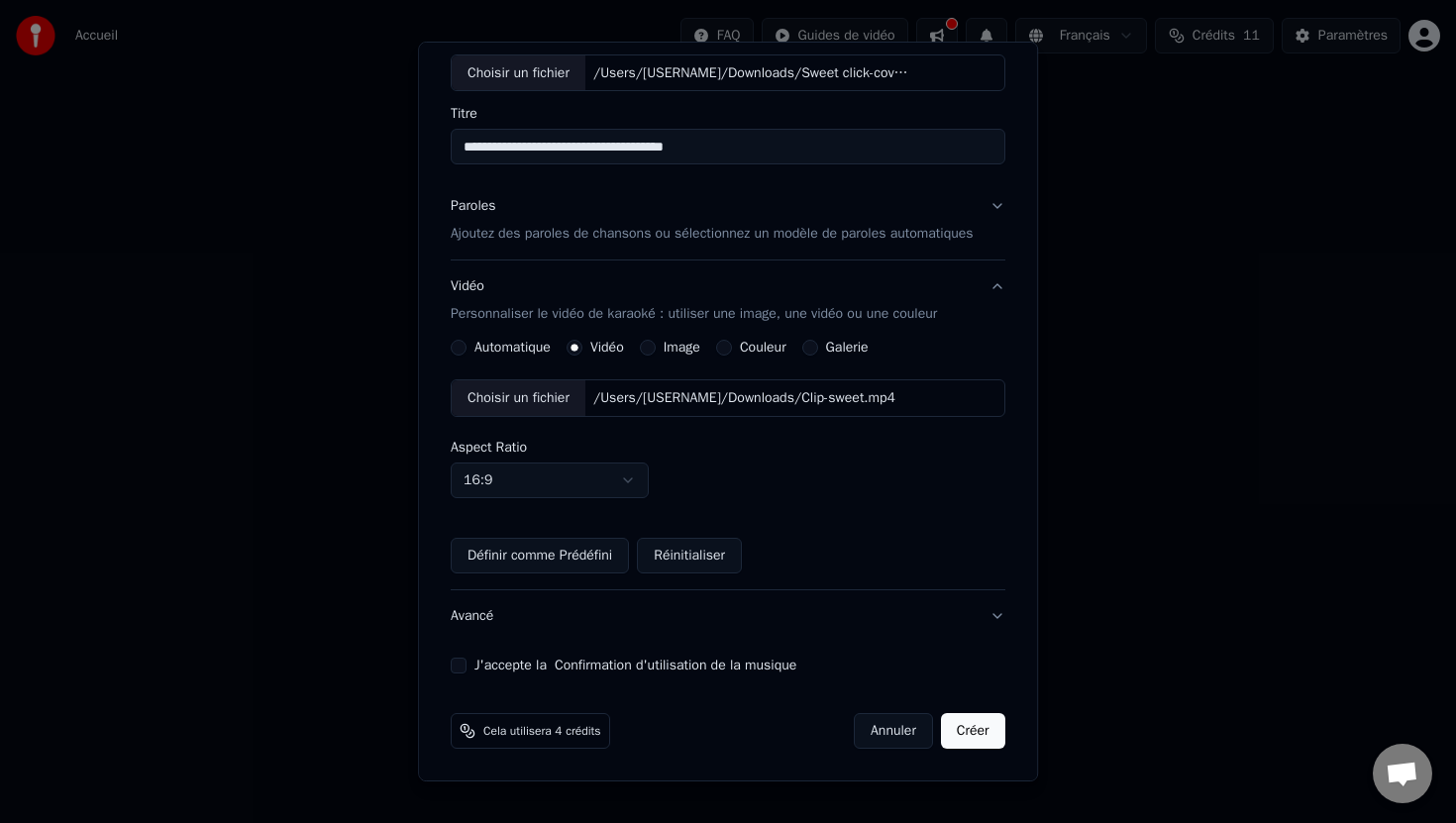 click on "J'accepte la   Confirmation d'utilisation de la musique" at bounding box center (459, 666) 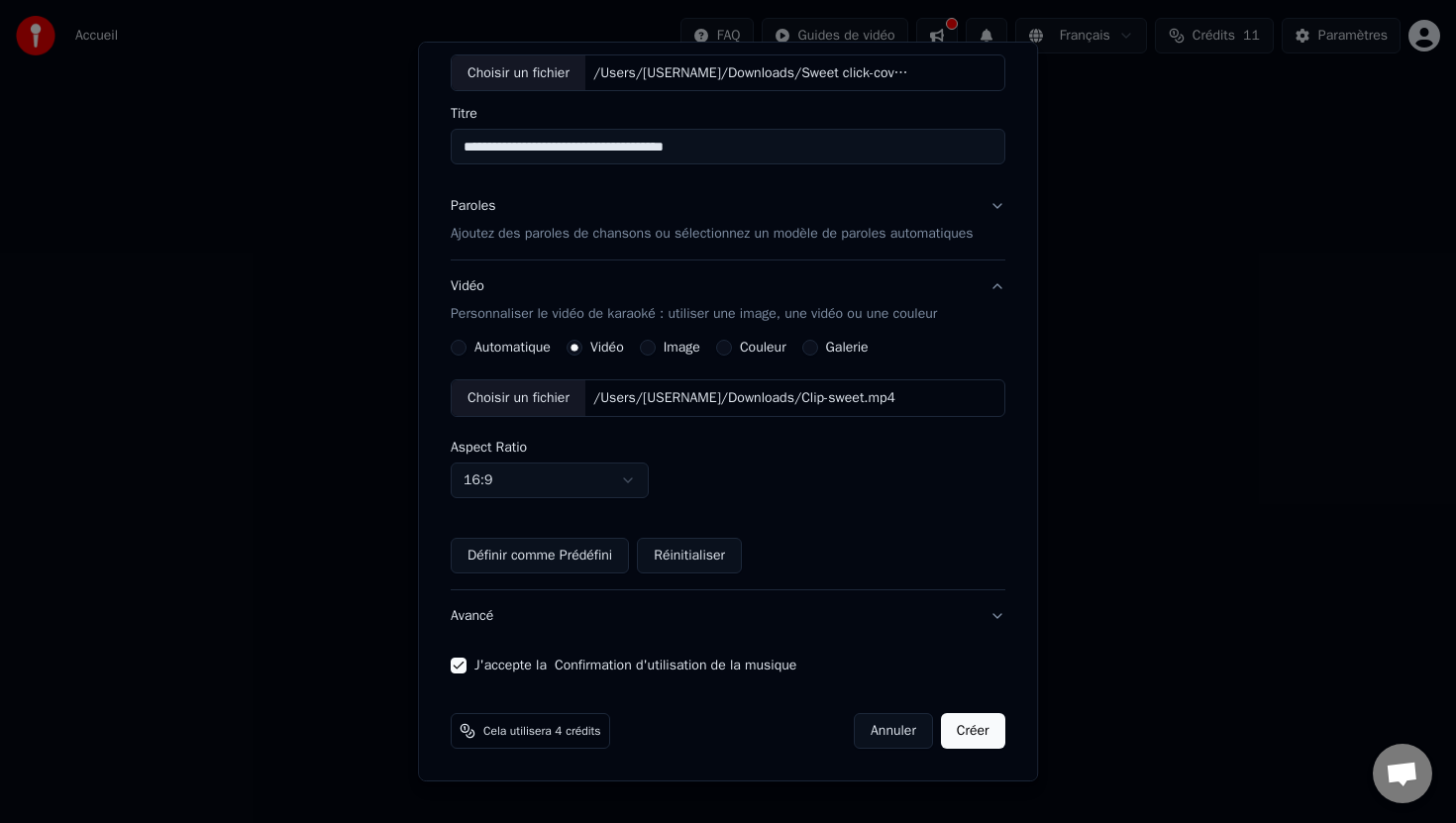 click on "Créer" at bounding box center (973, 731) 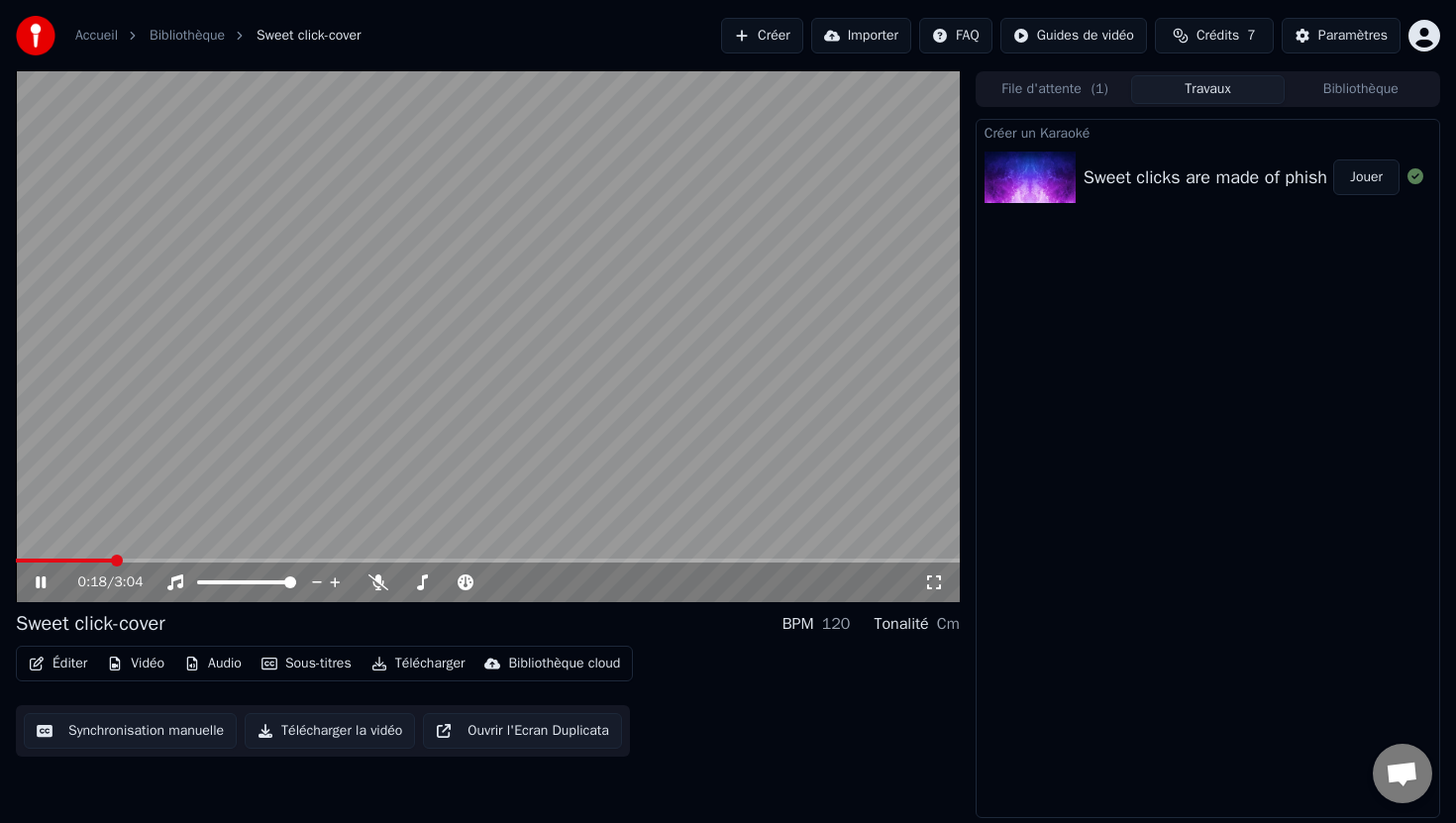 click on "File d'attente ( 1 )" at bounding box center (1055, 89) 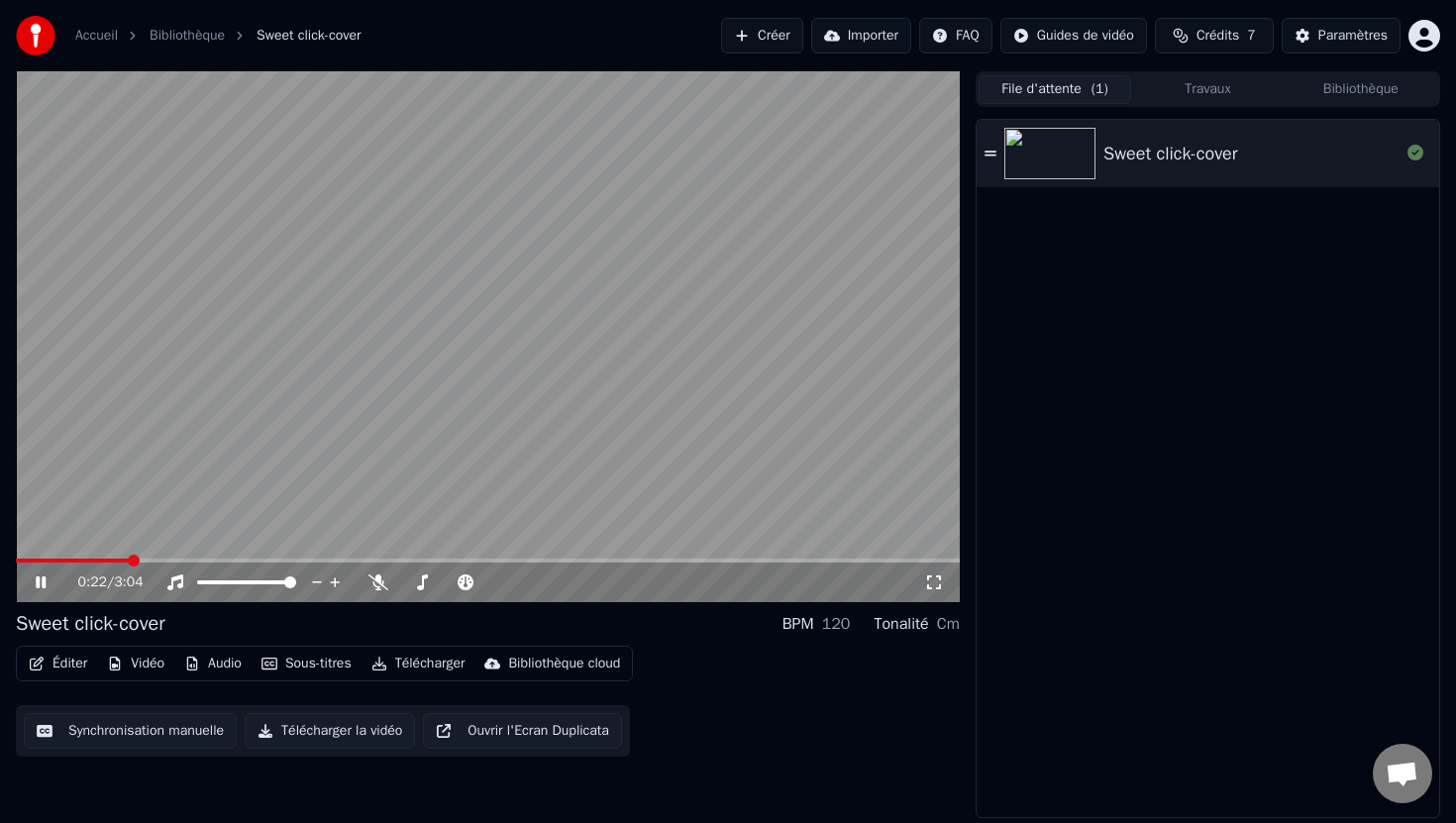 click at bounding box center [487, 337] 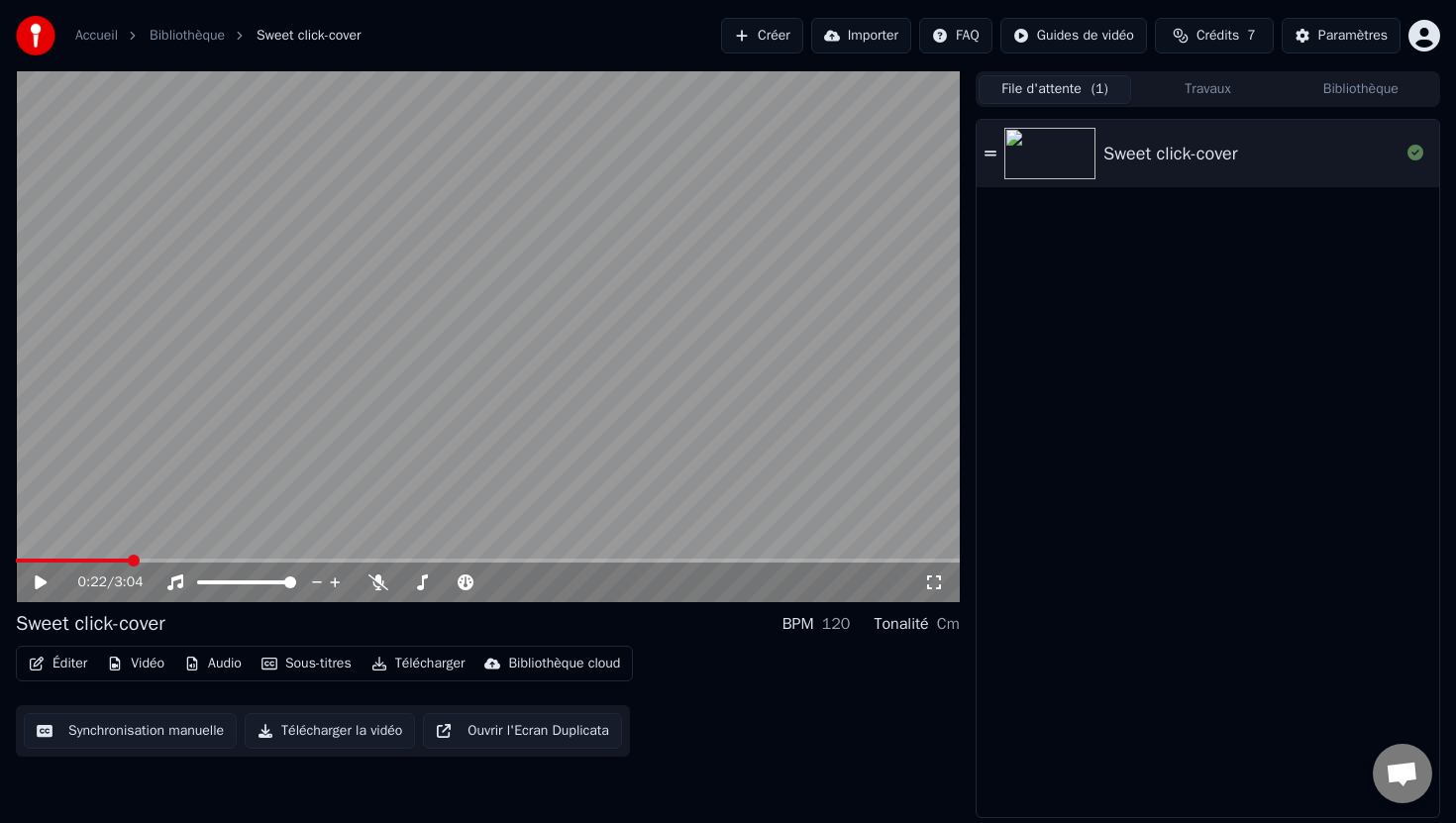 click at bounding box center [487, 337] 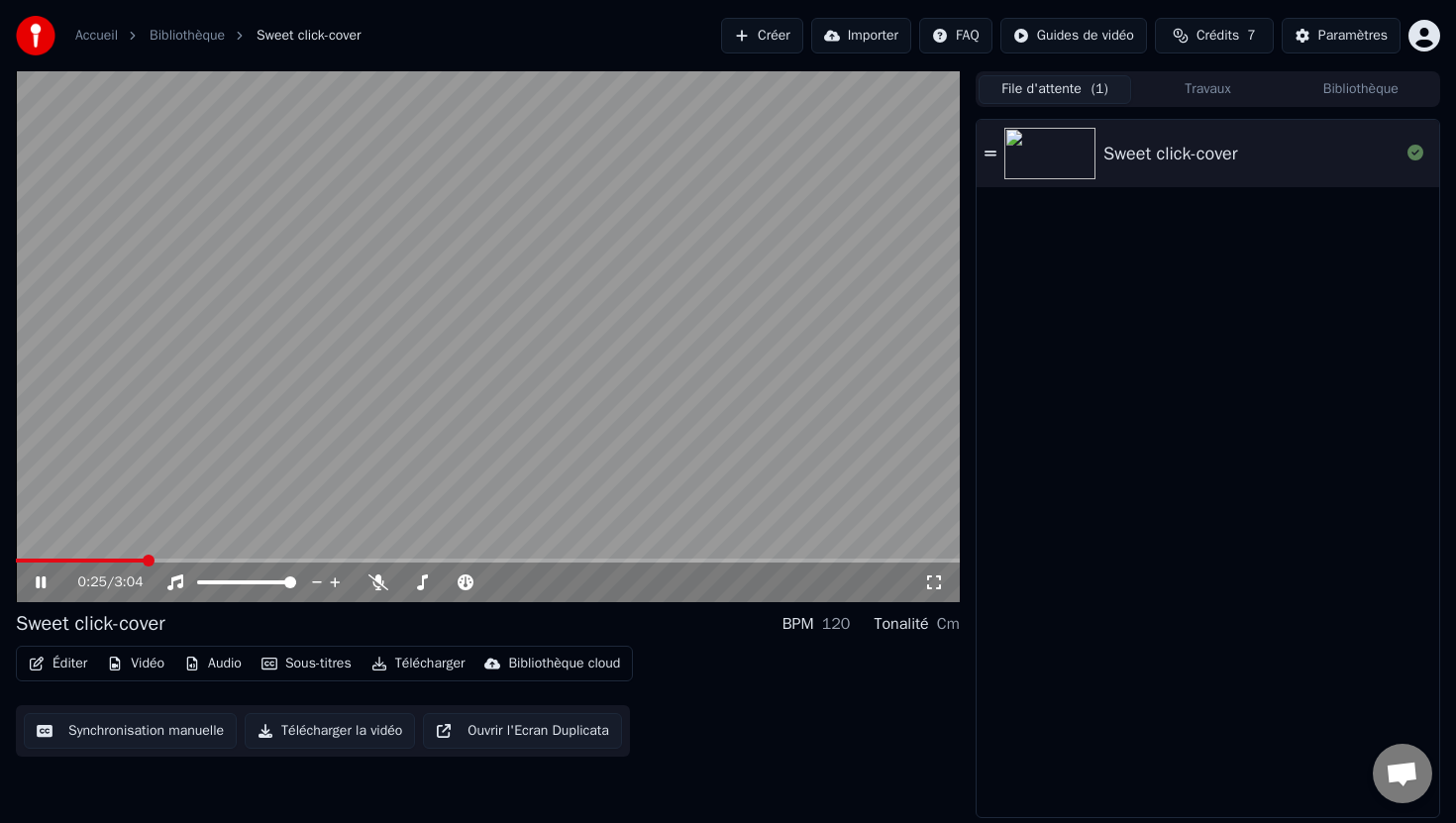 click on "Bibliothèque" at bounding box center (187, 36) 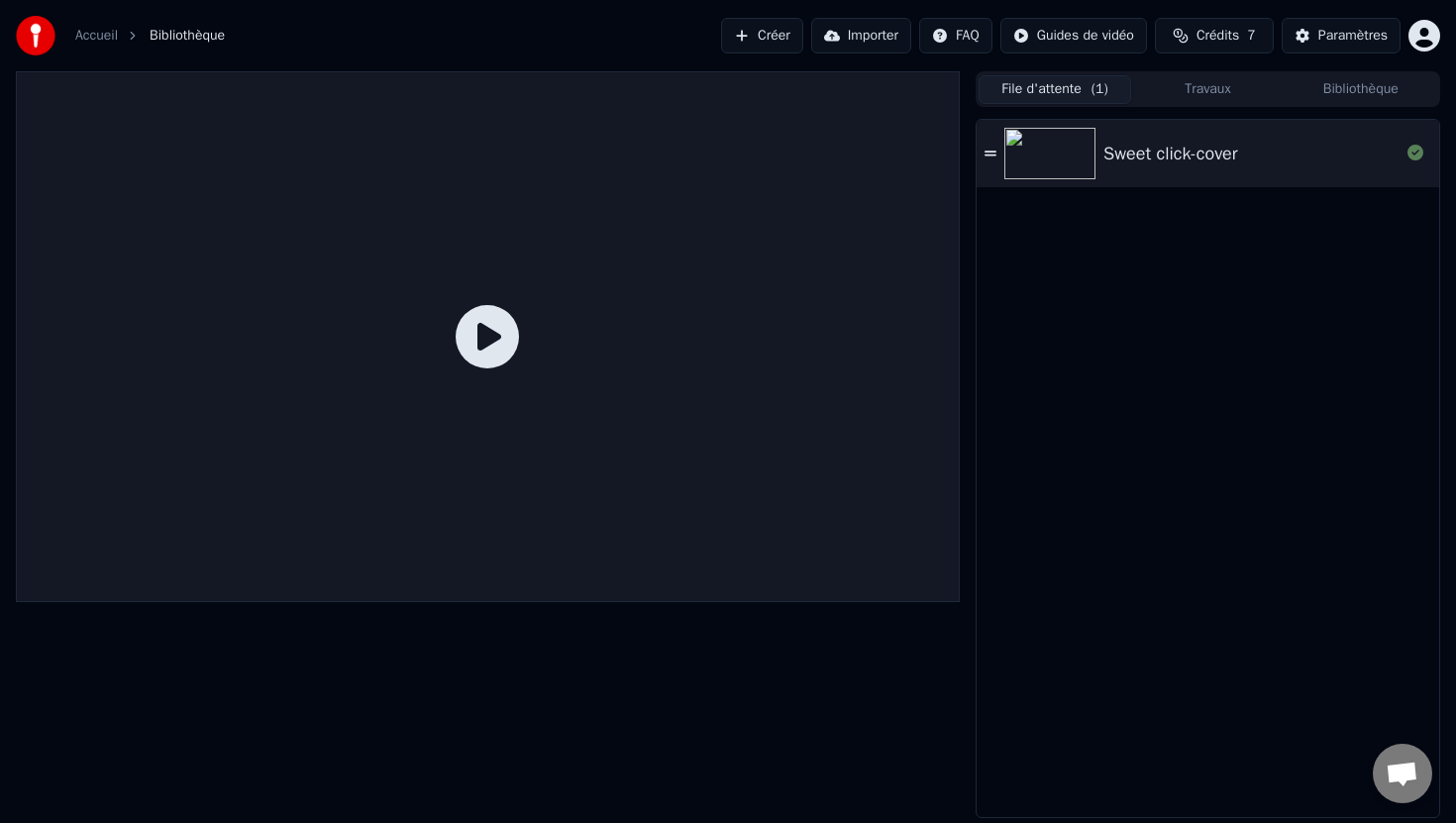 click on "Accueil" at bounding box center [96, 36] 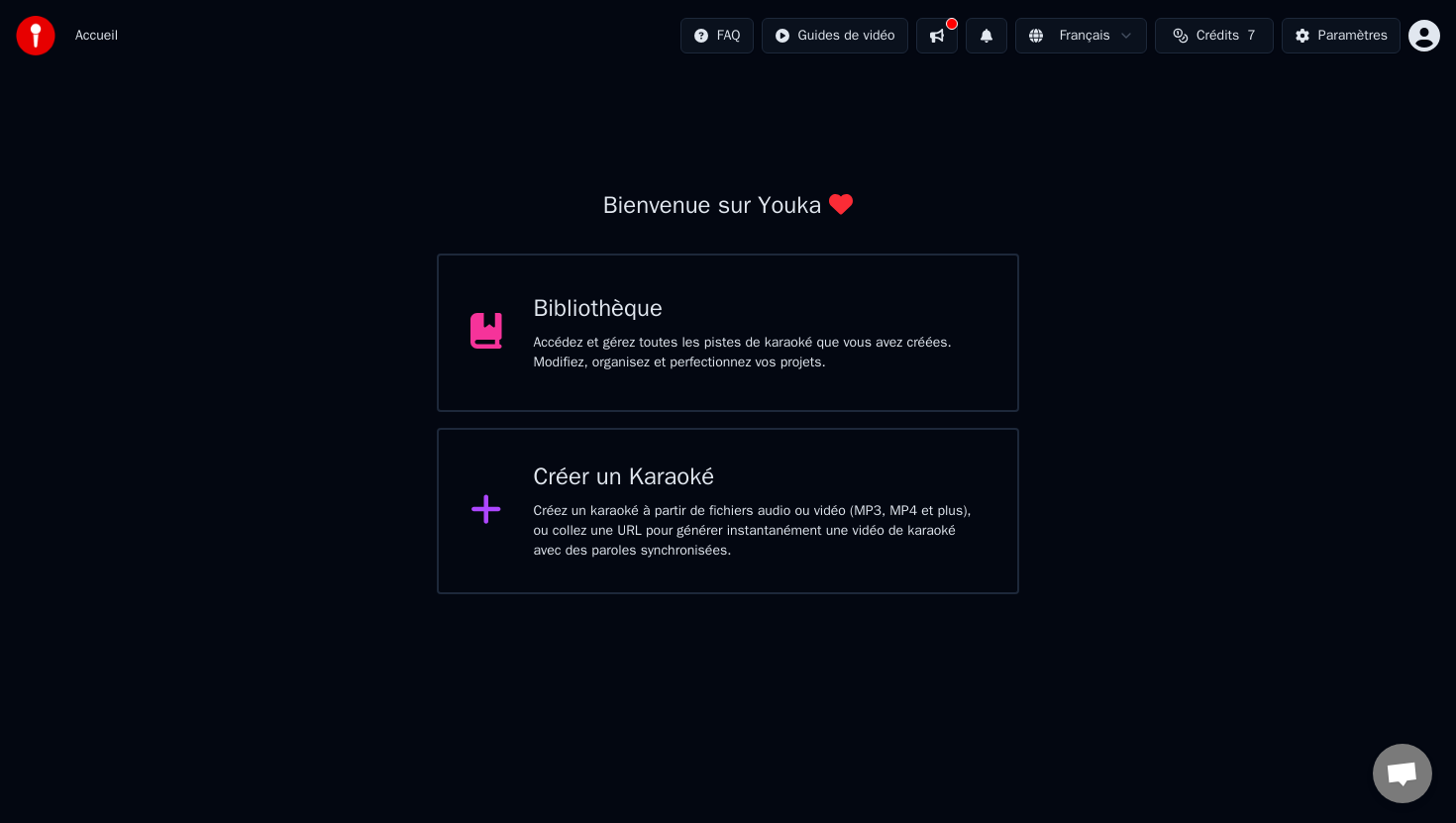 click on "Créer un Karaoké" at bounding box center [760, 477] 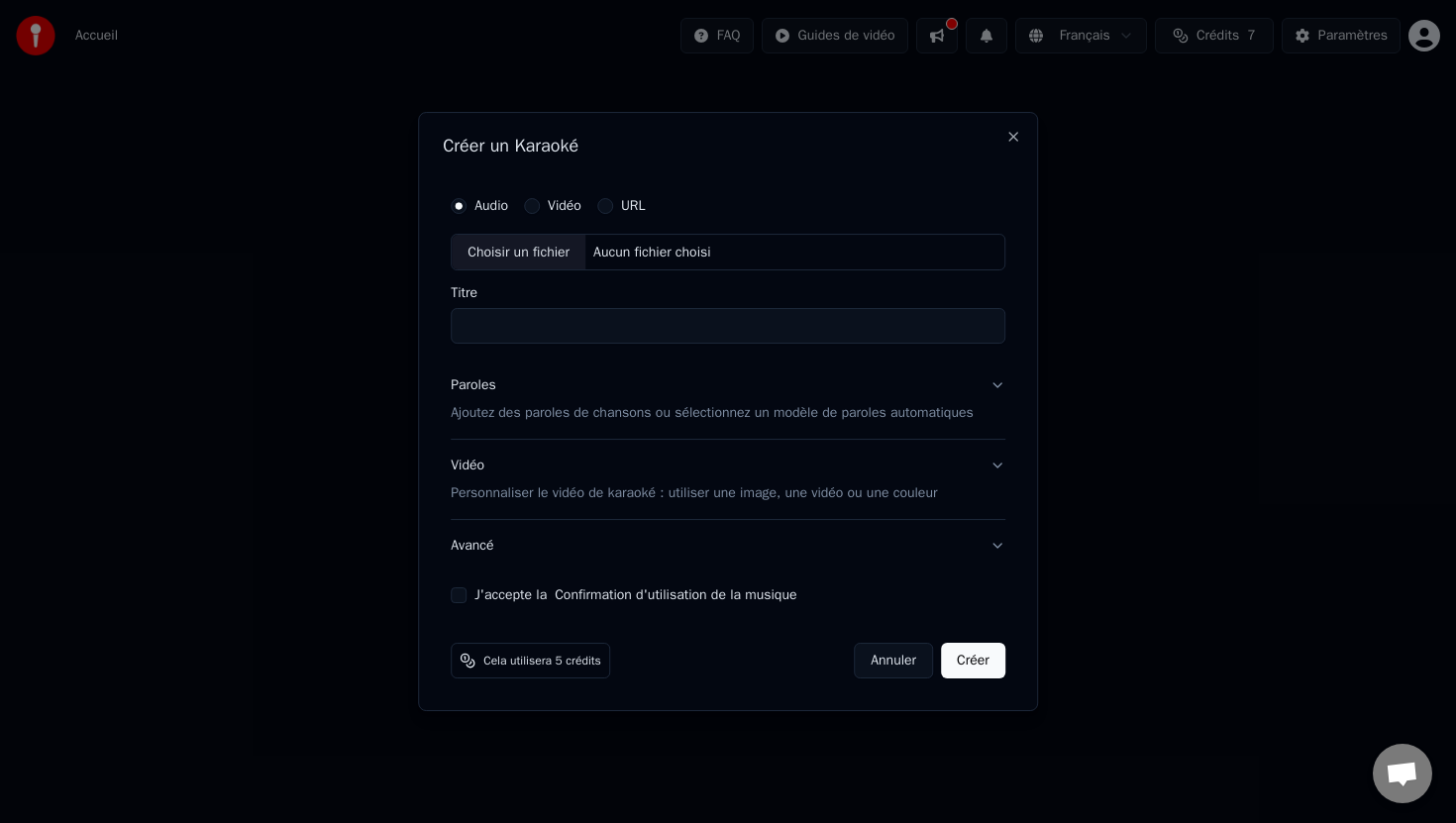 click on "Aucun fichier choisi" at bounding box center [652, 253] 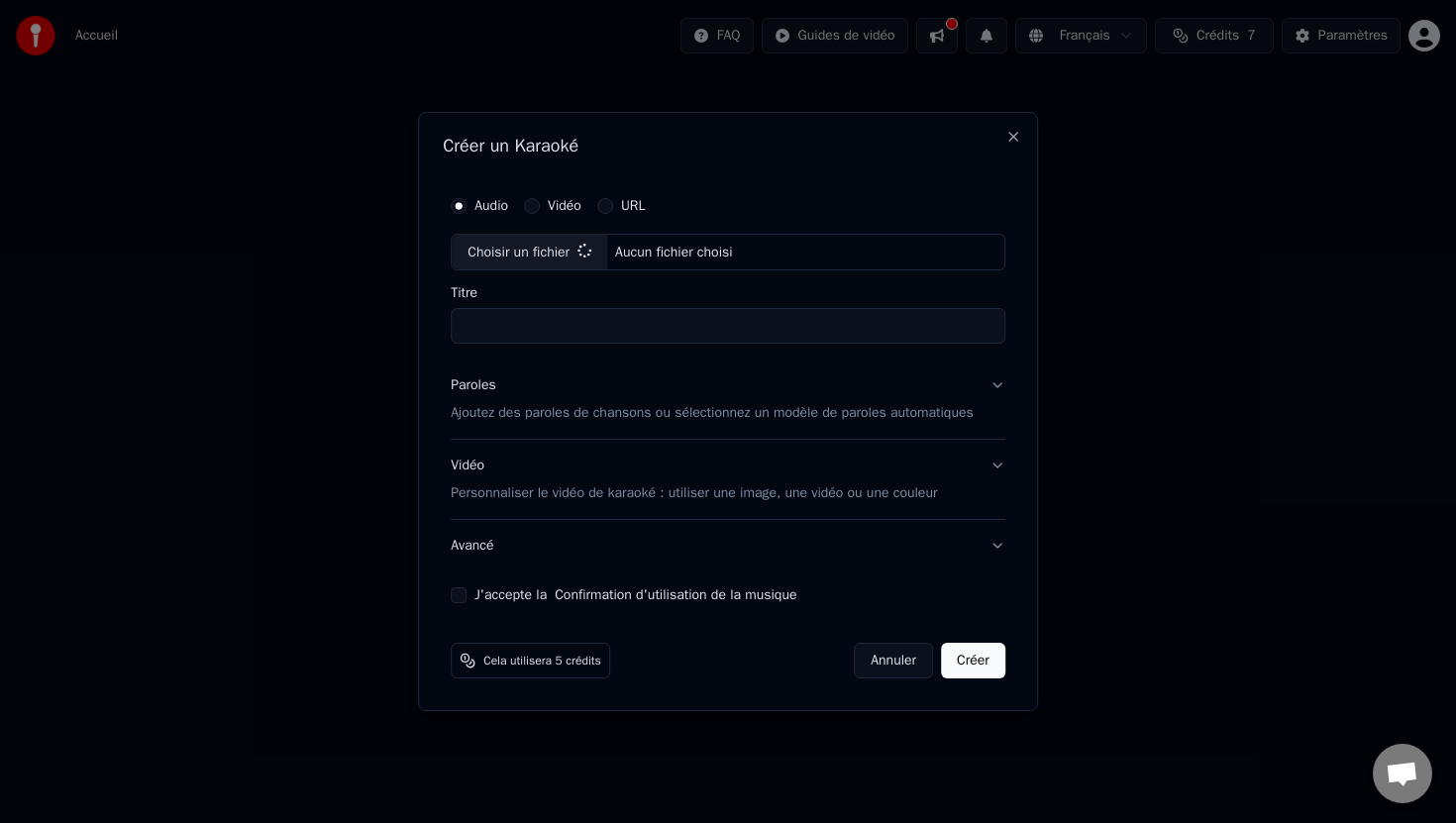type on "**********" 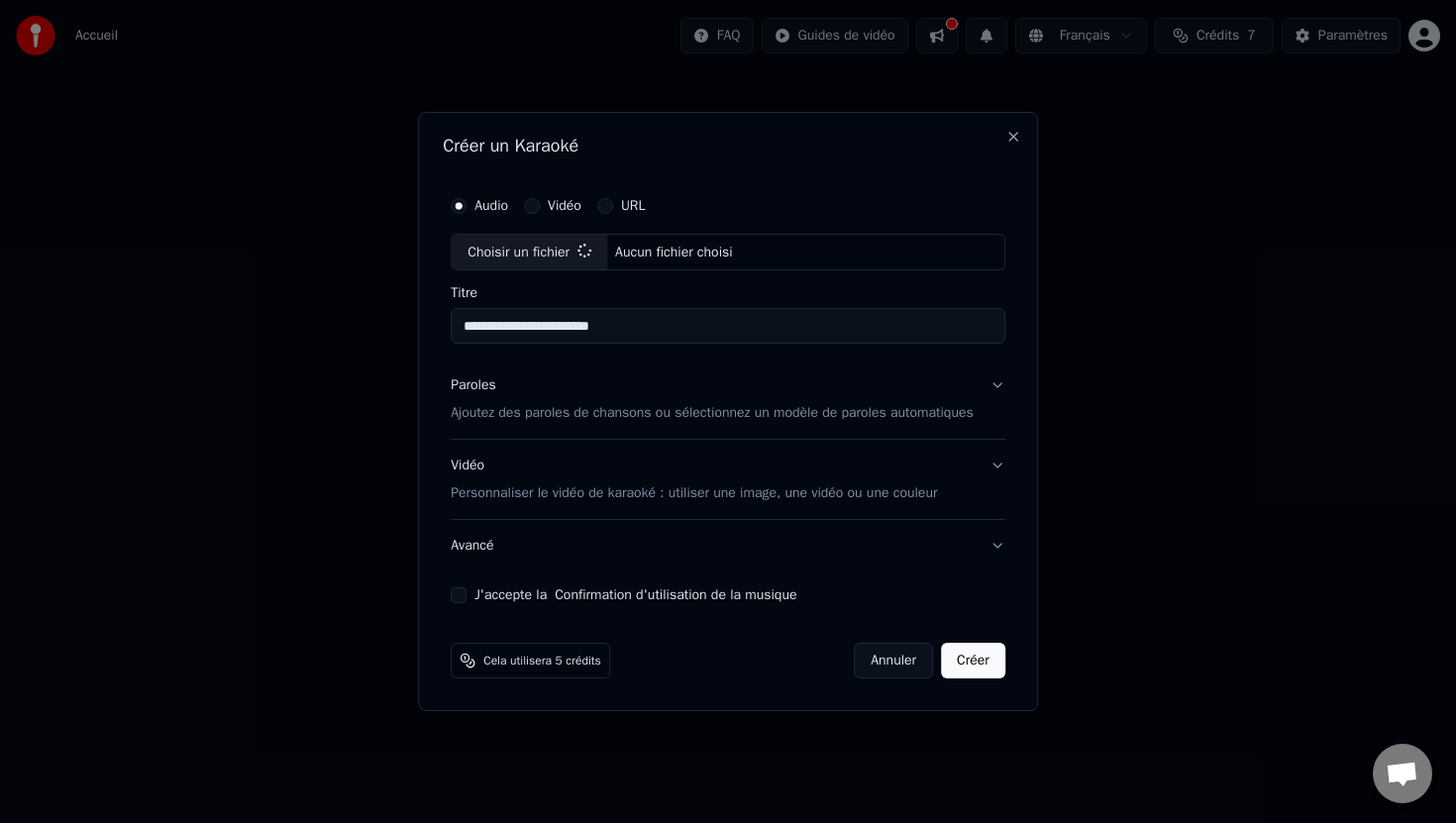 click on "**********" at bounding box center (728, 327) 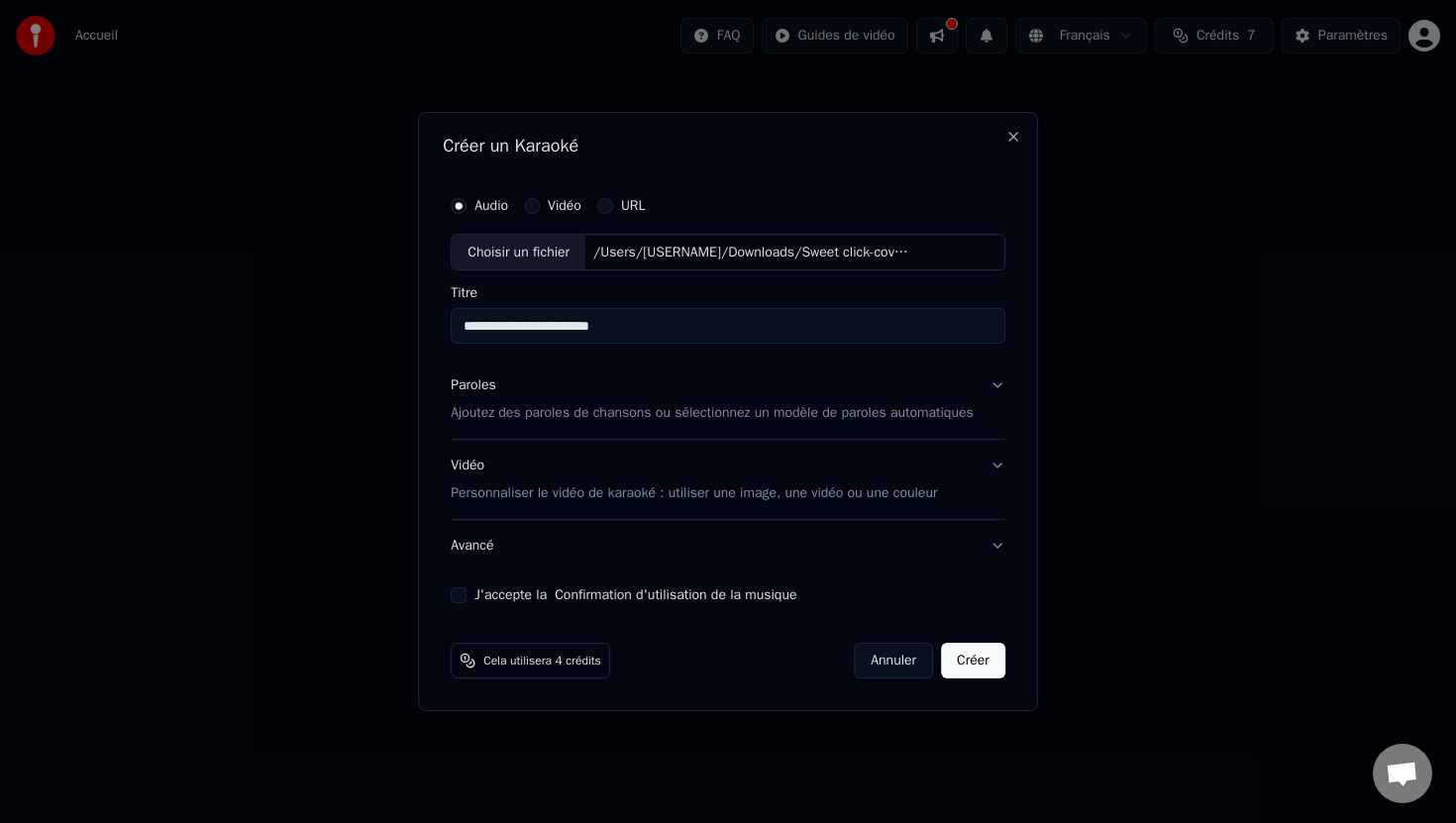click on "Ajoutez des paroles de chansons ou sélectionnez un modèle de paroles automatiques" at bounding box center (712, 414) 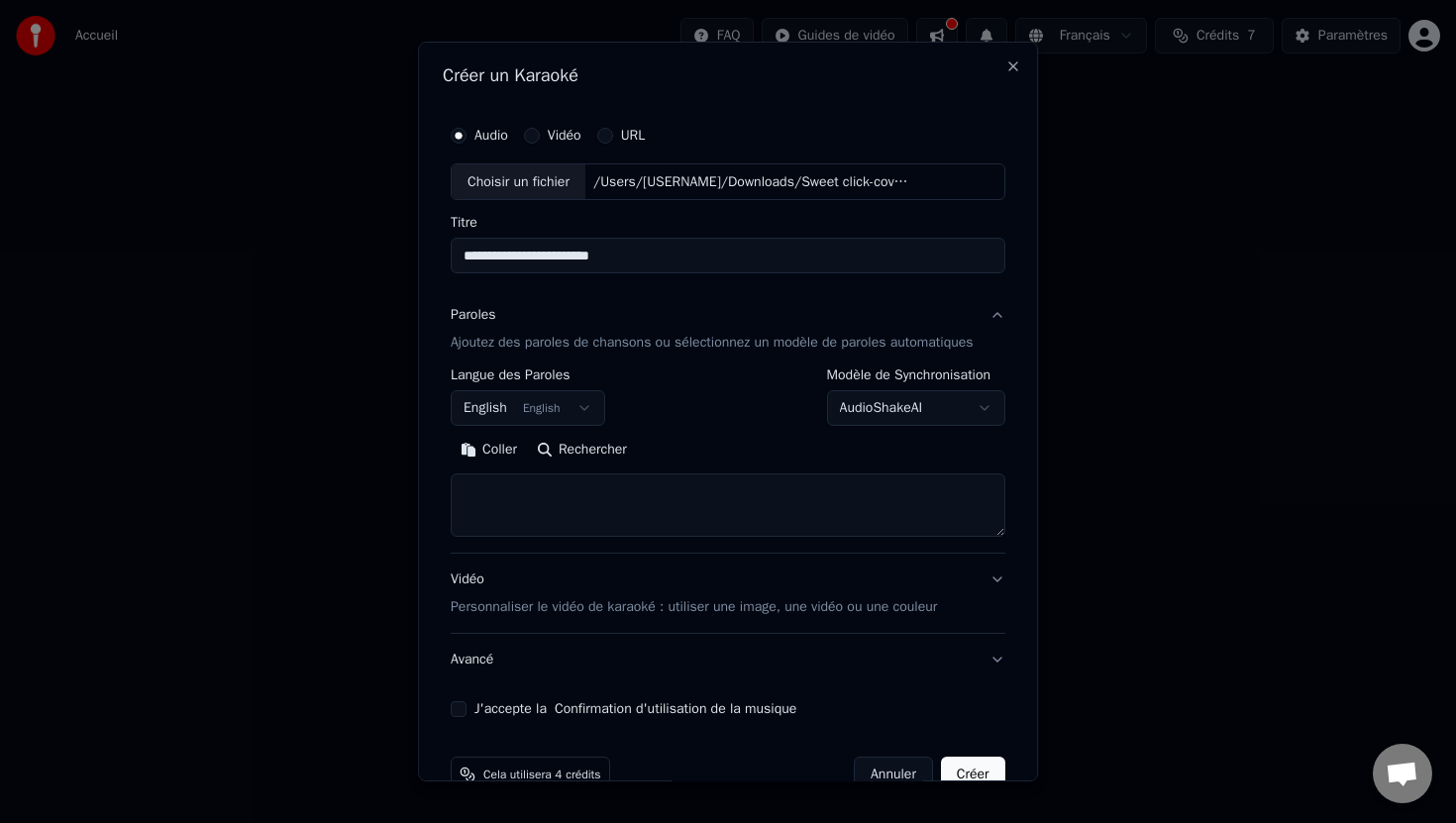 click at bounding box center (728, 506) 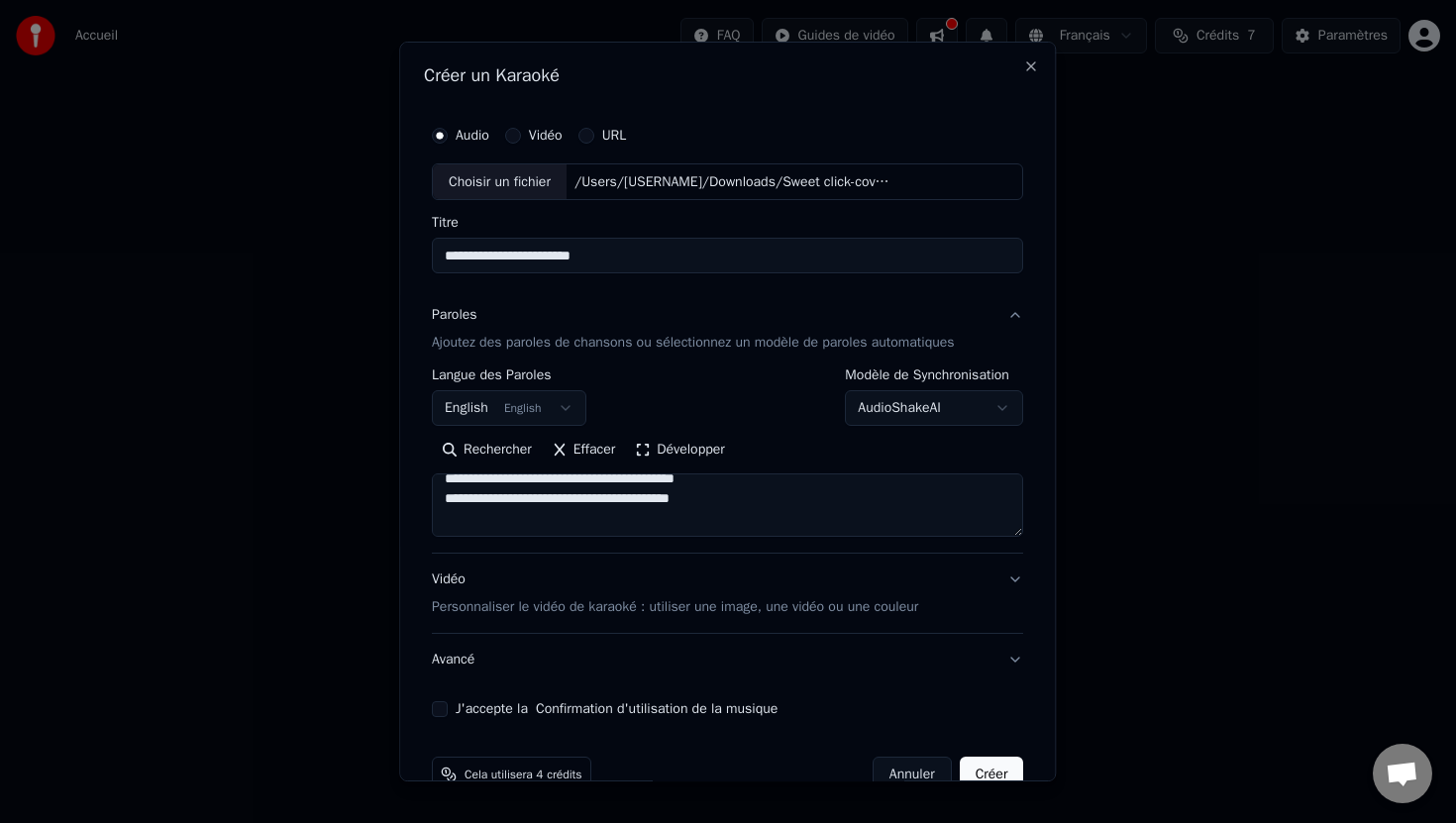 scroll, scrollTop: 0, scrollLeft: 0, axis: both 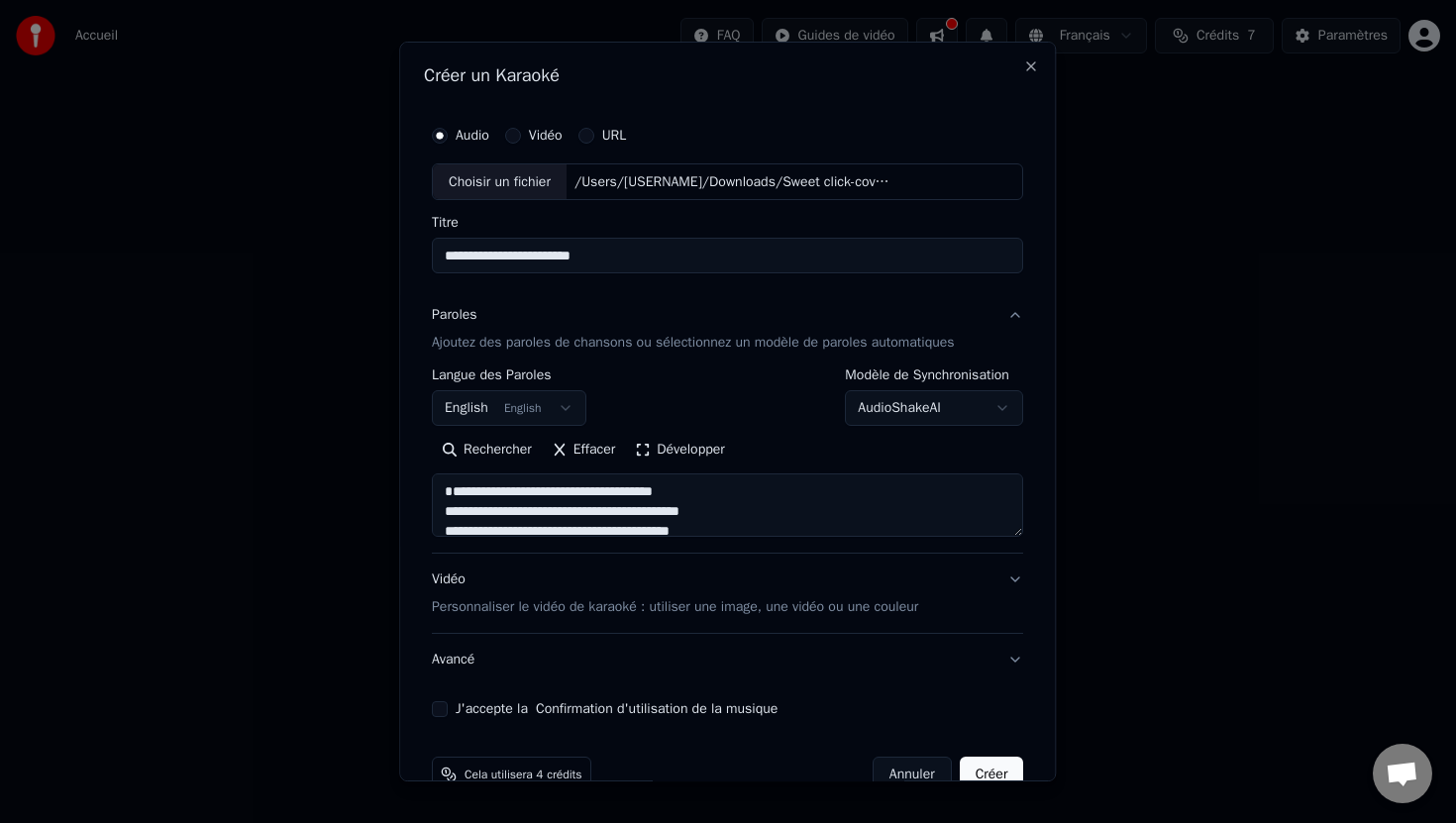 click at bounding box center [727, 506] 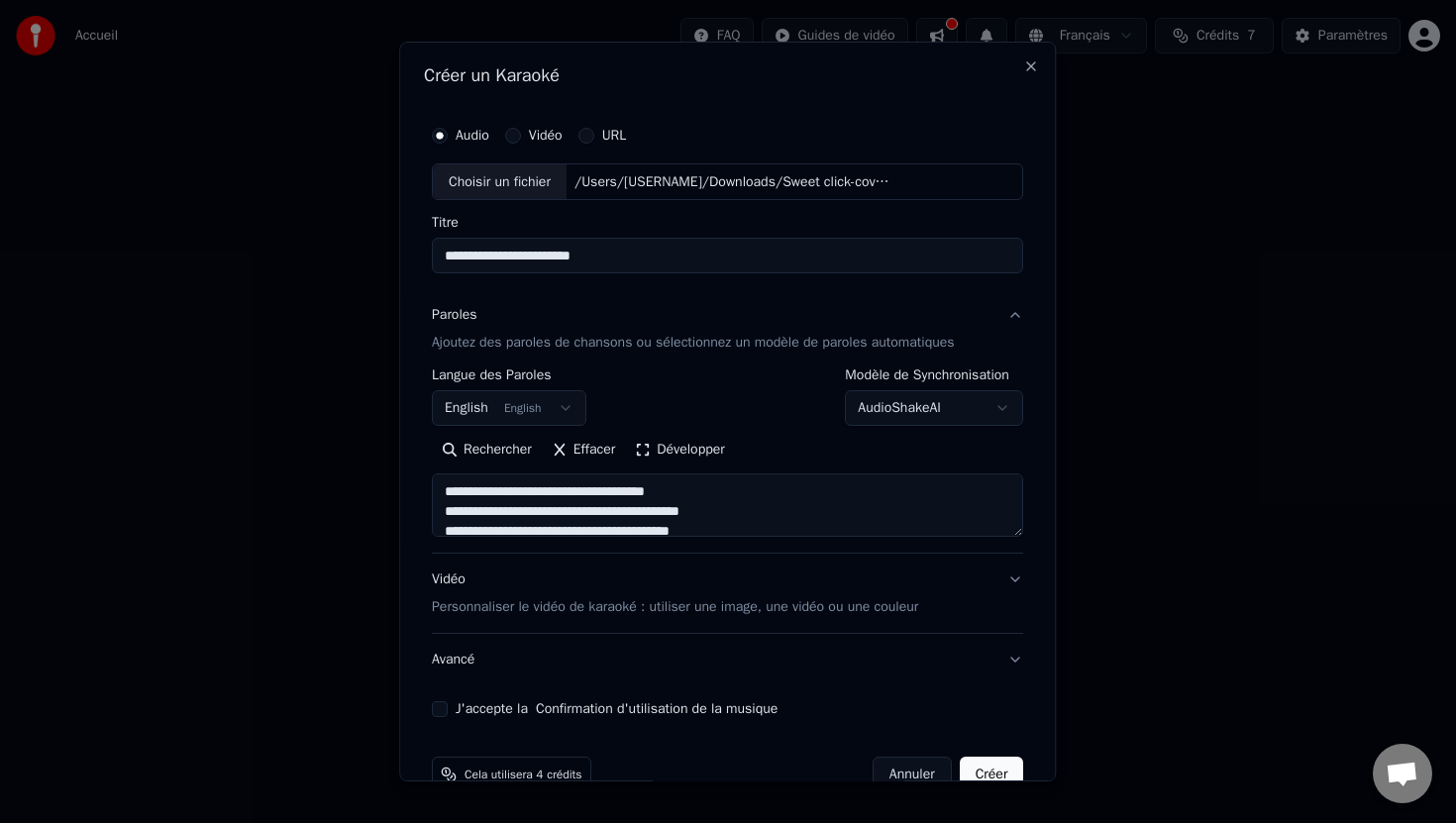 type on "**********" 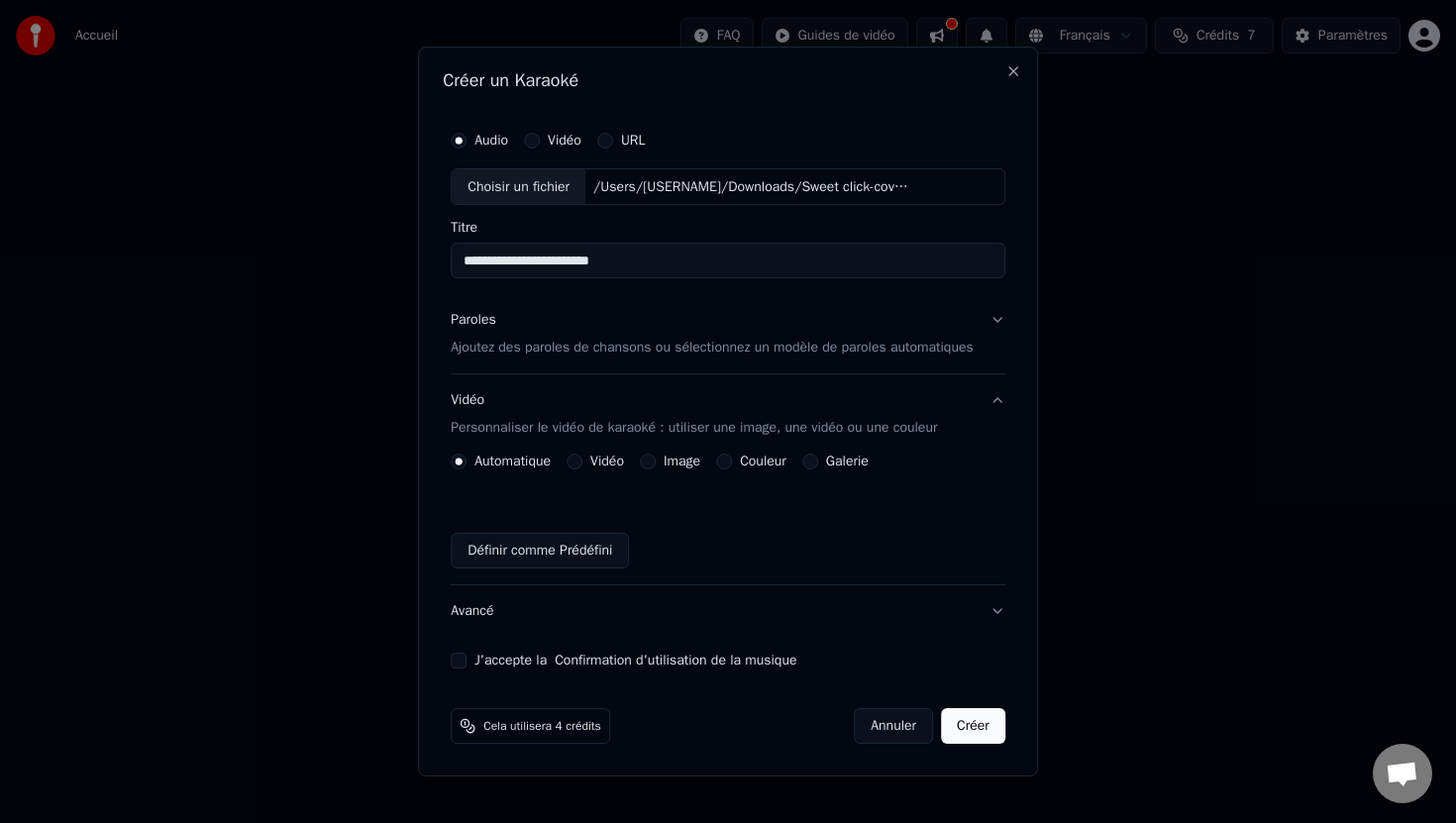 click on "Vidéo" at bounding box center (595, 462) 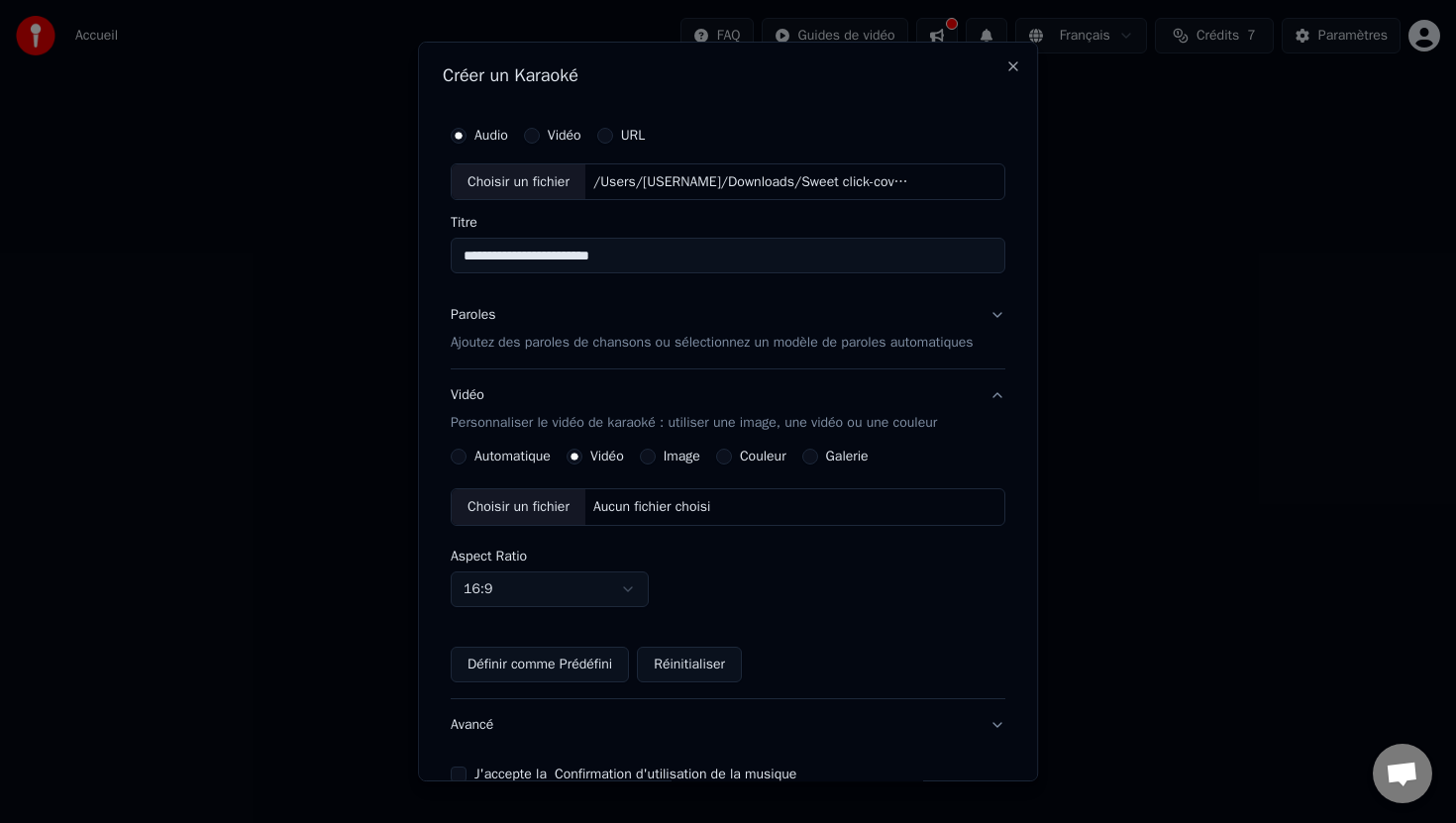 click on "Choisir un fichier" at bounding box center (518, 507) 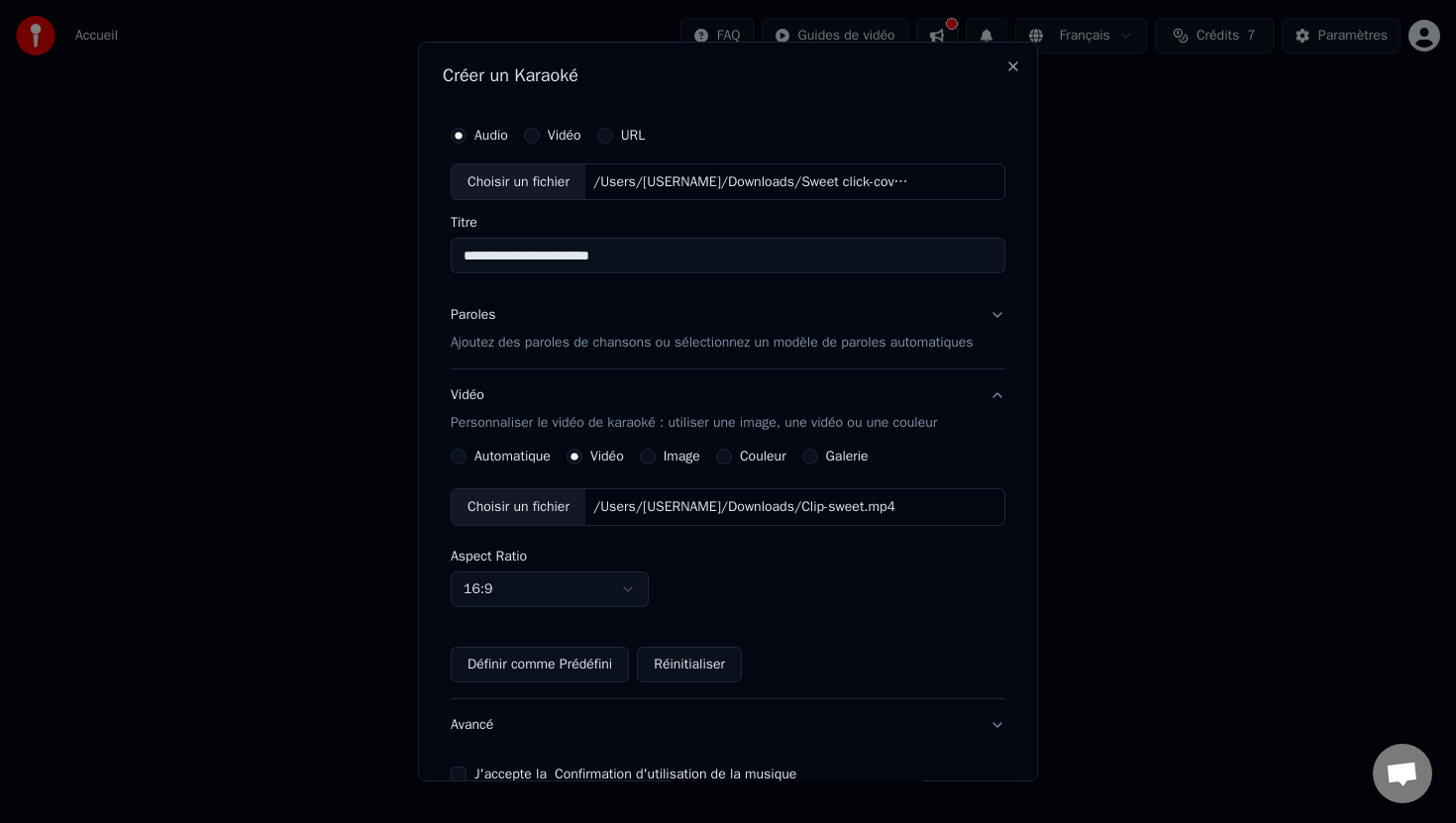 scroll, scrollTop: 109, scrollLeft: 0, axis: vertical 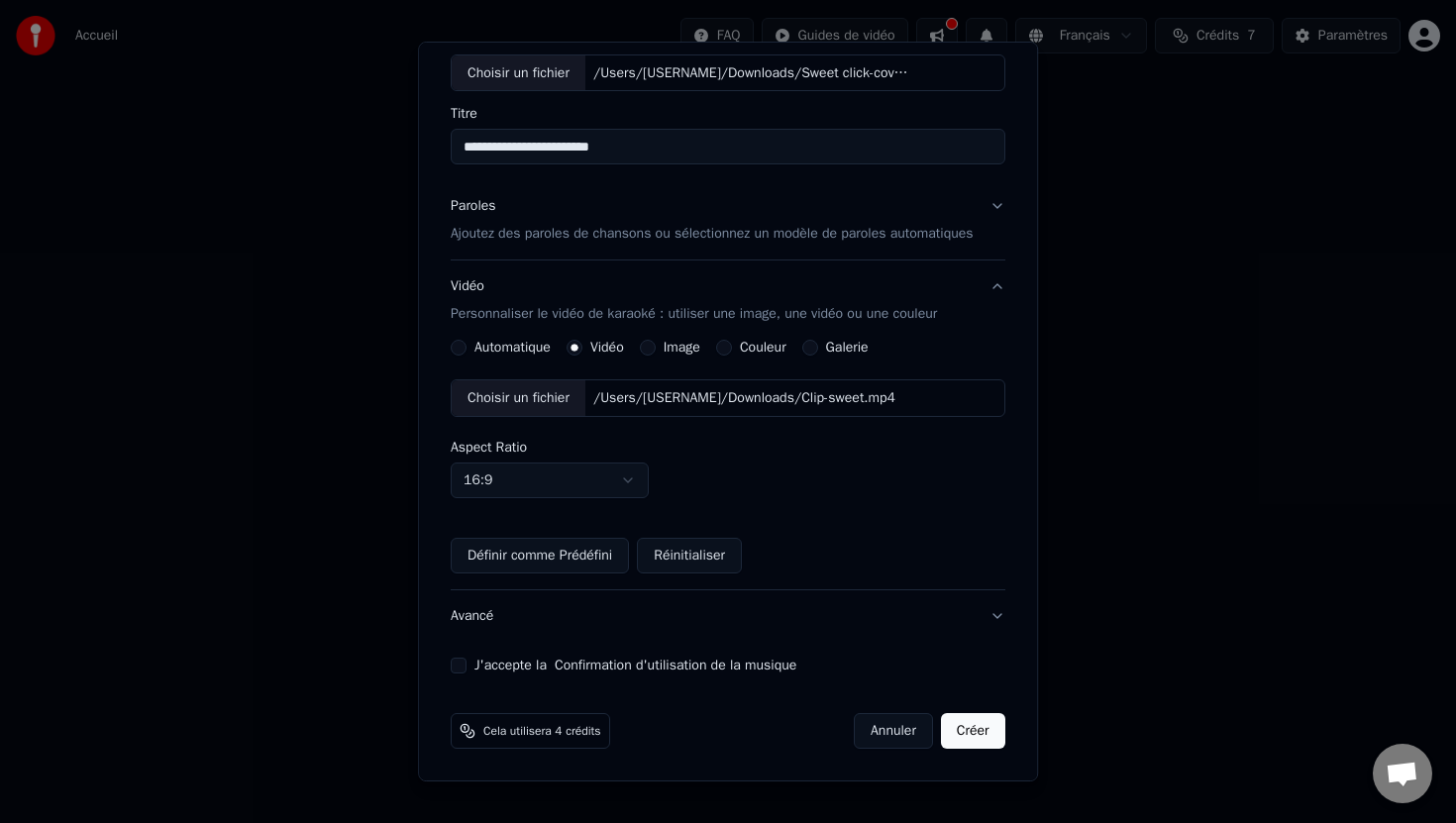 click on "J'accepte la   Confirmation d'utilisation de la musique" at bounding box center [459, 666] 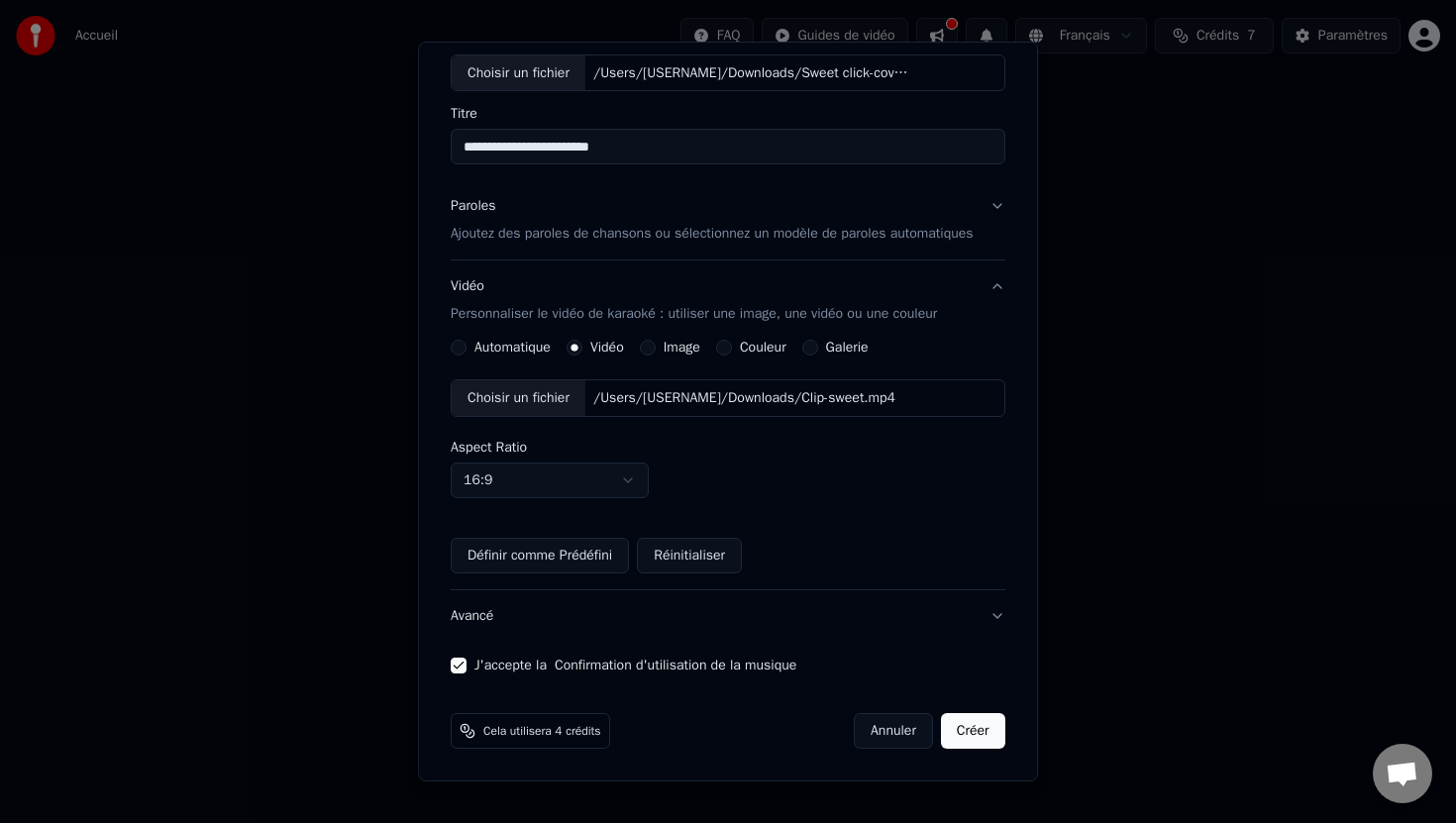 click on "Créer" at bounding box center (973, 731) 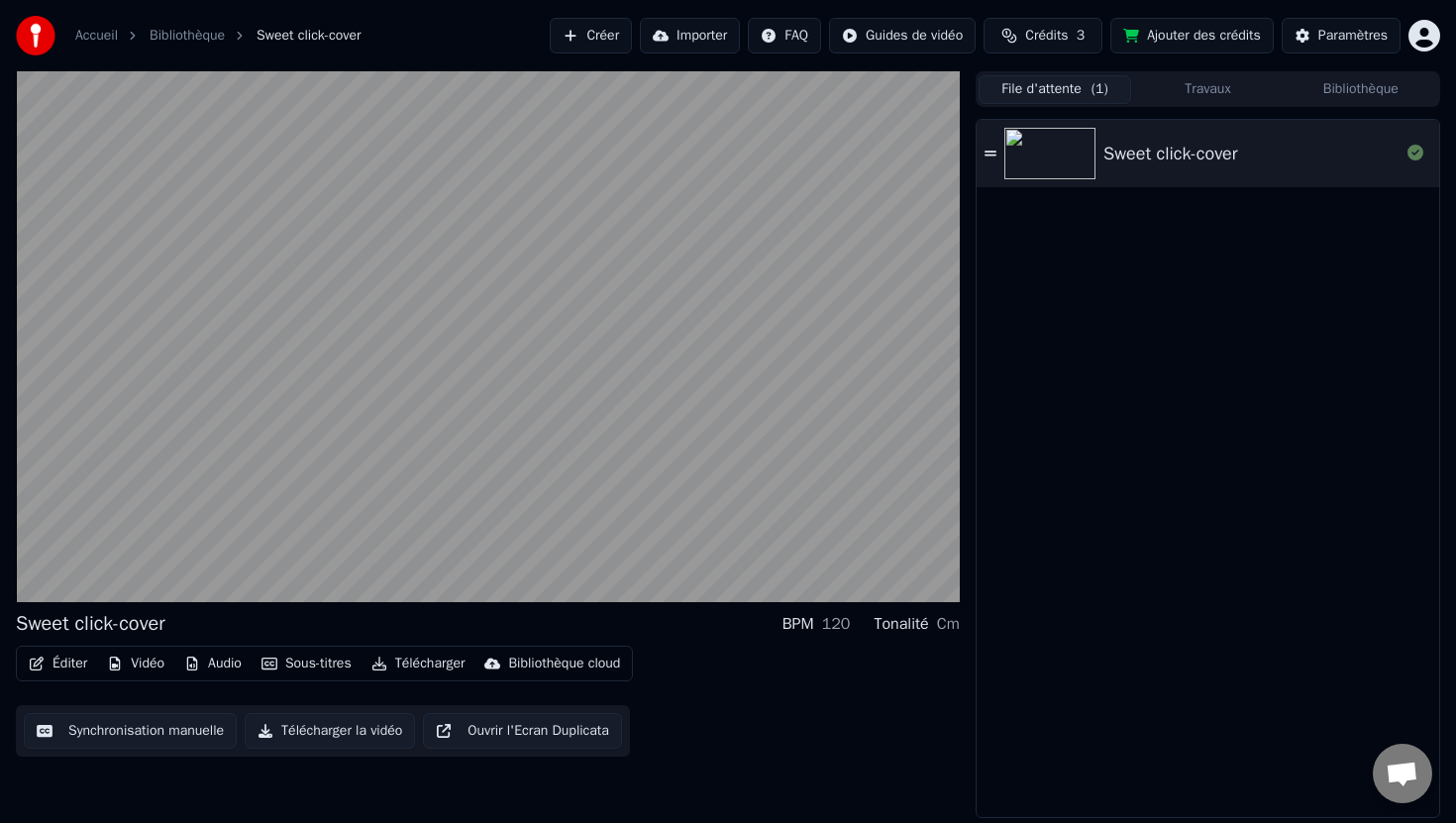 click on "File d'attente ( 1 )" at bounding box center (1055, 89) 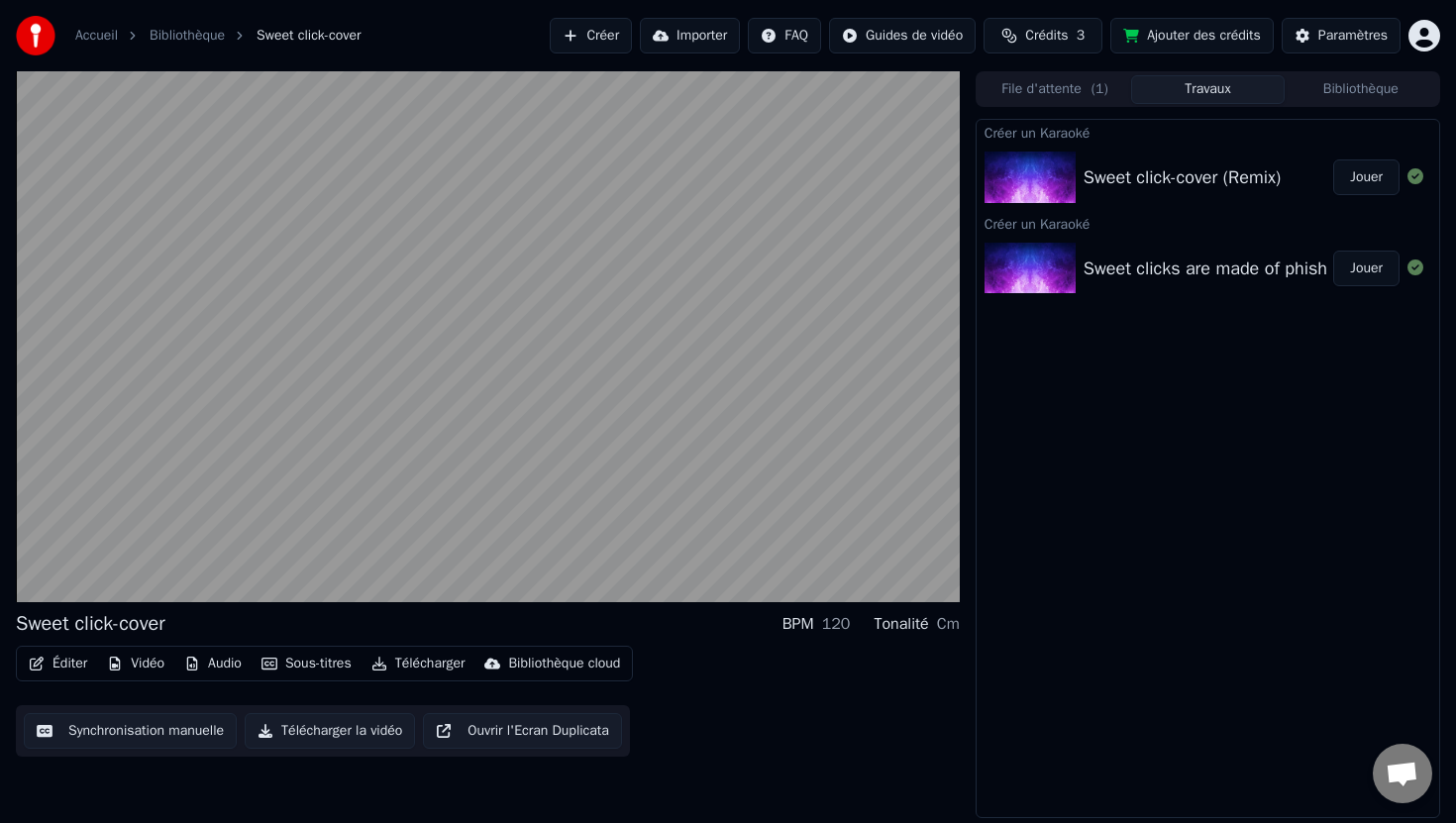 click at bounding box center (1030, 177) 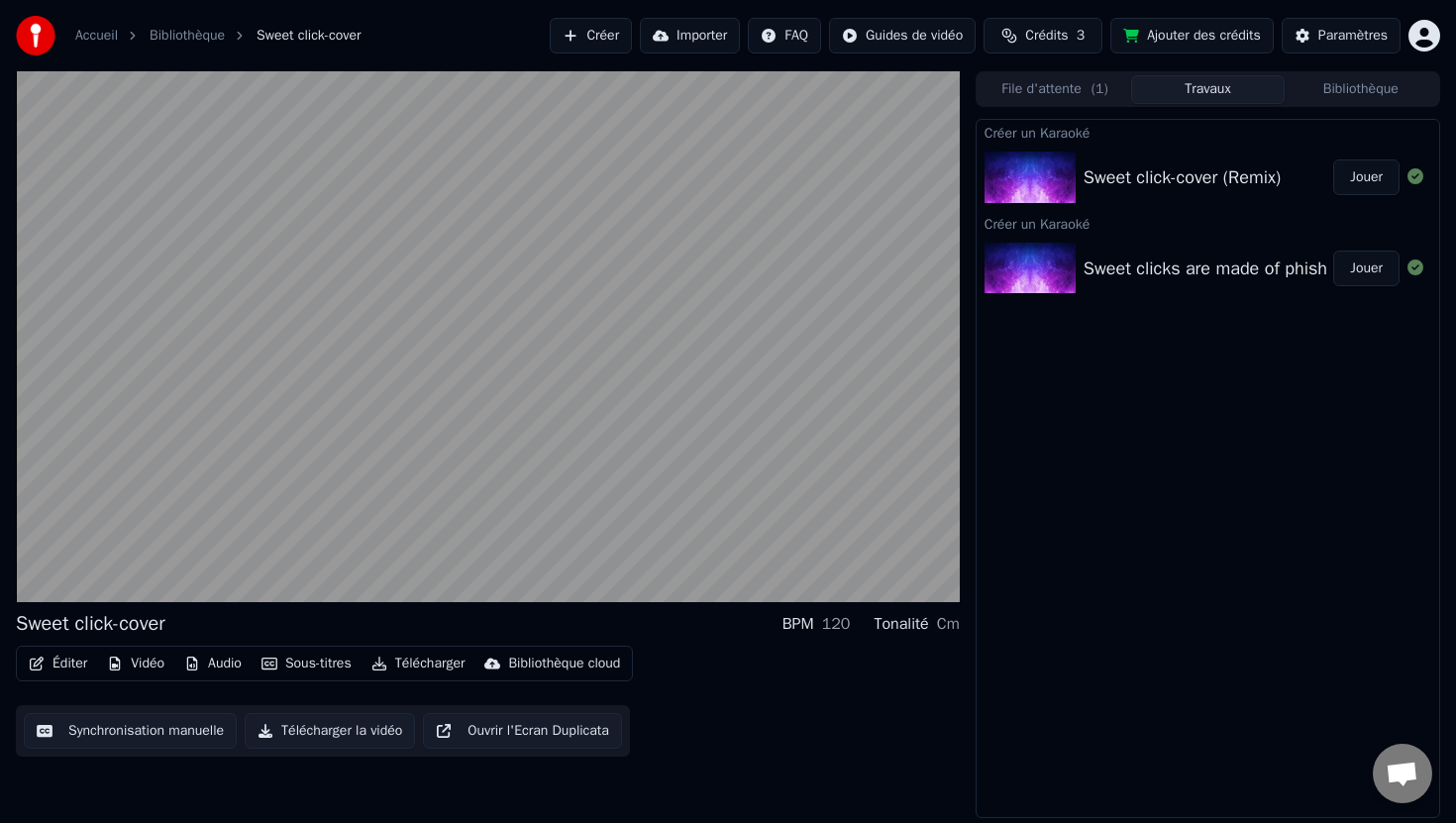 click on "Jouer" at bounding box center (1366, 268) 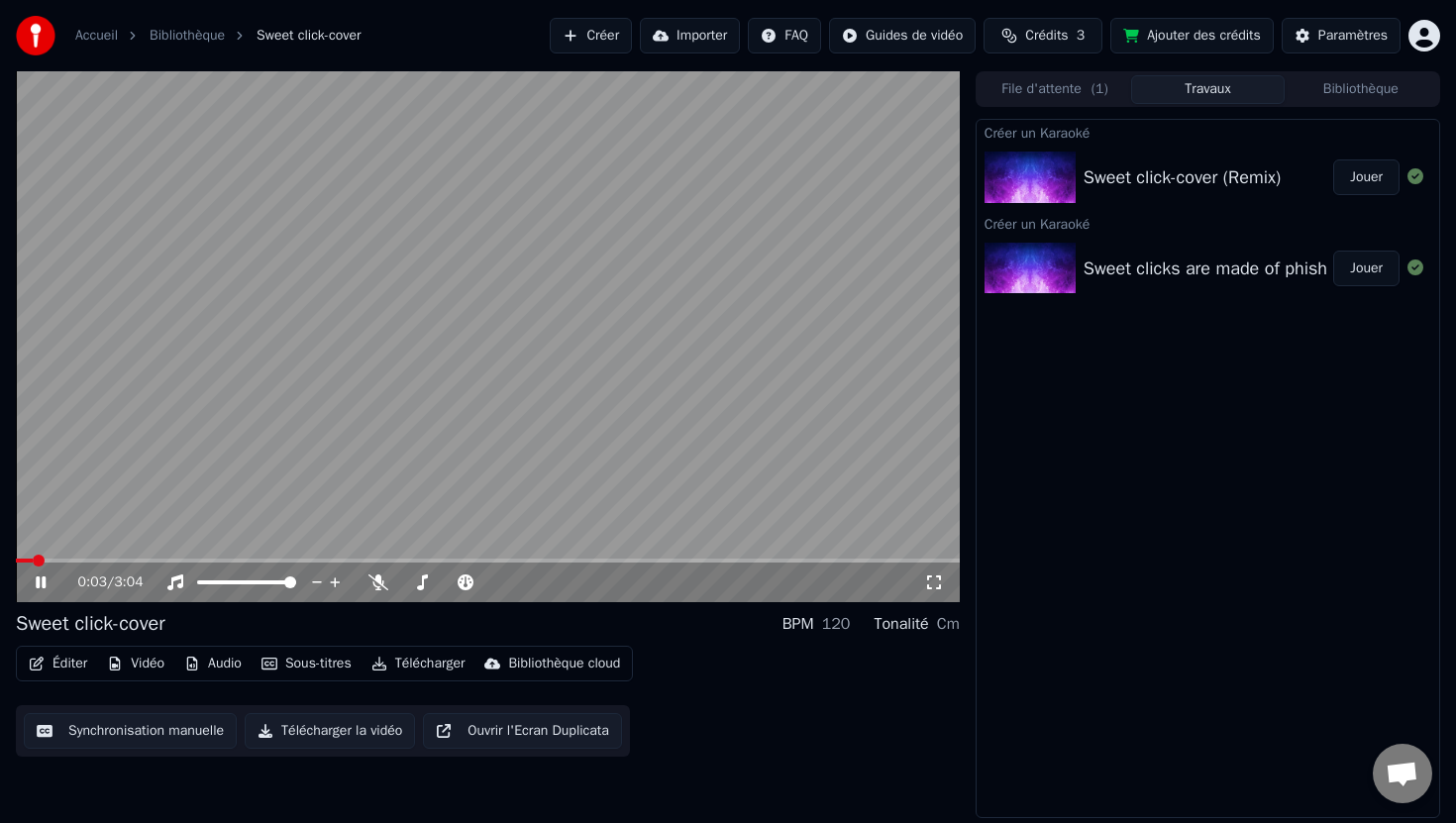 click on "Vidéo" at bounding box center [136, 664] 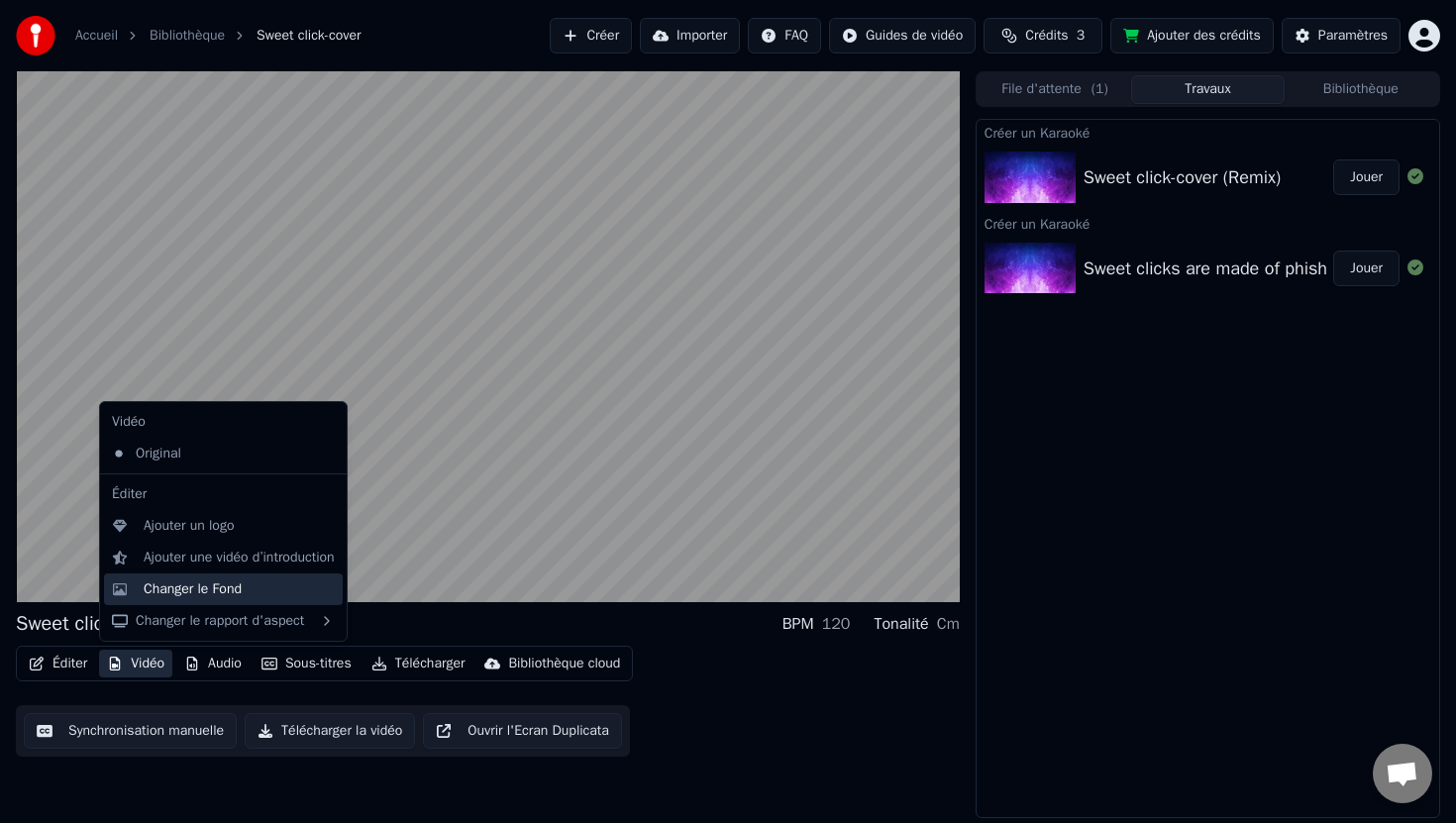 click on "Changer le Fond" at bounding box center [192, 589] 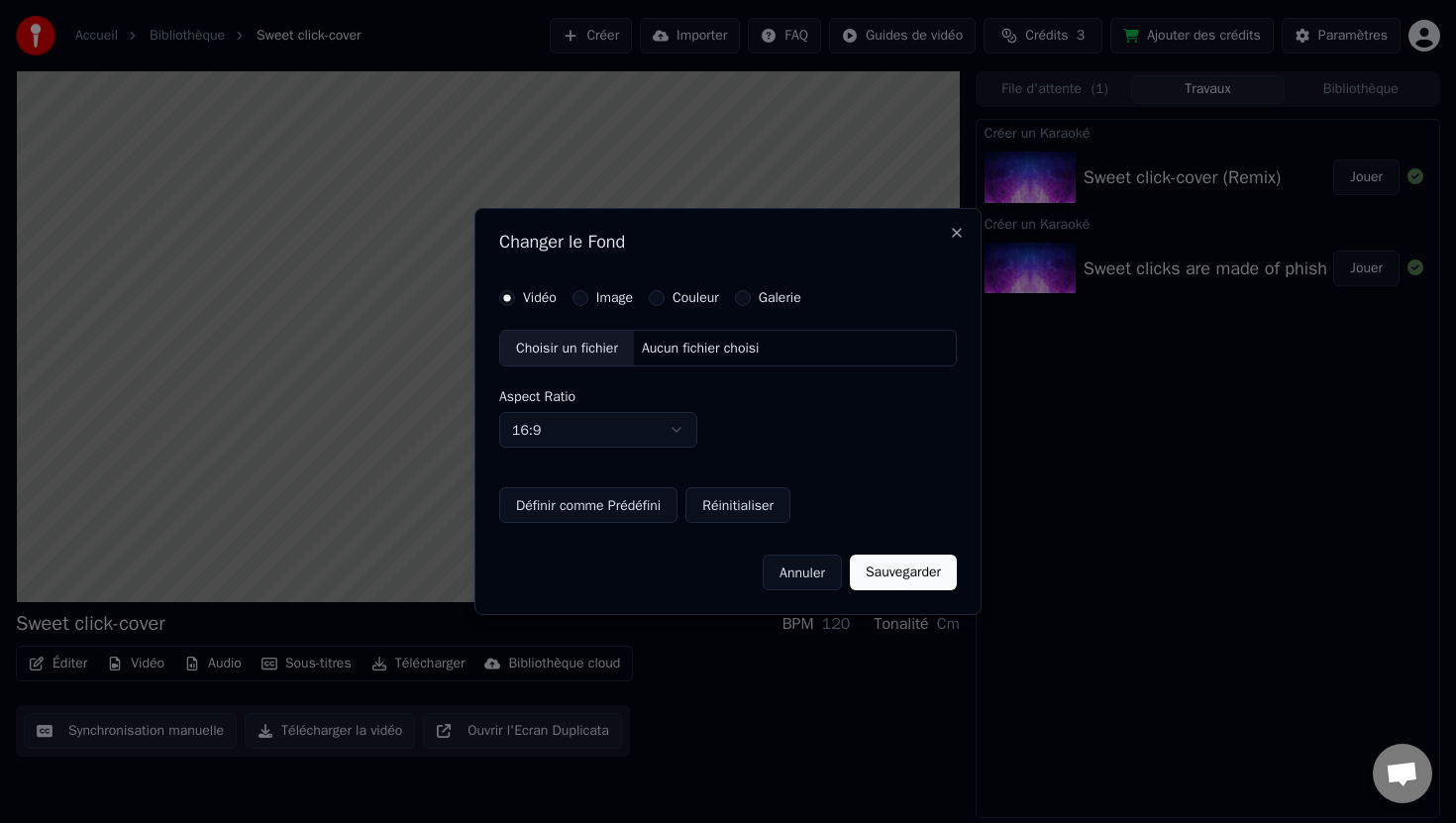 click on "Choisir un fichier" at bounding box center (567, 349) 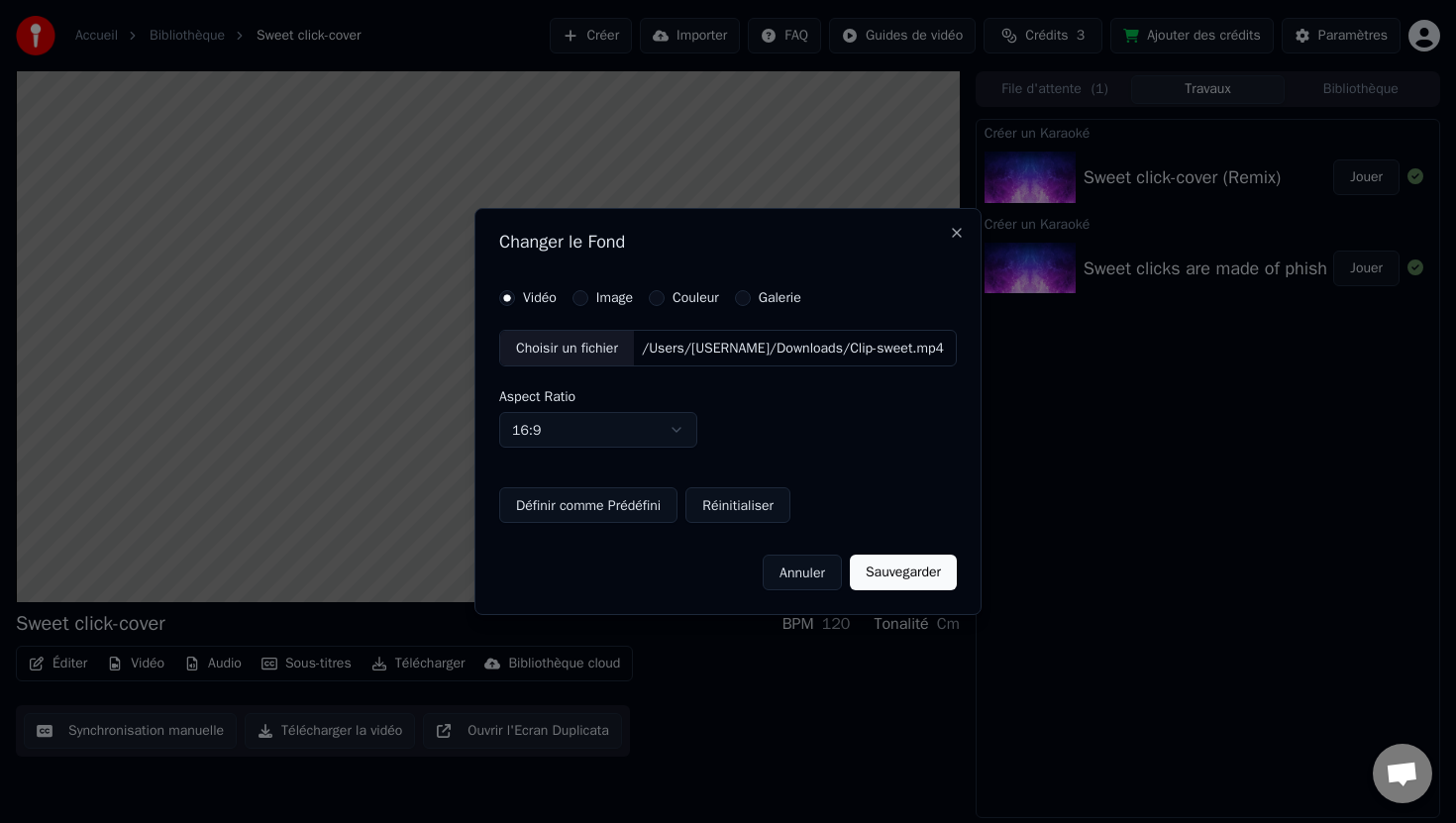 click on "Sauvegarder" at bounding box center [903, 572] 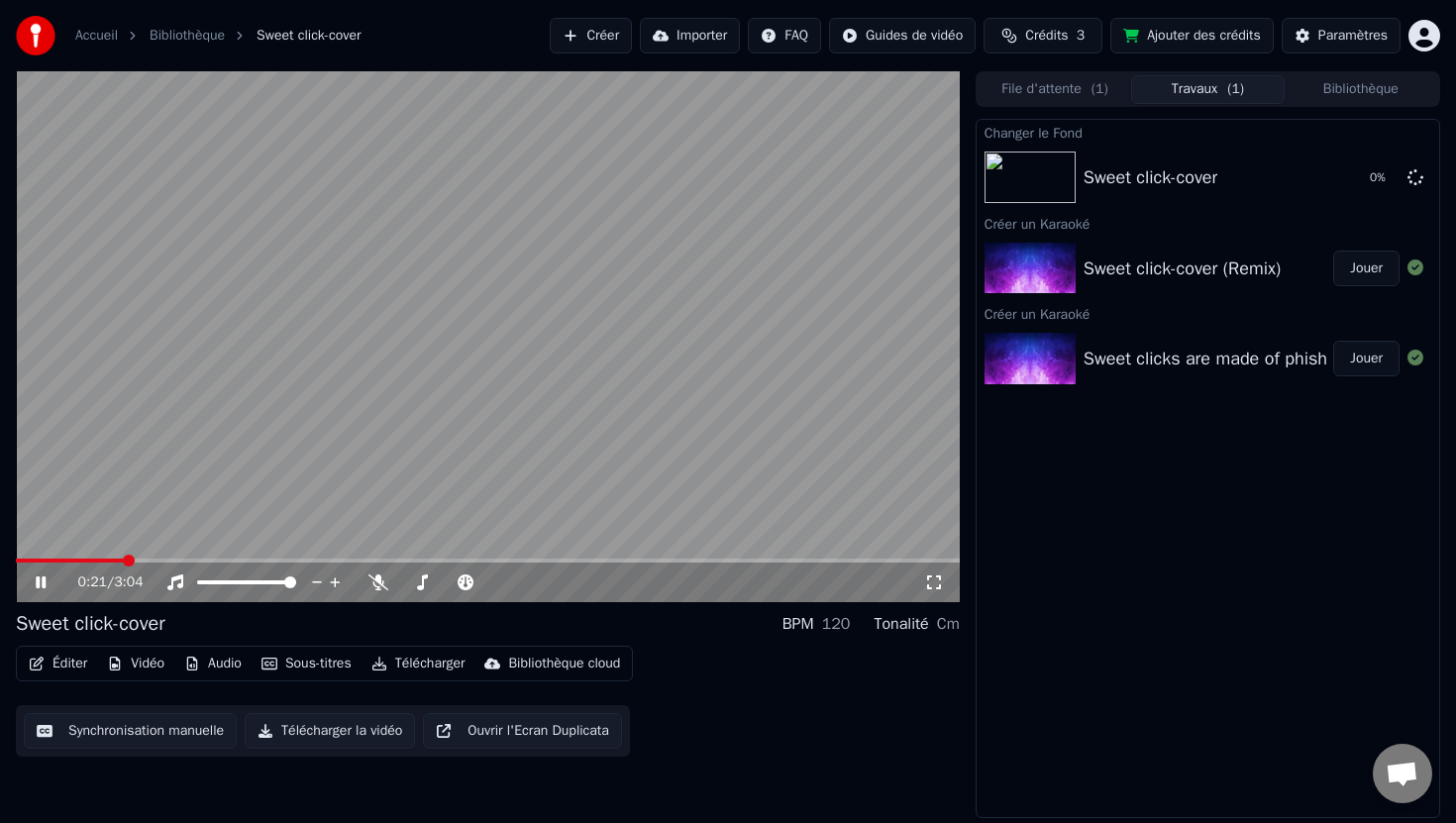 click on "Éditer" at bounding box center (57, 664) 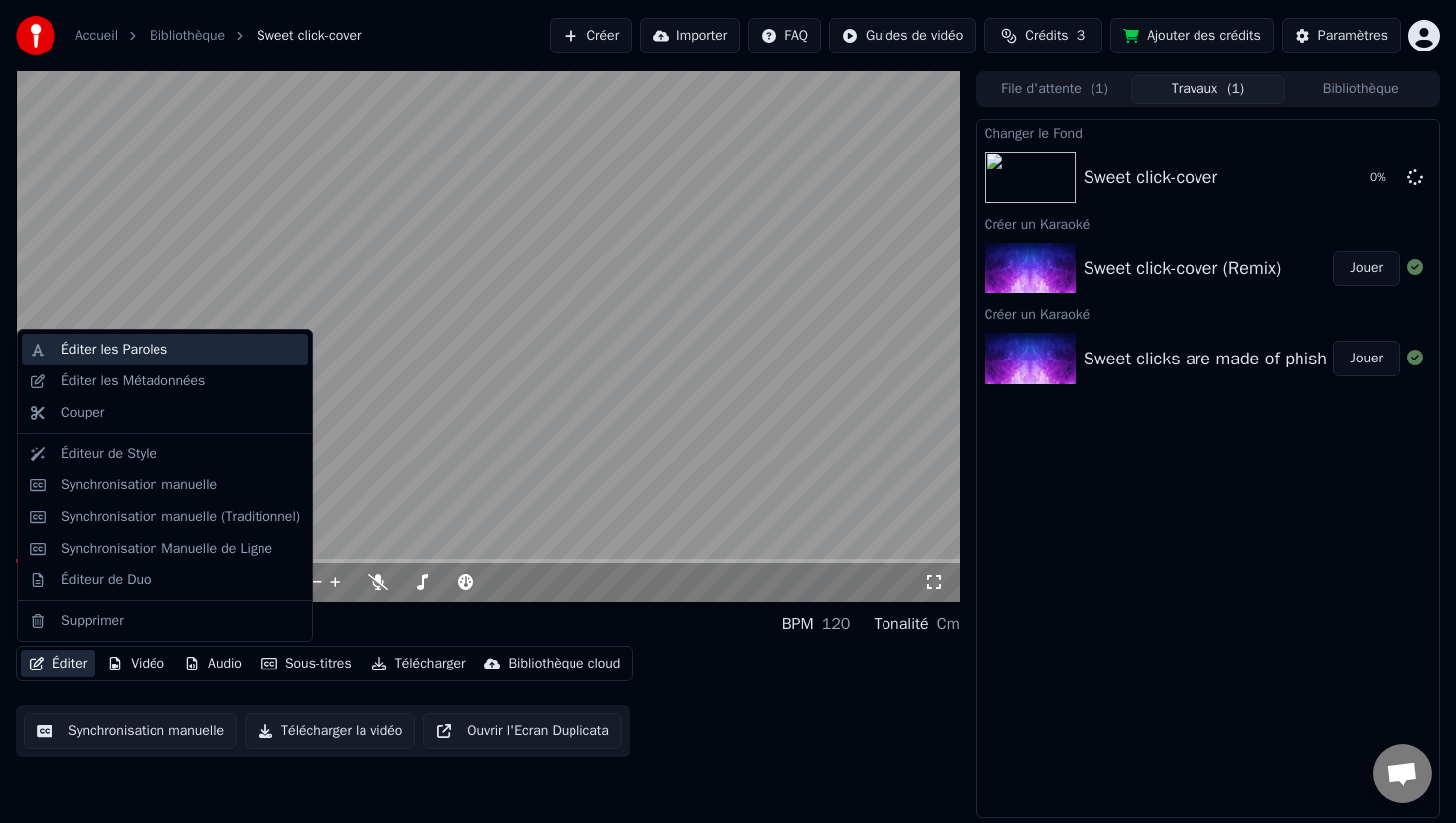 click on "Éditer les Paroles" at bounding box center (180, 350) 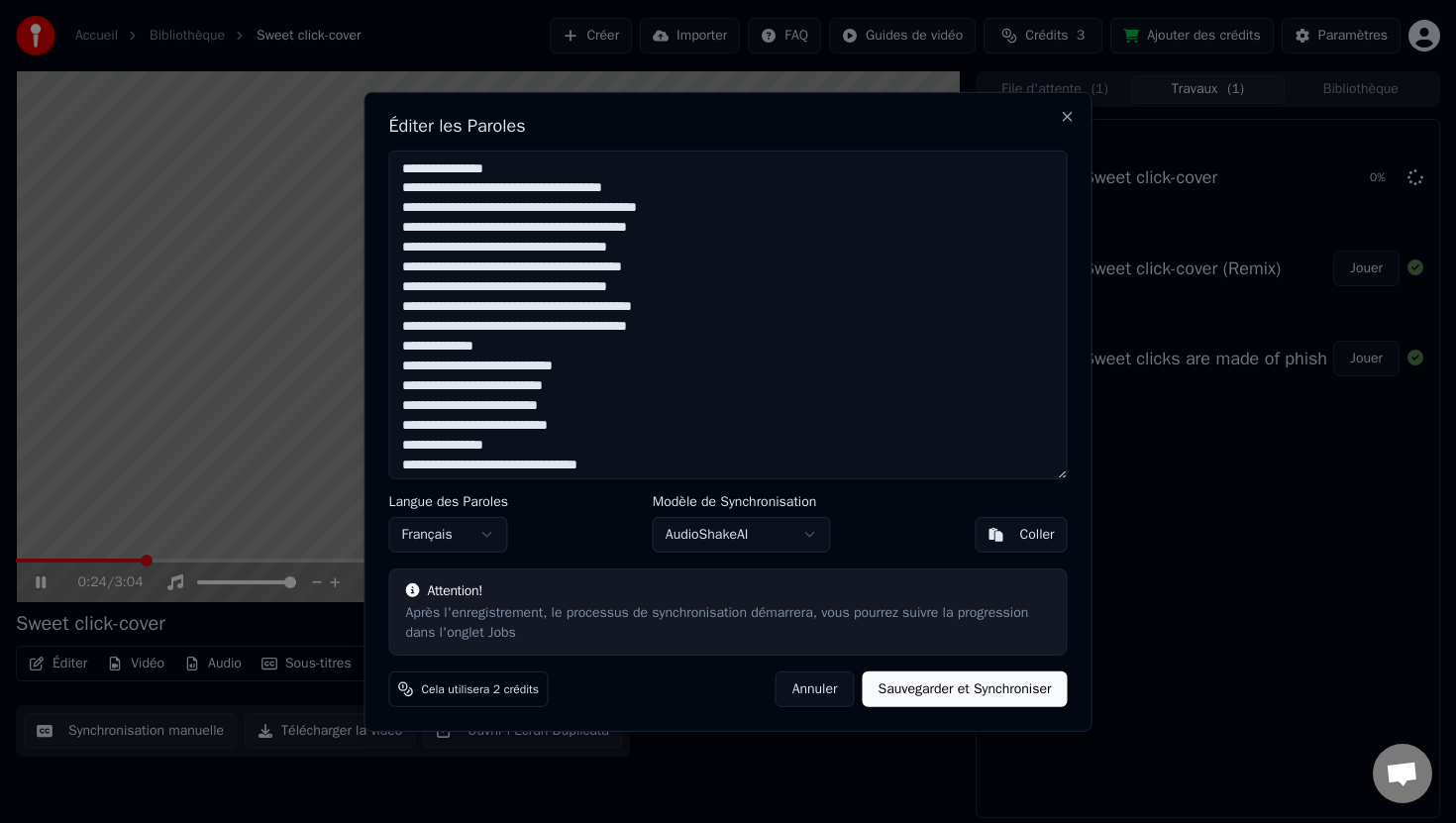 drag, startPoint x: 521, startPoint y: 163, endPoint x: 355, endPoint y: 164, distance: 166.00301 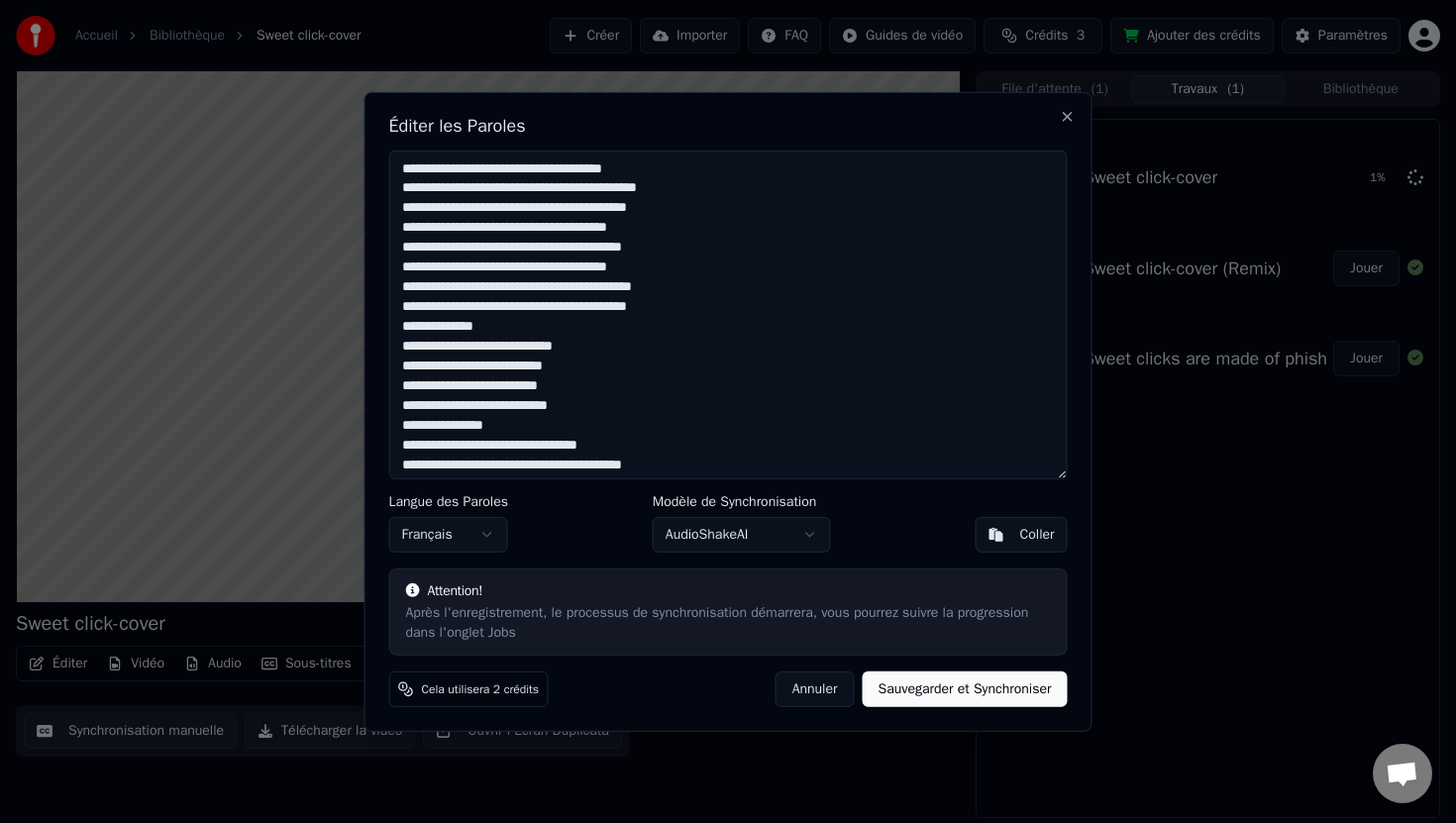 drag, startPoint x: 529, startPoint y: 325, endPoint x: 396, endPoint y: 327, distance: 133.01504 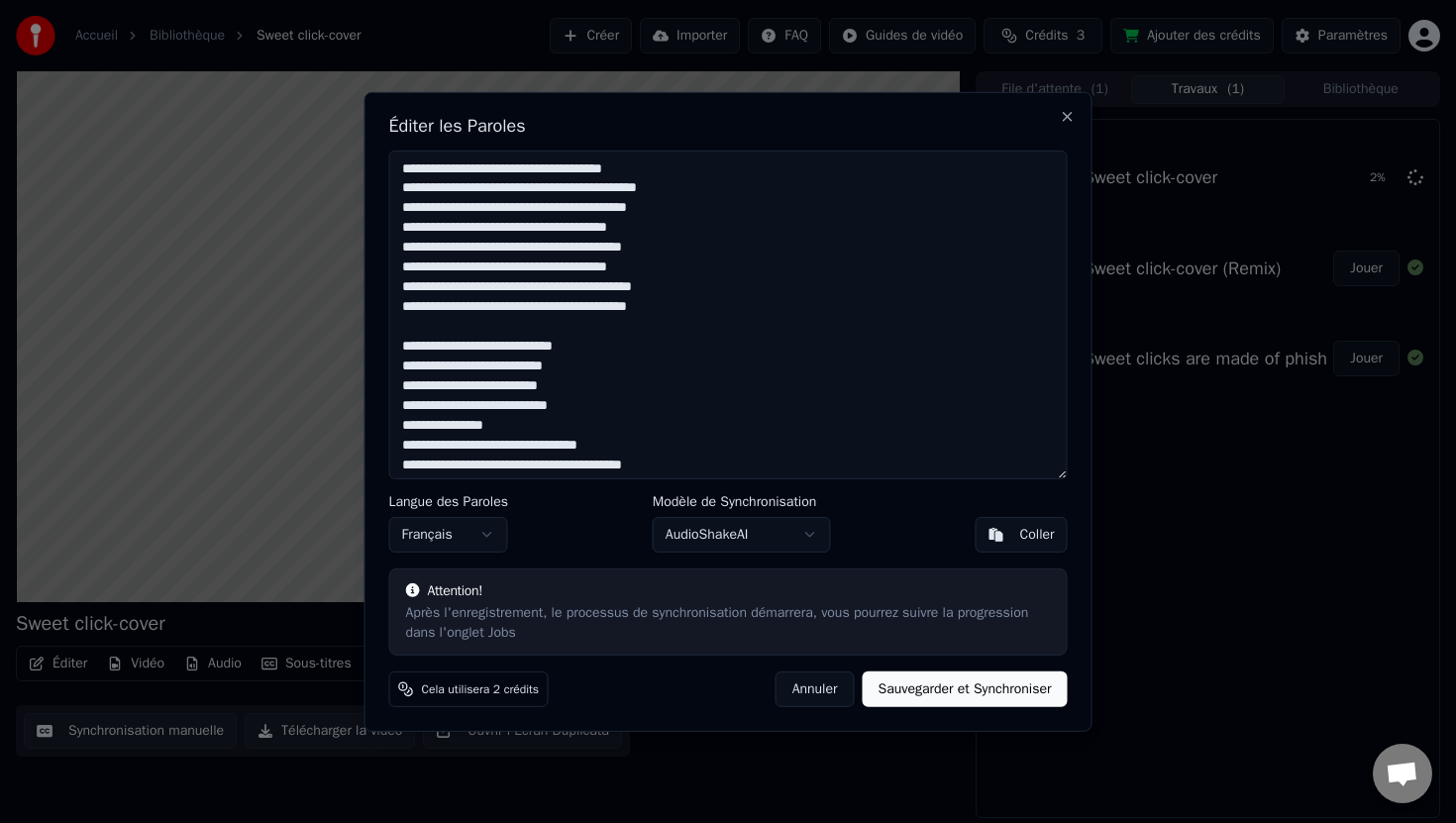 drag, startPoint x: 529, startPoint y: 429, endPoint x: 353, endPoint y: 429, distance: 176 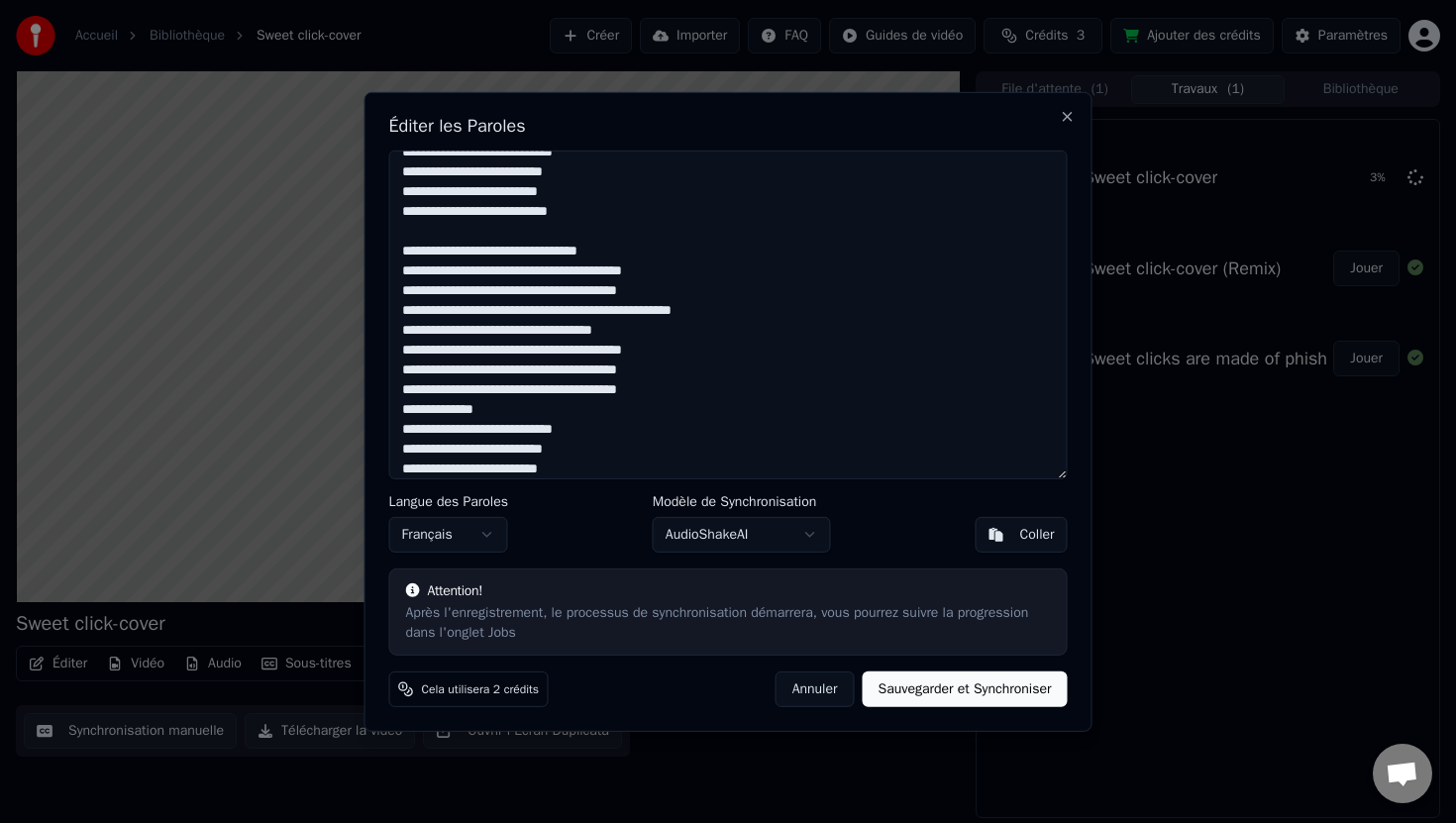 scroll, scrollTop: 229, scrollLeft: 0, axis: vertical 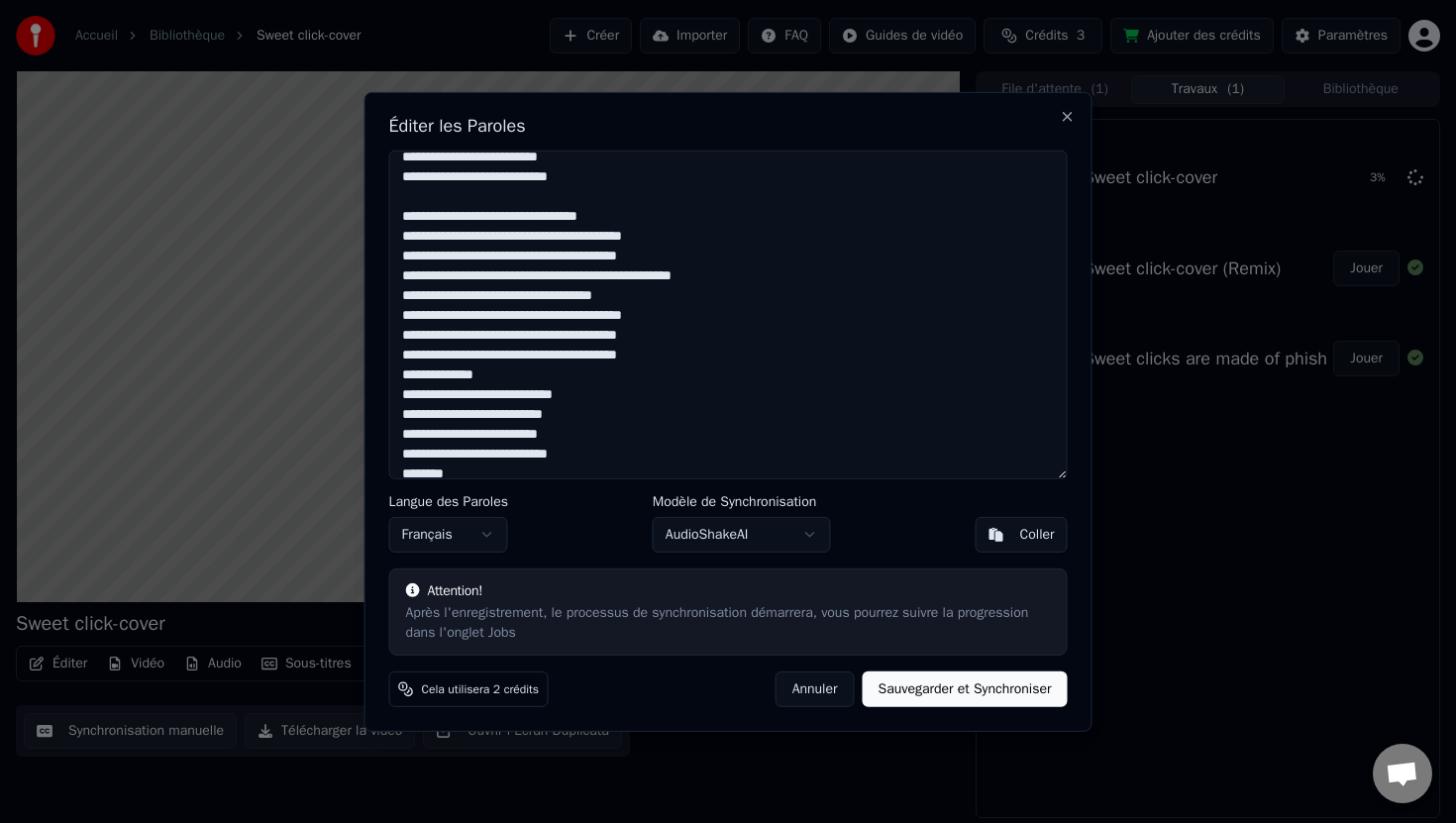 click at bounding box center (728, 314) 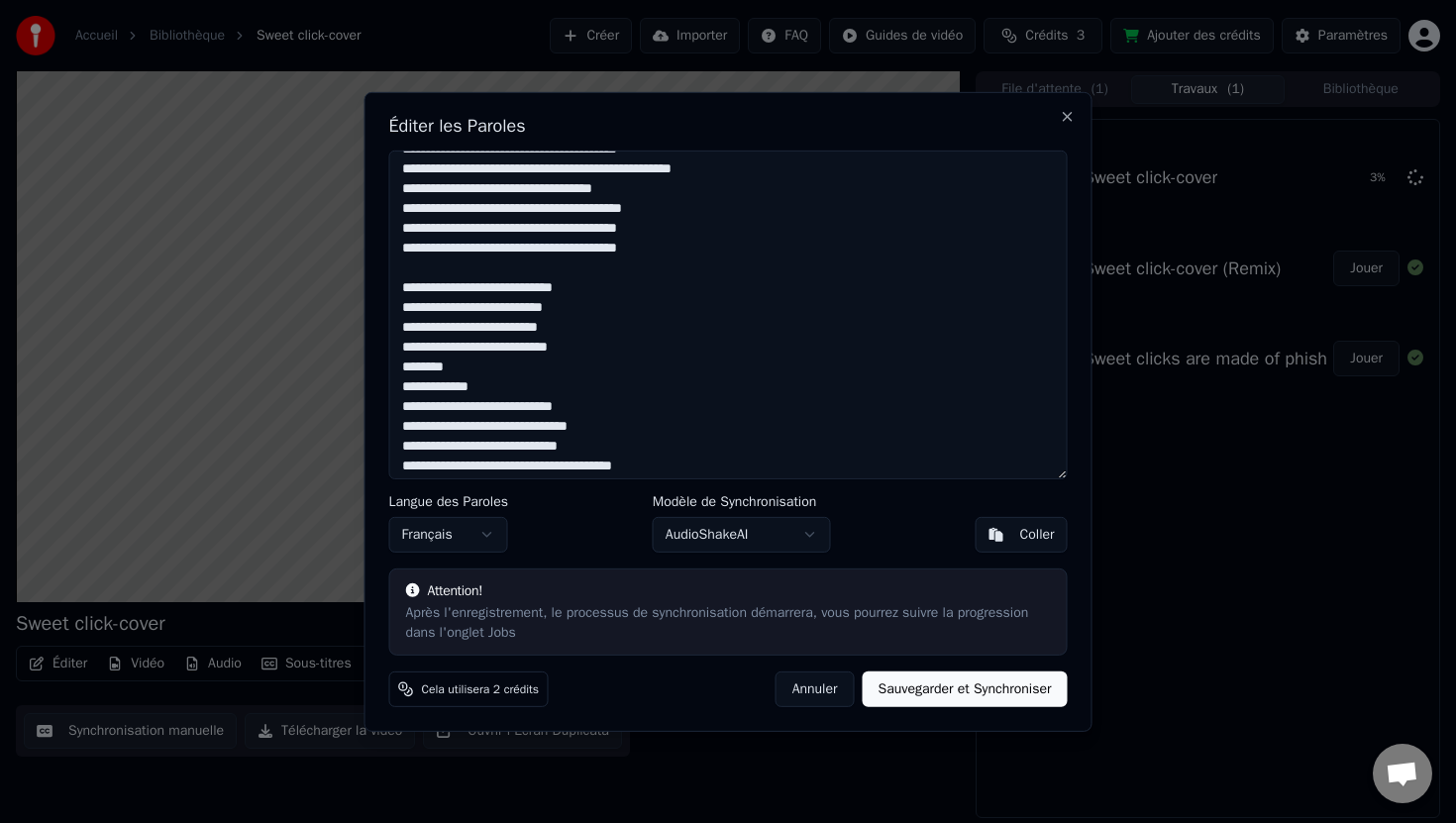 scroll, scrollTop: 349, scrollLeft: 0, axis: vertical 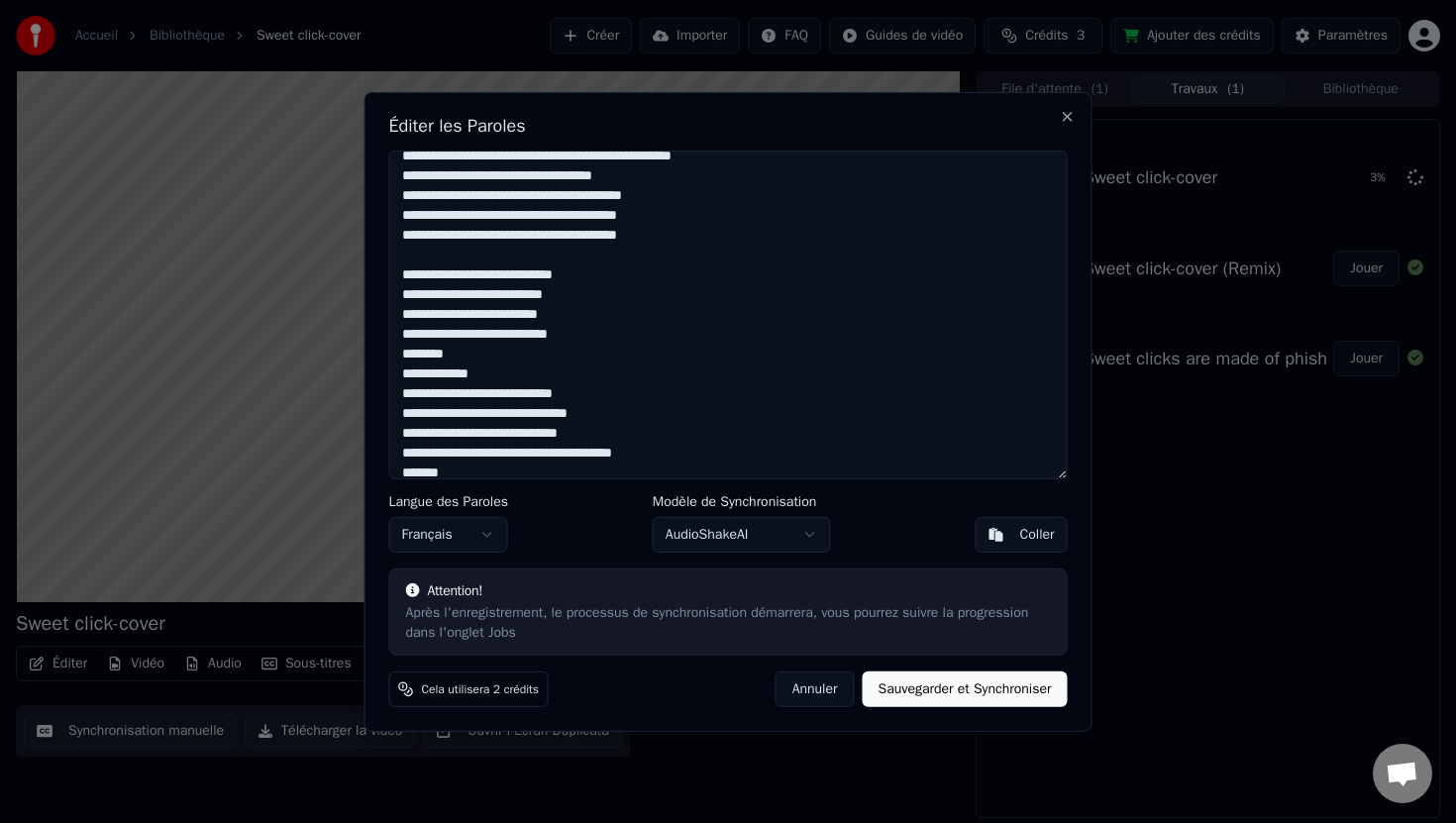 click at bounding box center [728, 314] 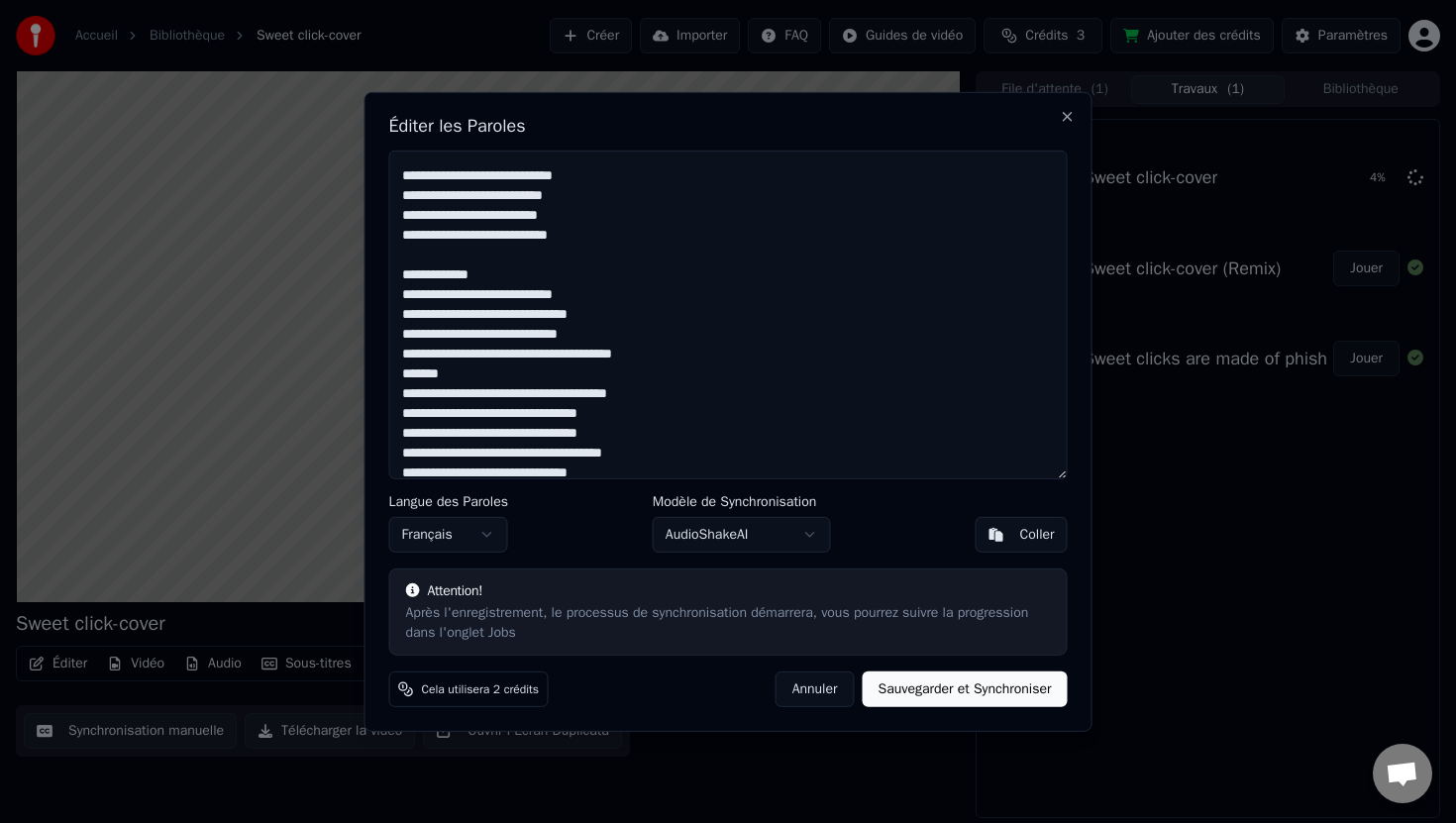 scroll, scrollTop: 469, scrollLeft: 0, axis: vertical 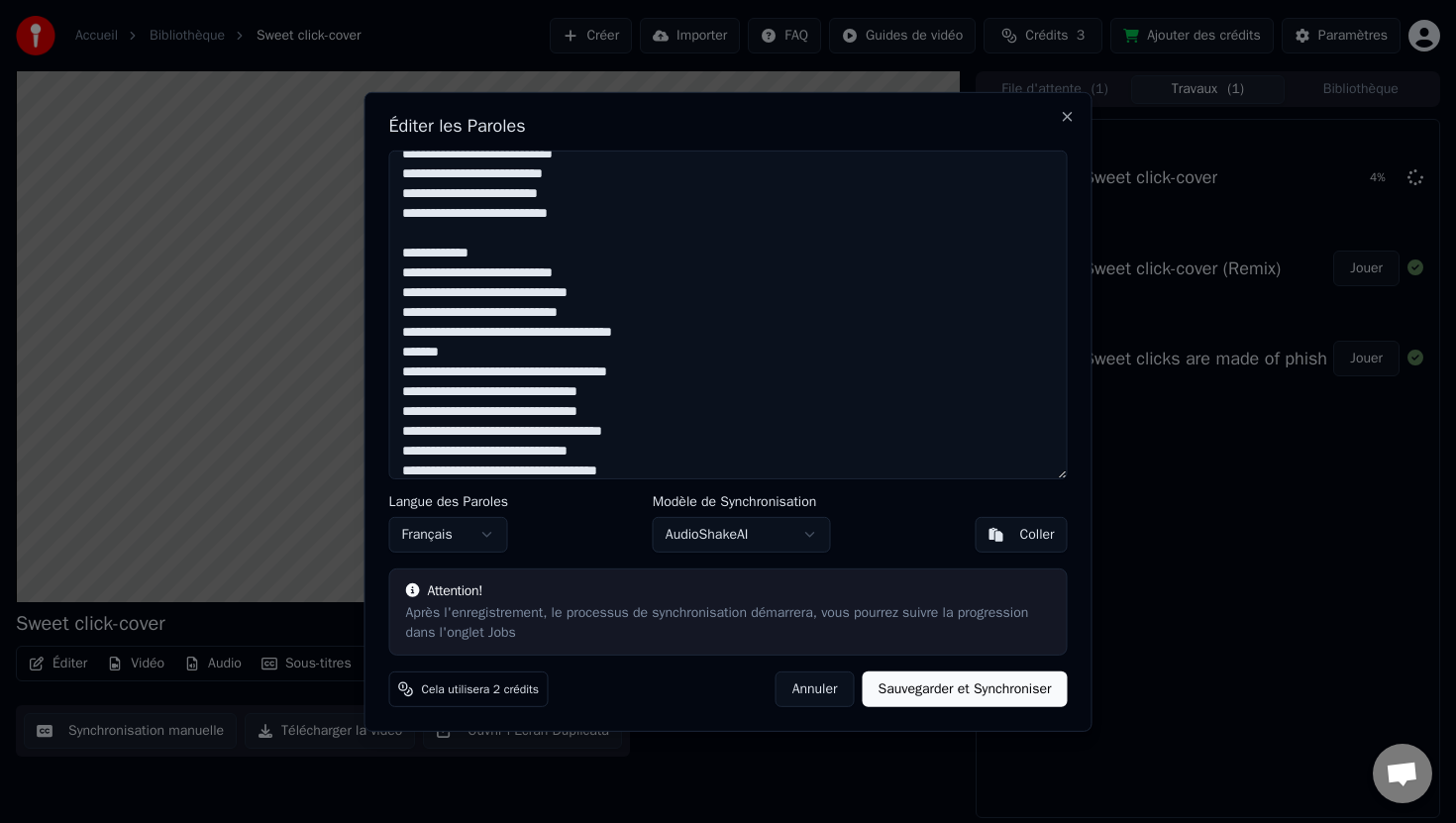 click at bounding box center (728, 314) 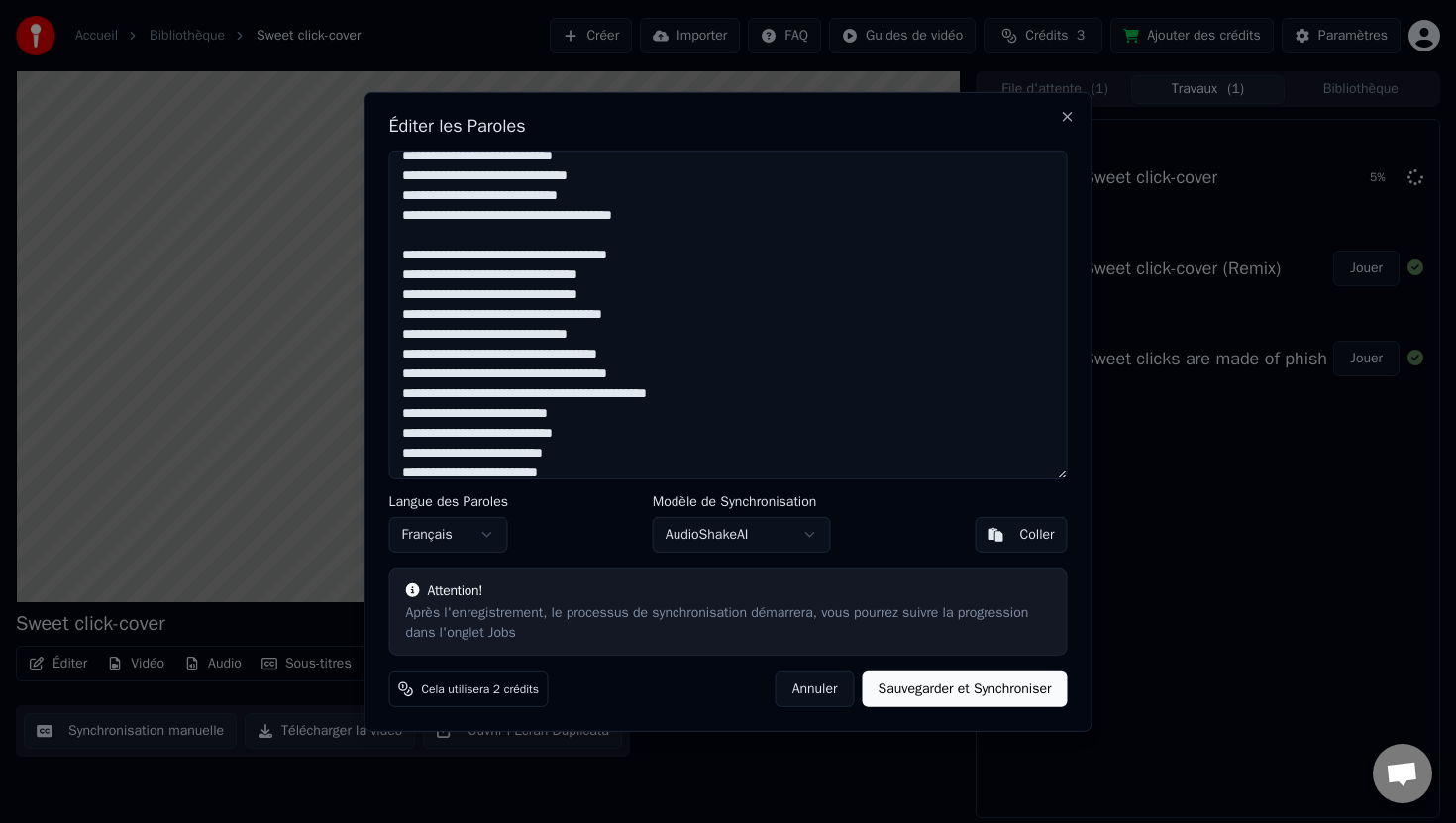 scroll, scrollTop: 619, scrollLeft: 0, axis: vertical 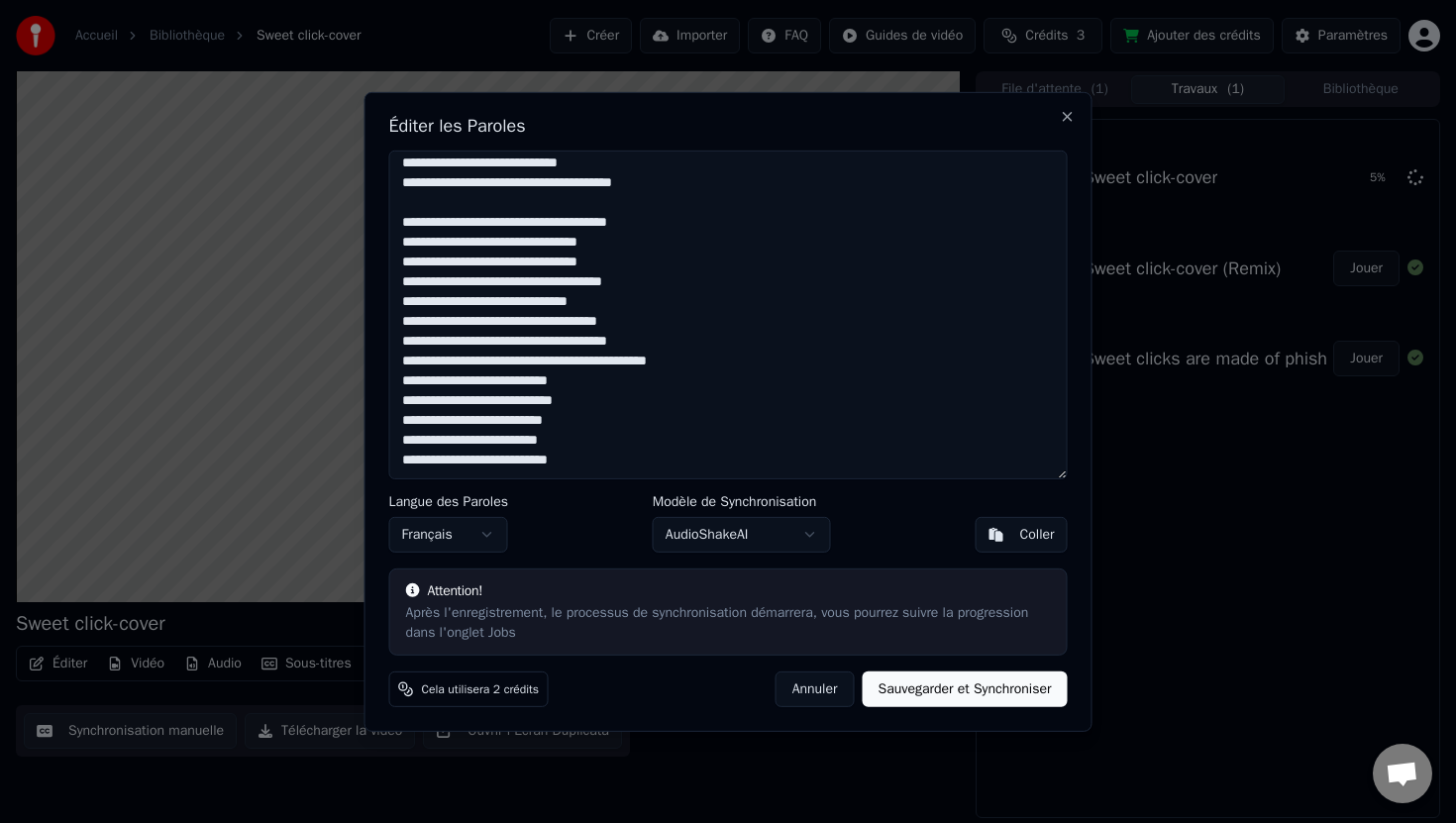 click at bounding box center [728, 314] 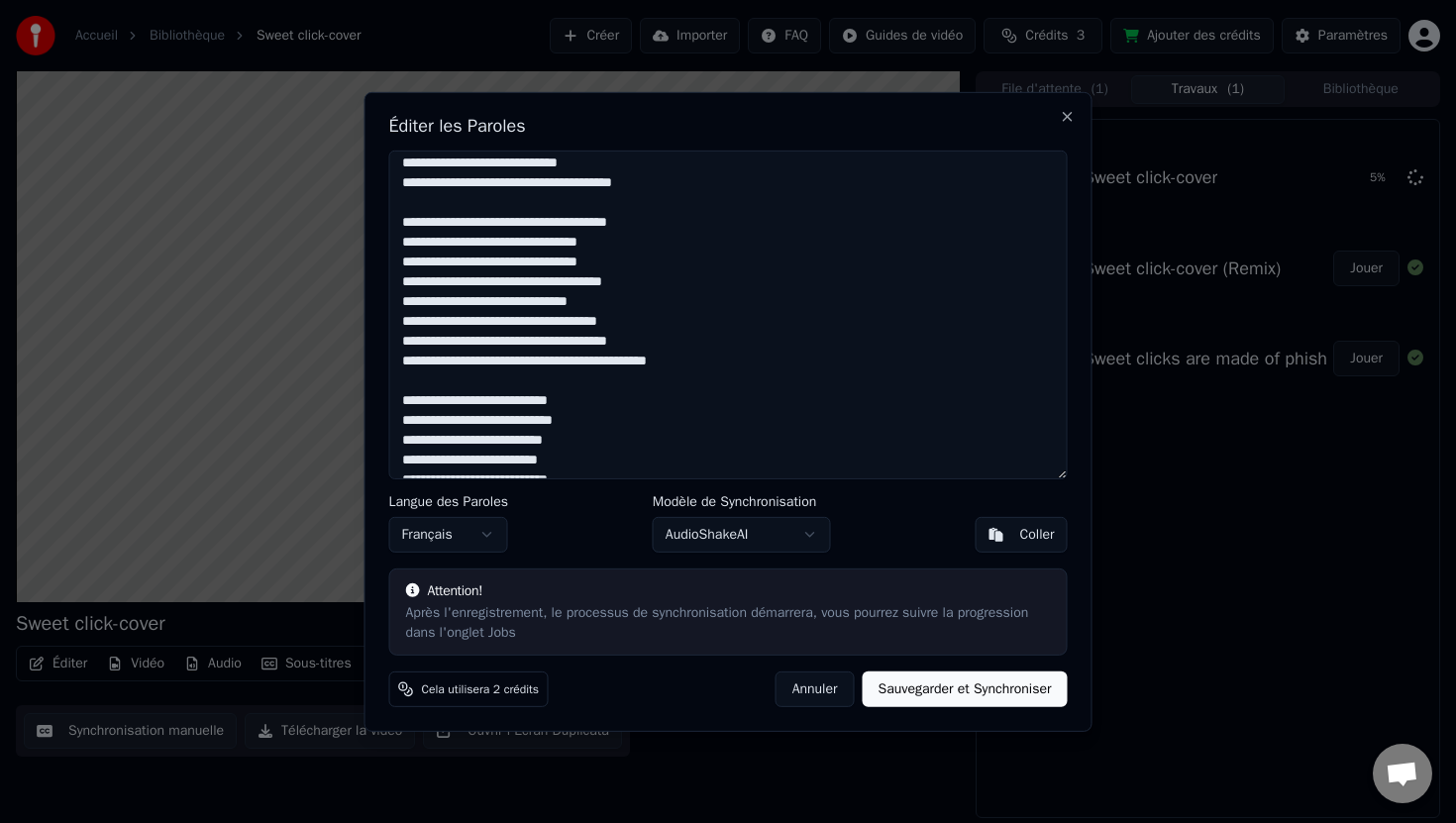scroll, scrollTop: 639, scrollLeft: 0, axis: vertical 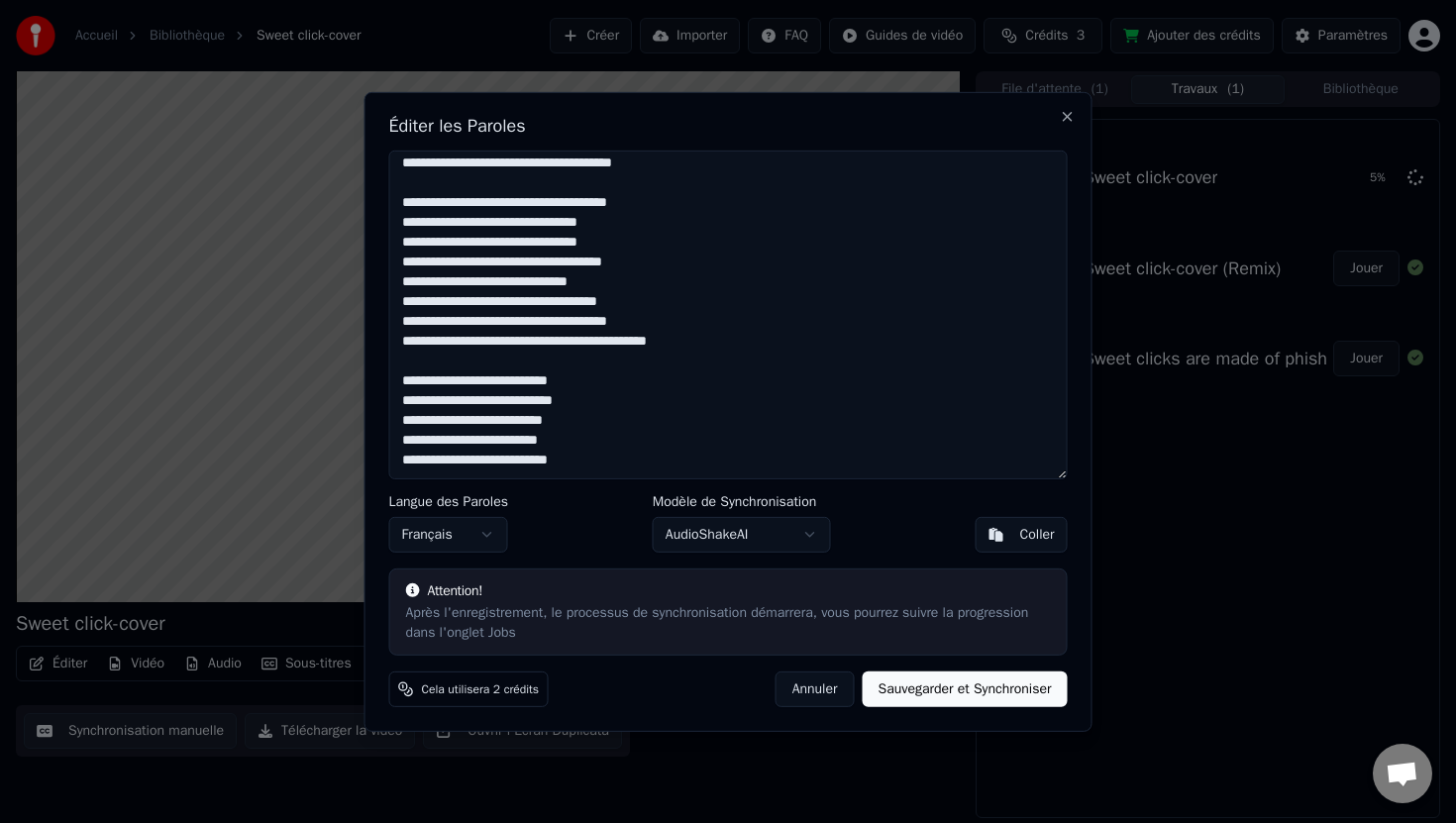 drag, startPoint x: 669, startPoint y: 378, endPoint x: 387, endPoint y: 371, distance: 282.08687 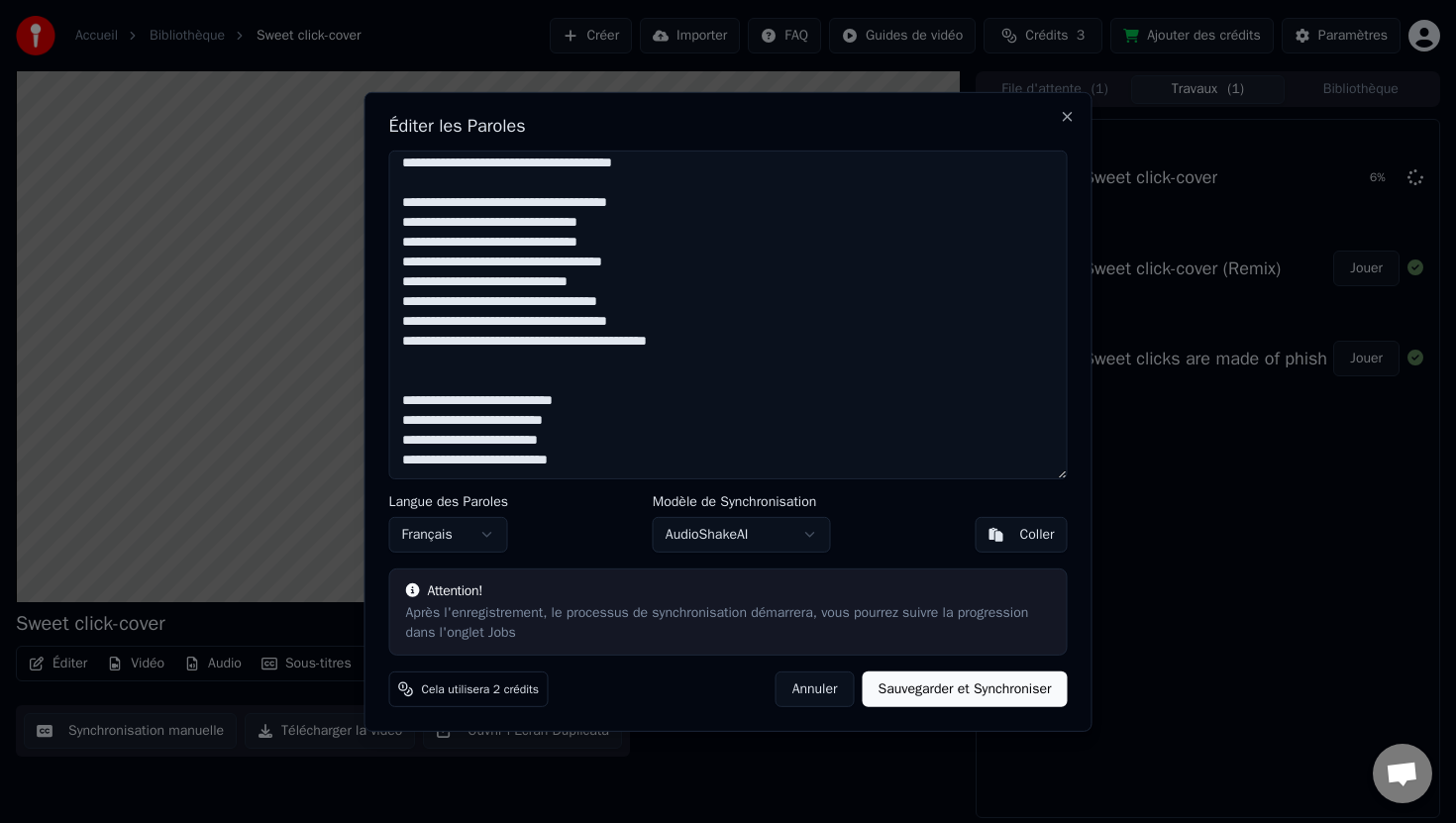 type on "**********" 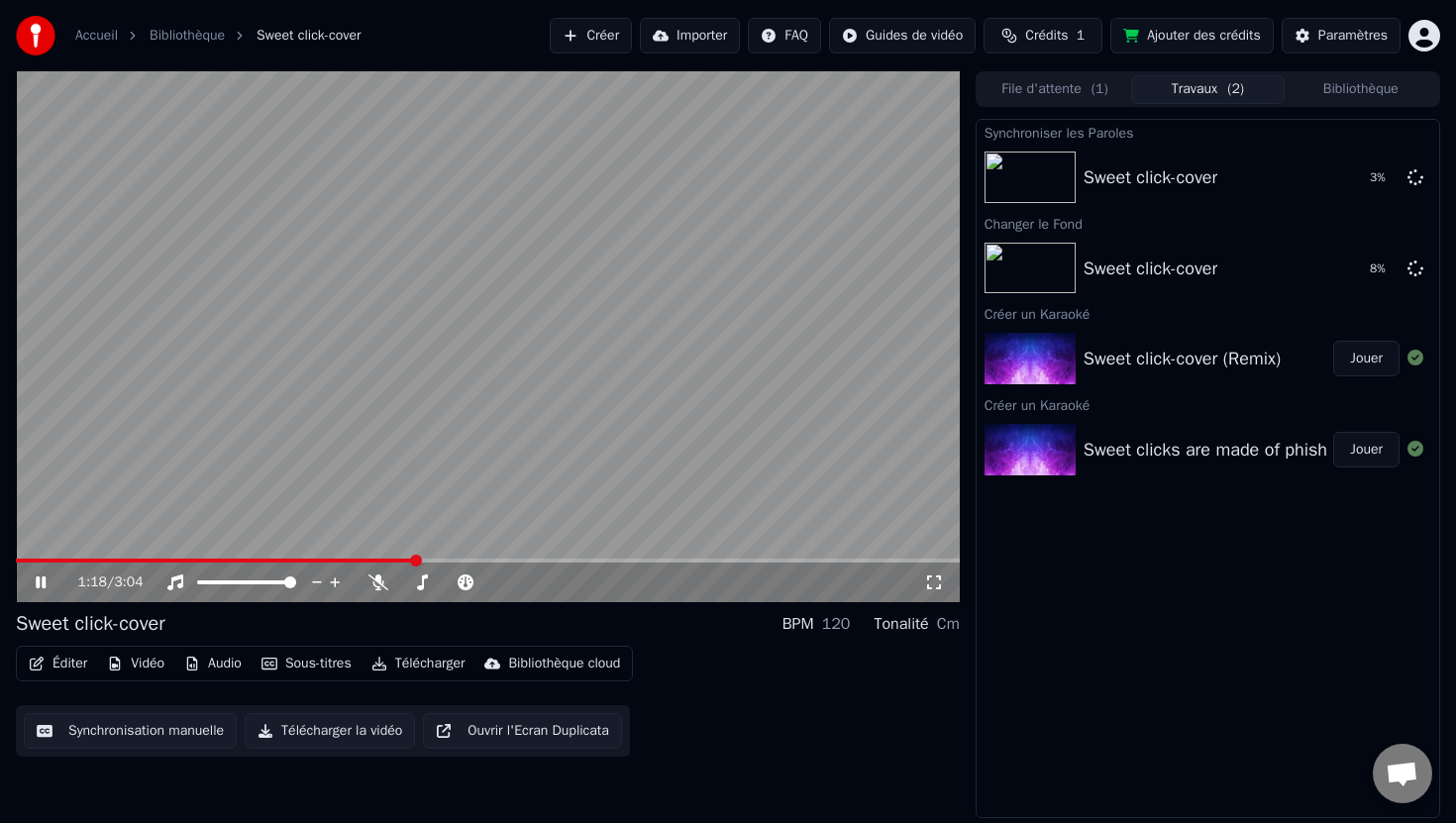 click 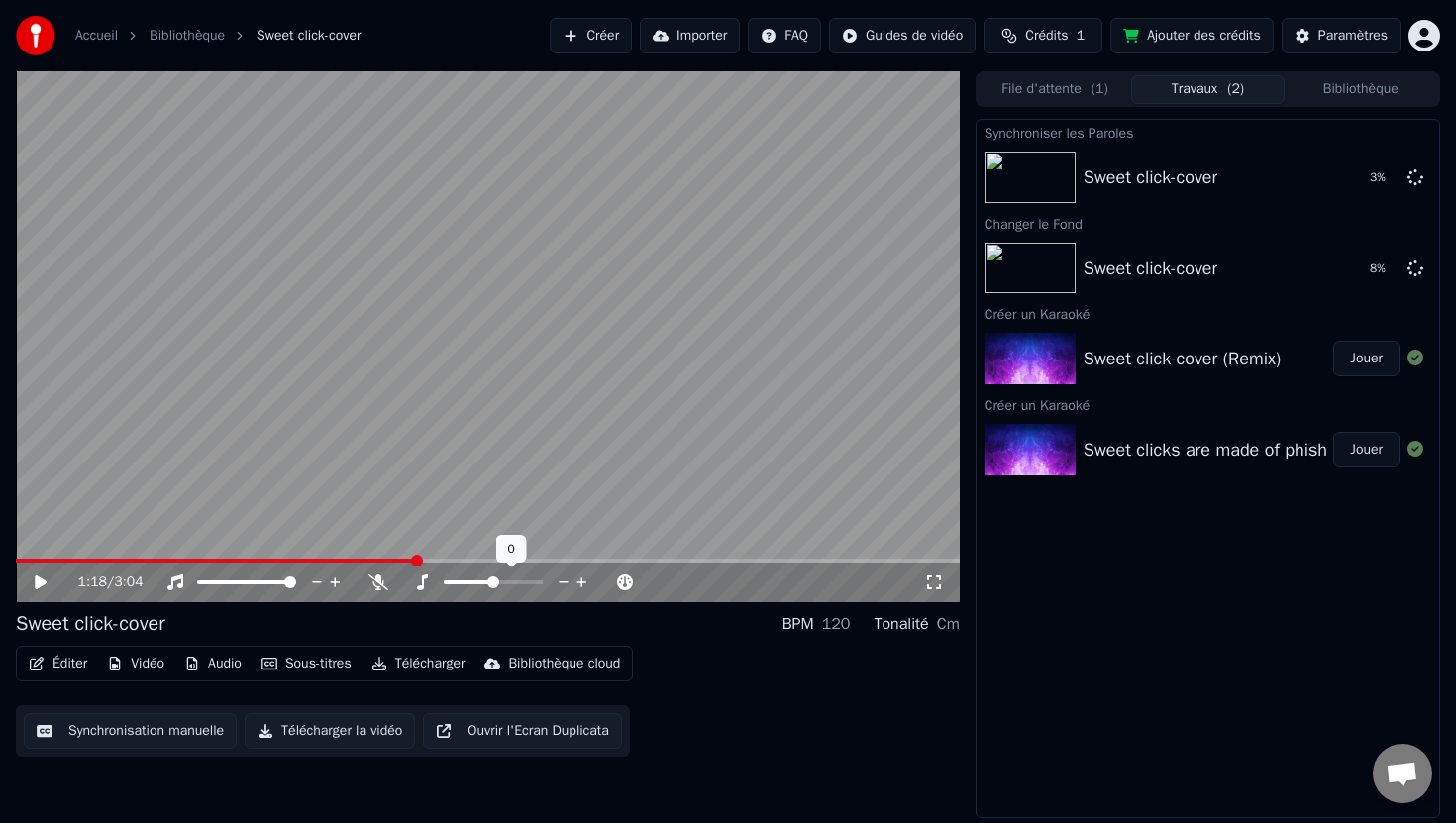 click 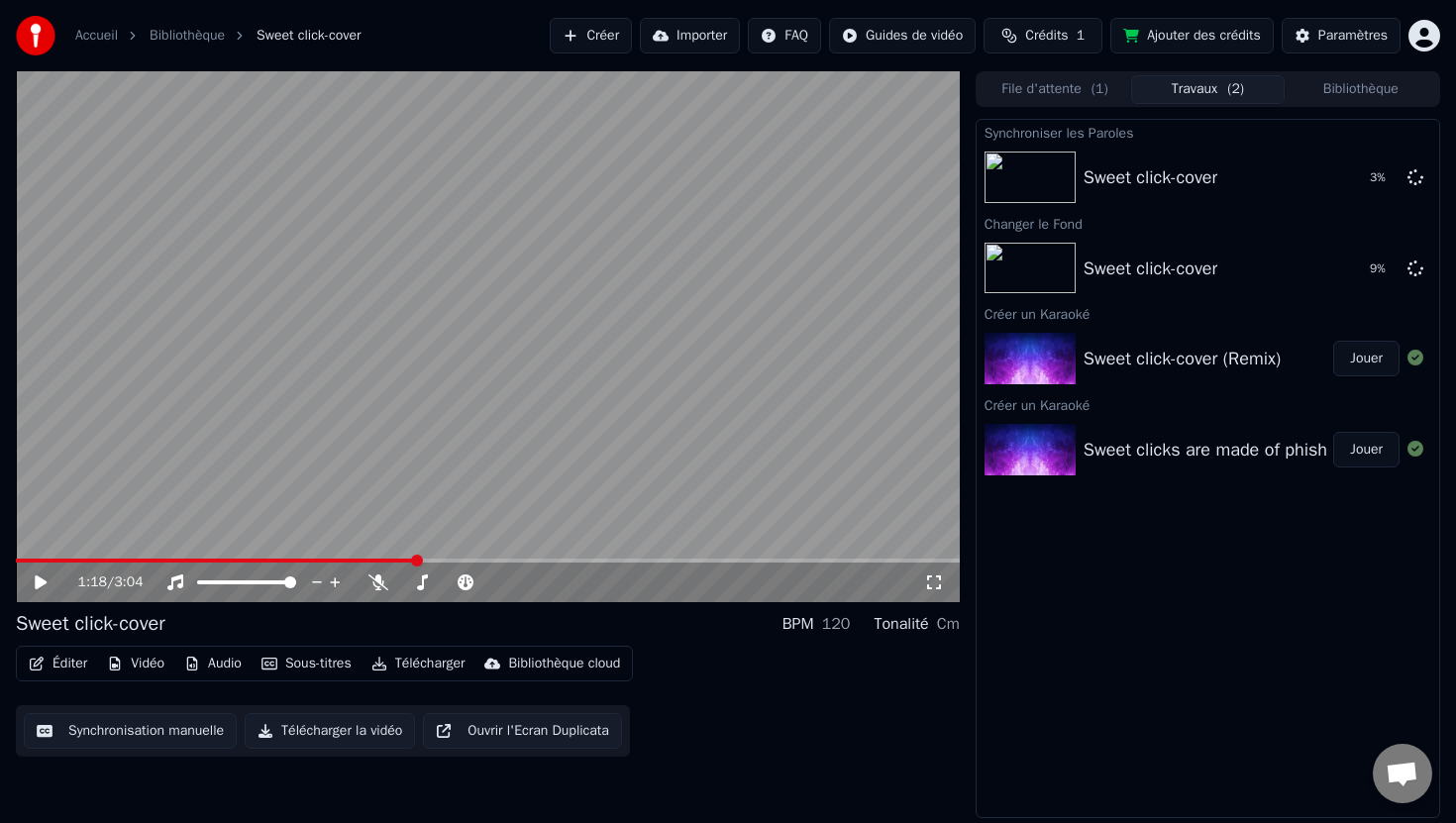 click 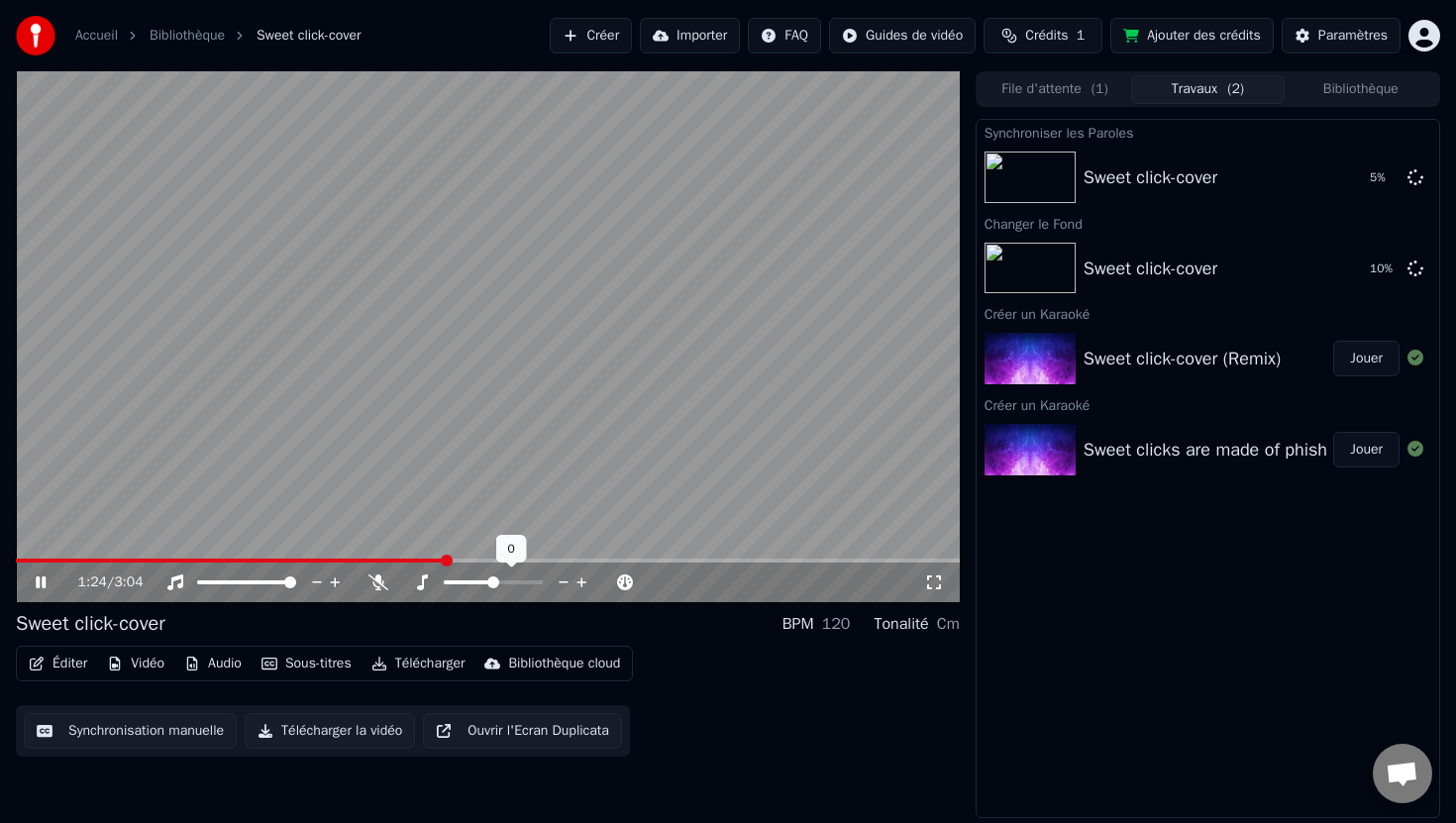 click at bounding box center [493, 582] 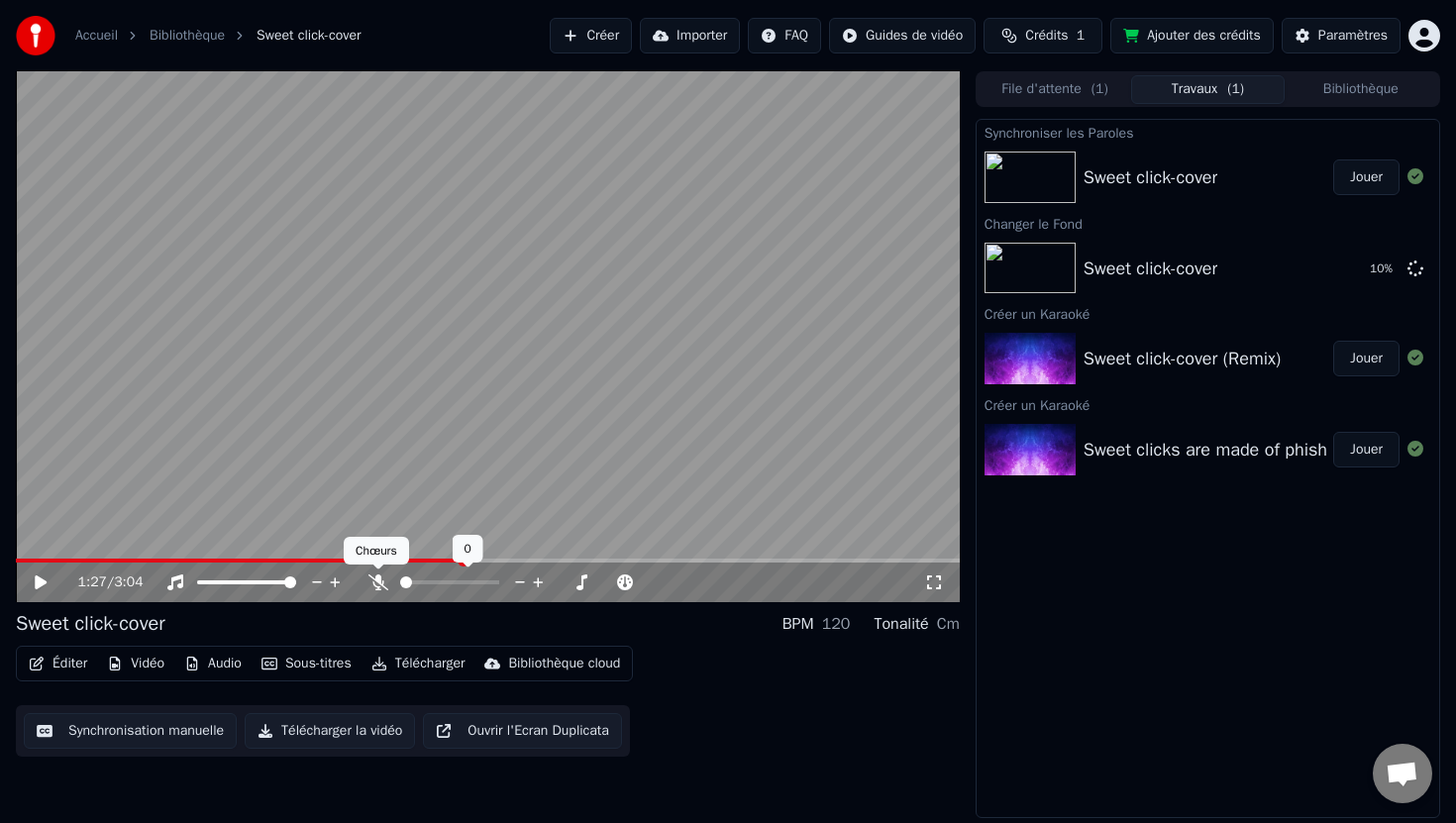 click 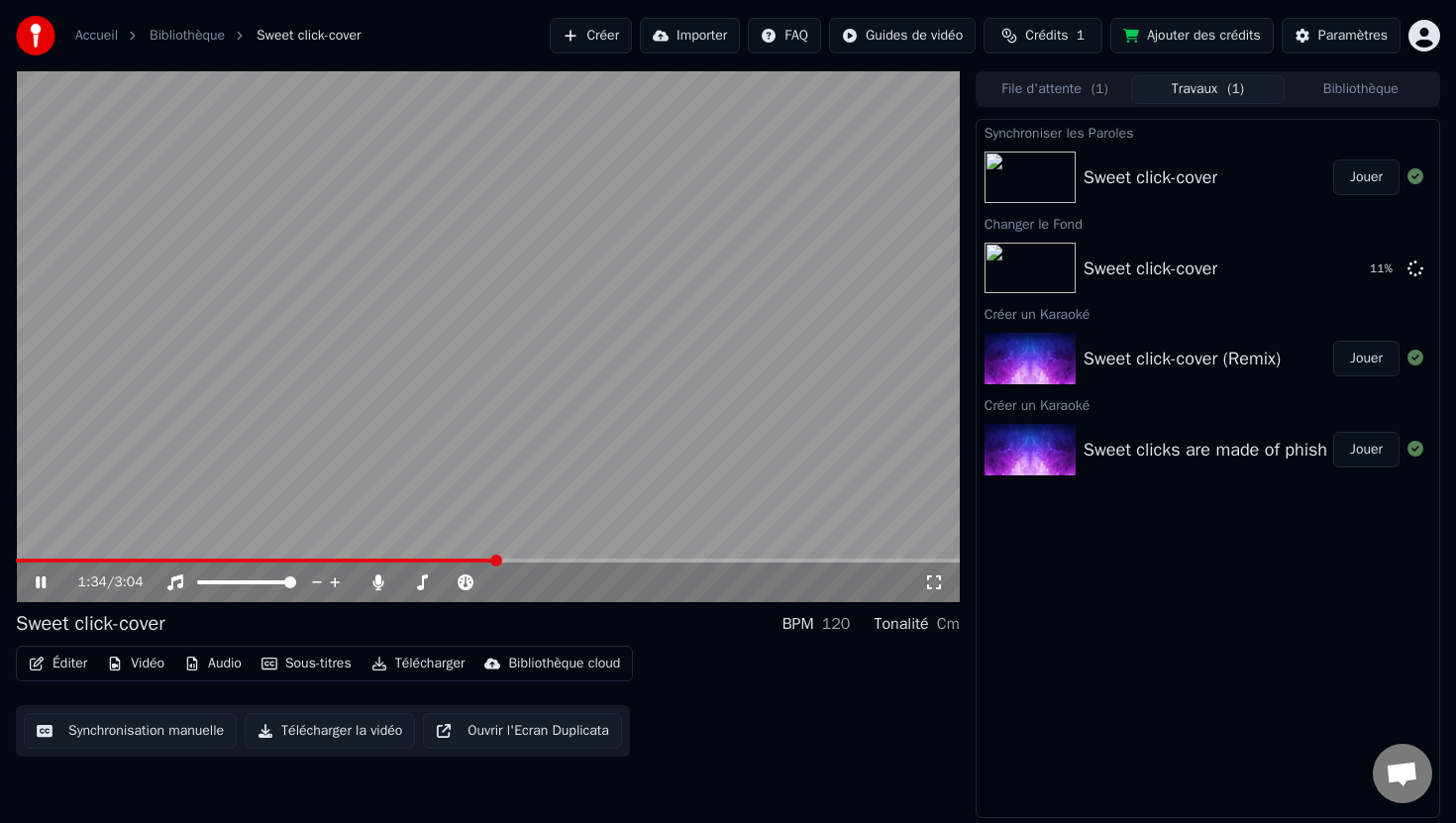 click at bounding box center (487, 337) 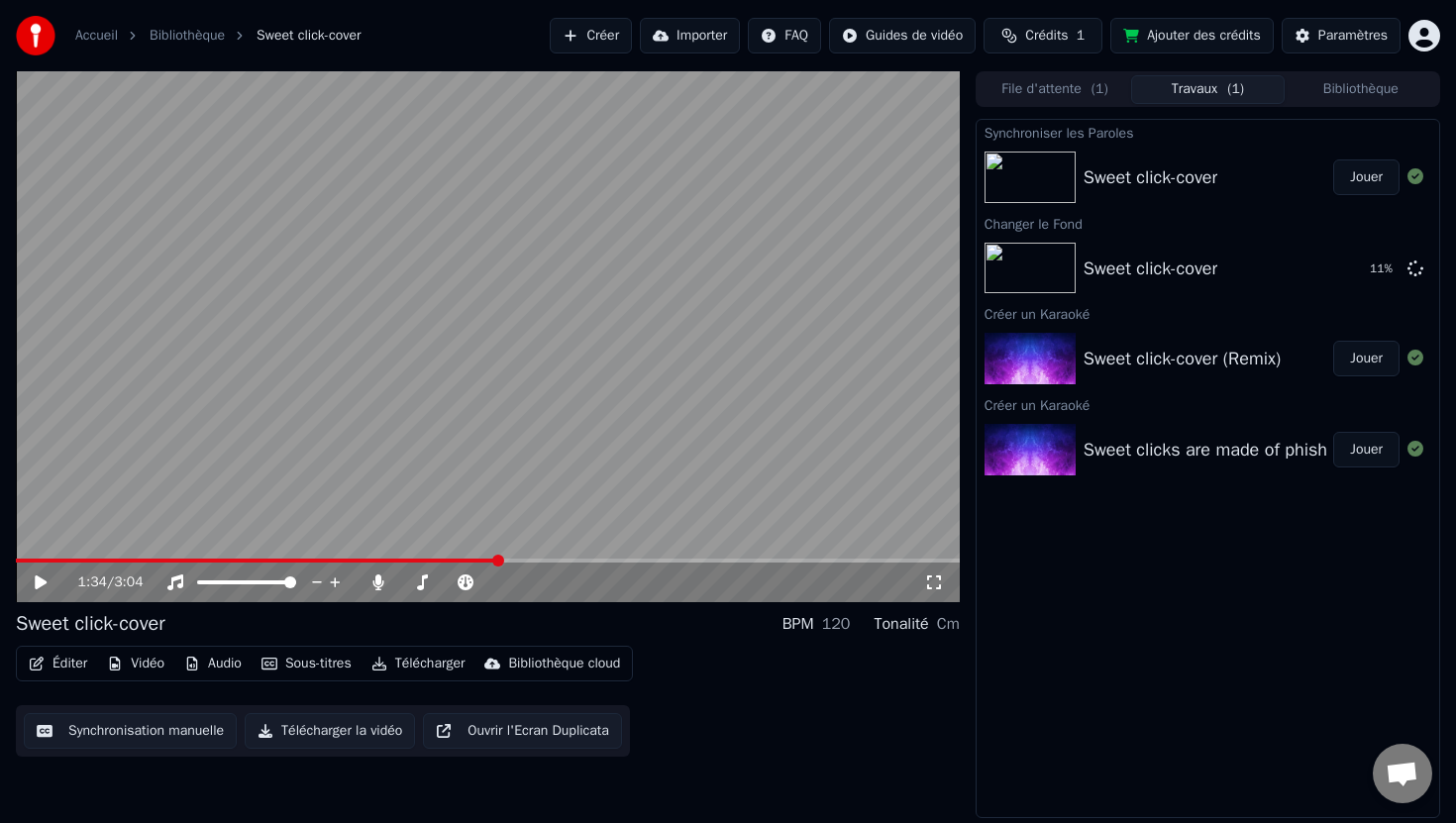 click on "1:34  /  3:04" at bounding box center (487, 582) 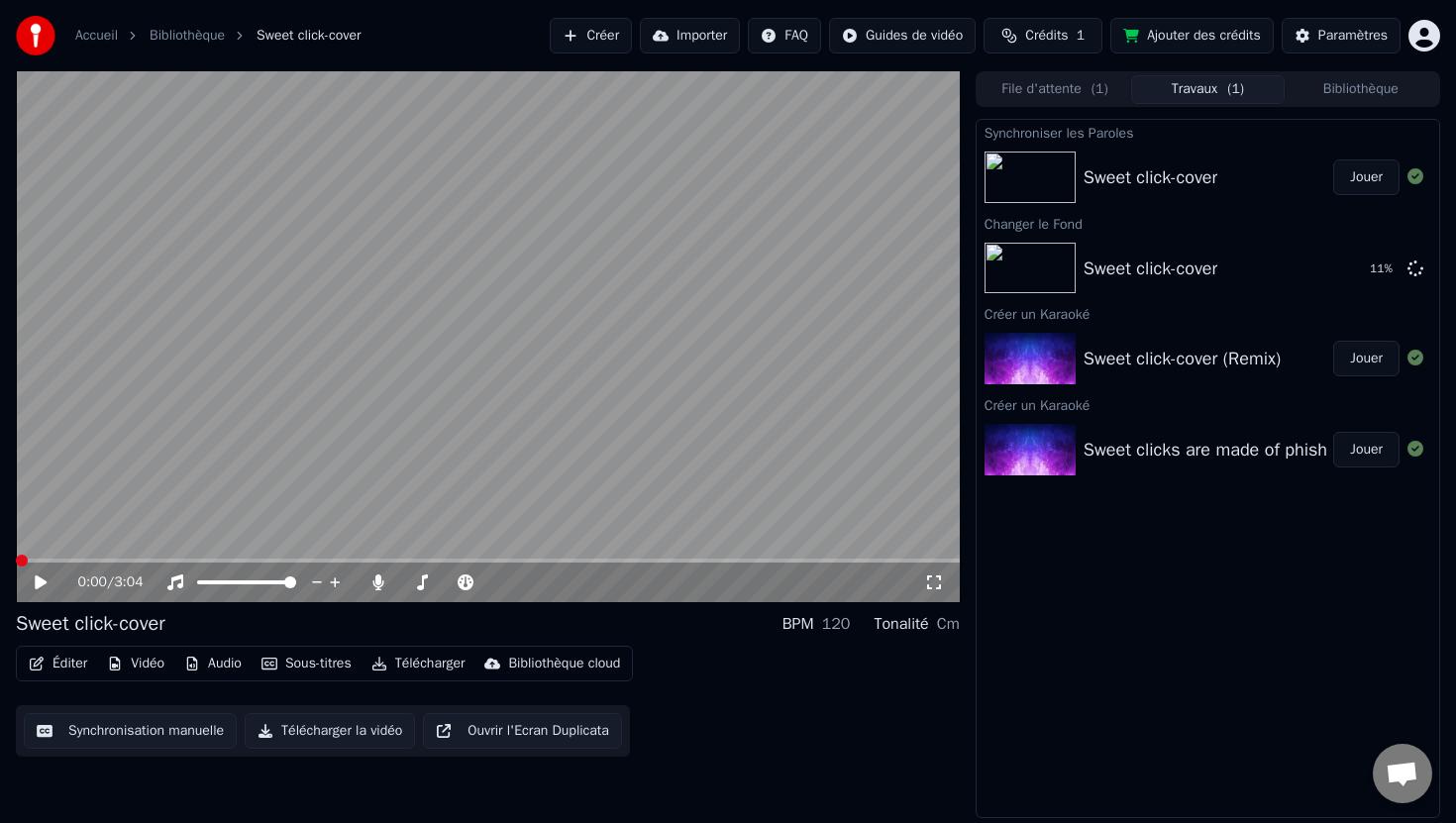 click at bounding box center (22, 561) 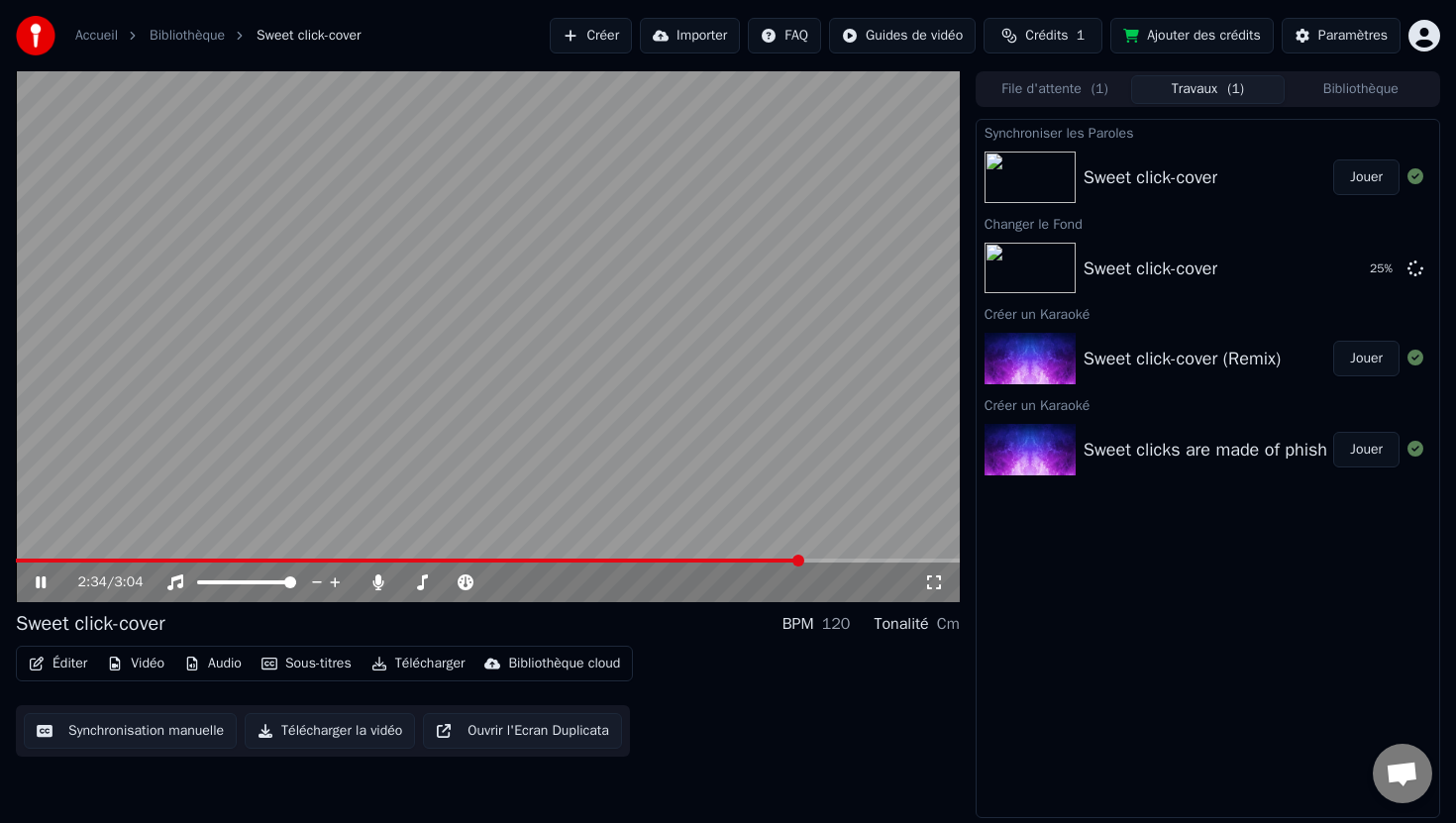 click 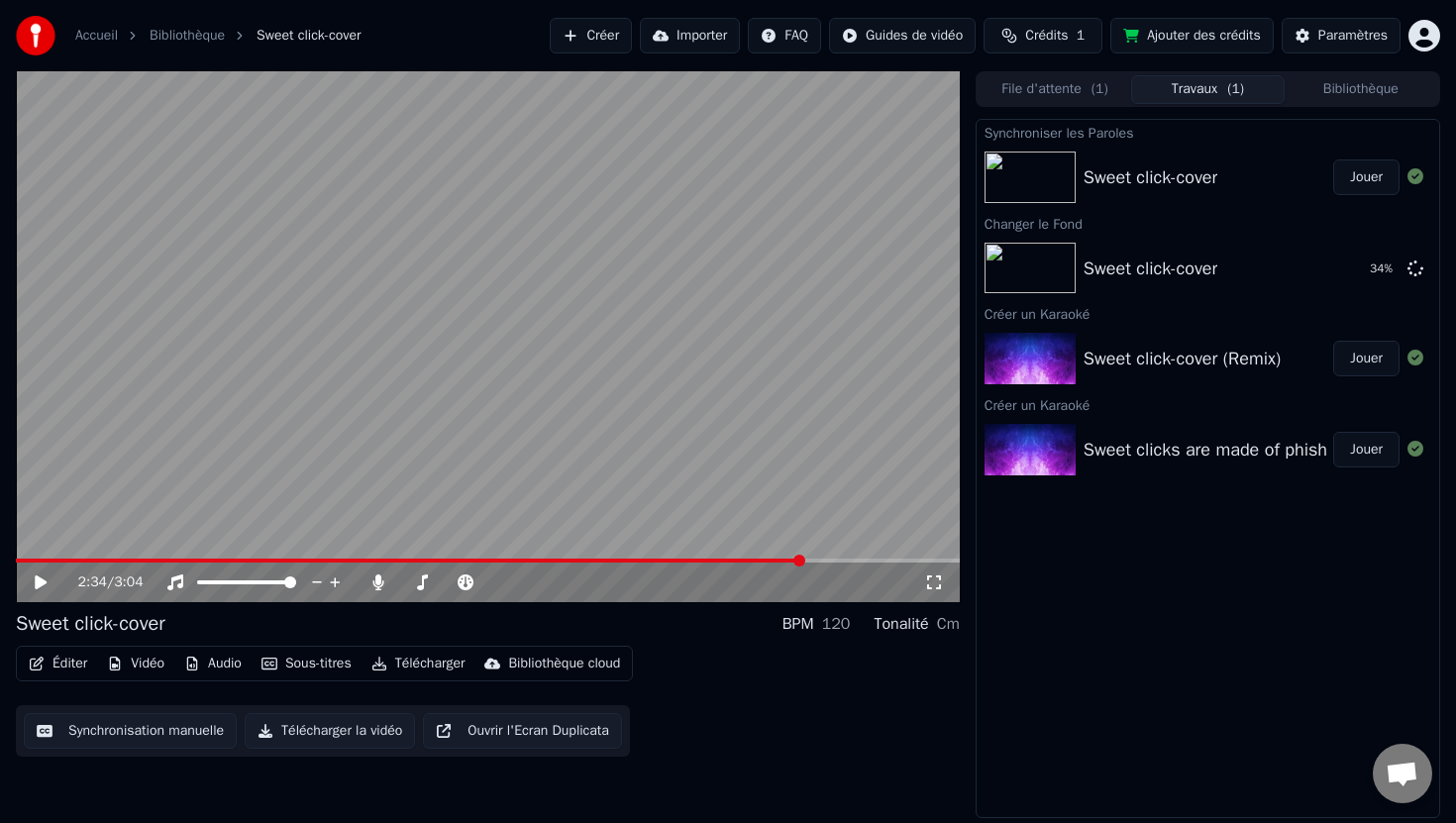 click at bounding box center (487, 337) 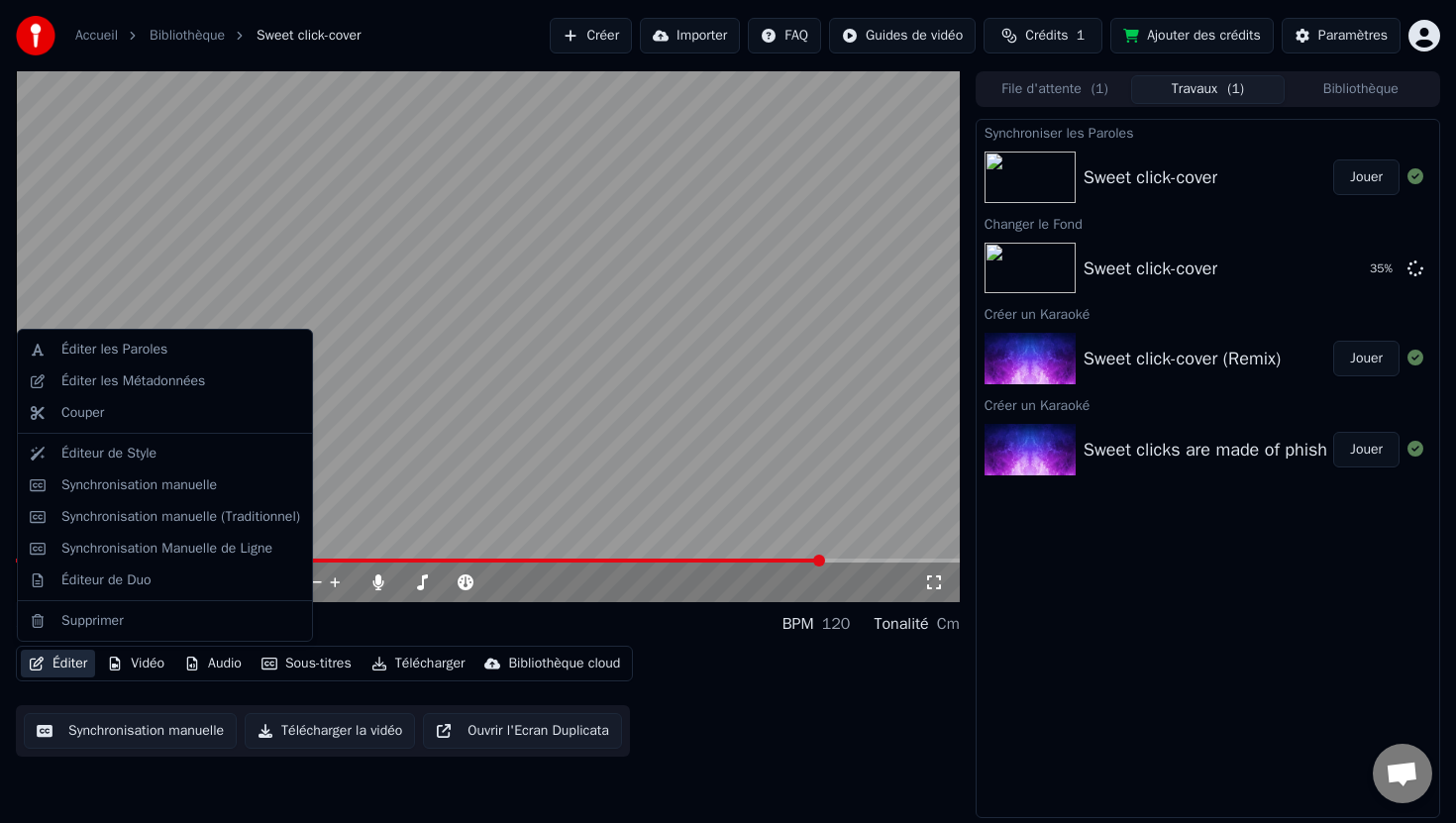 click on "Éditer" at bounding box center [57, 664] 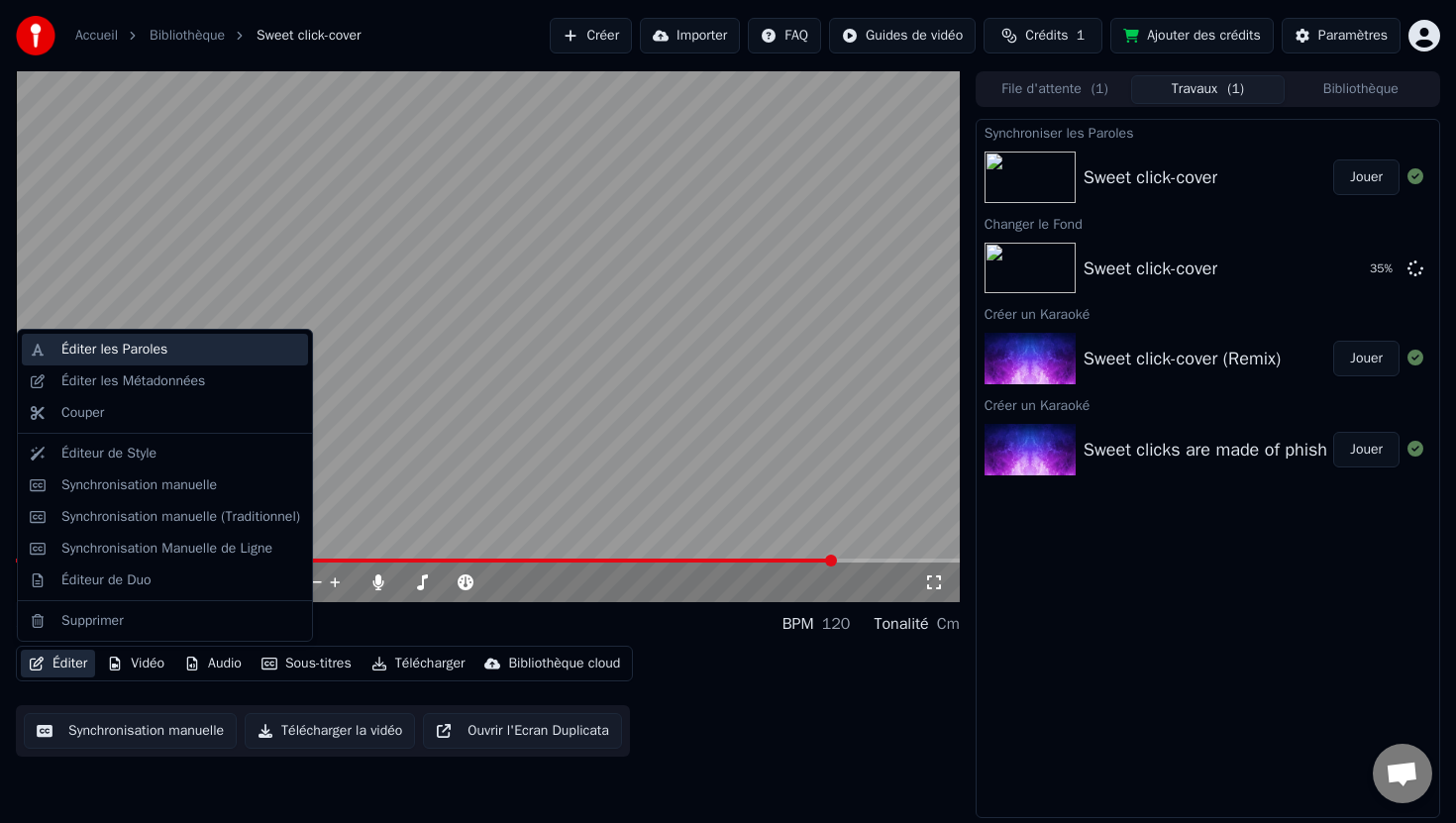 click on "Éditer les Paroles" at bounding box center (180, 350) 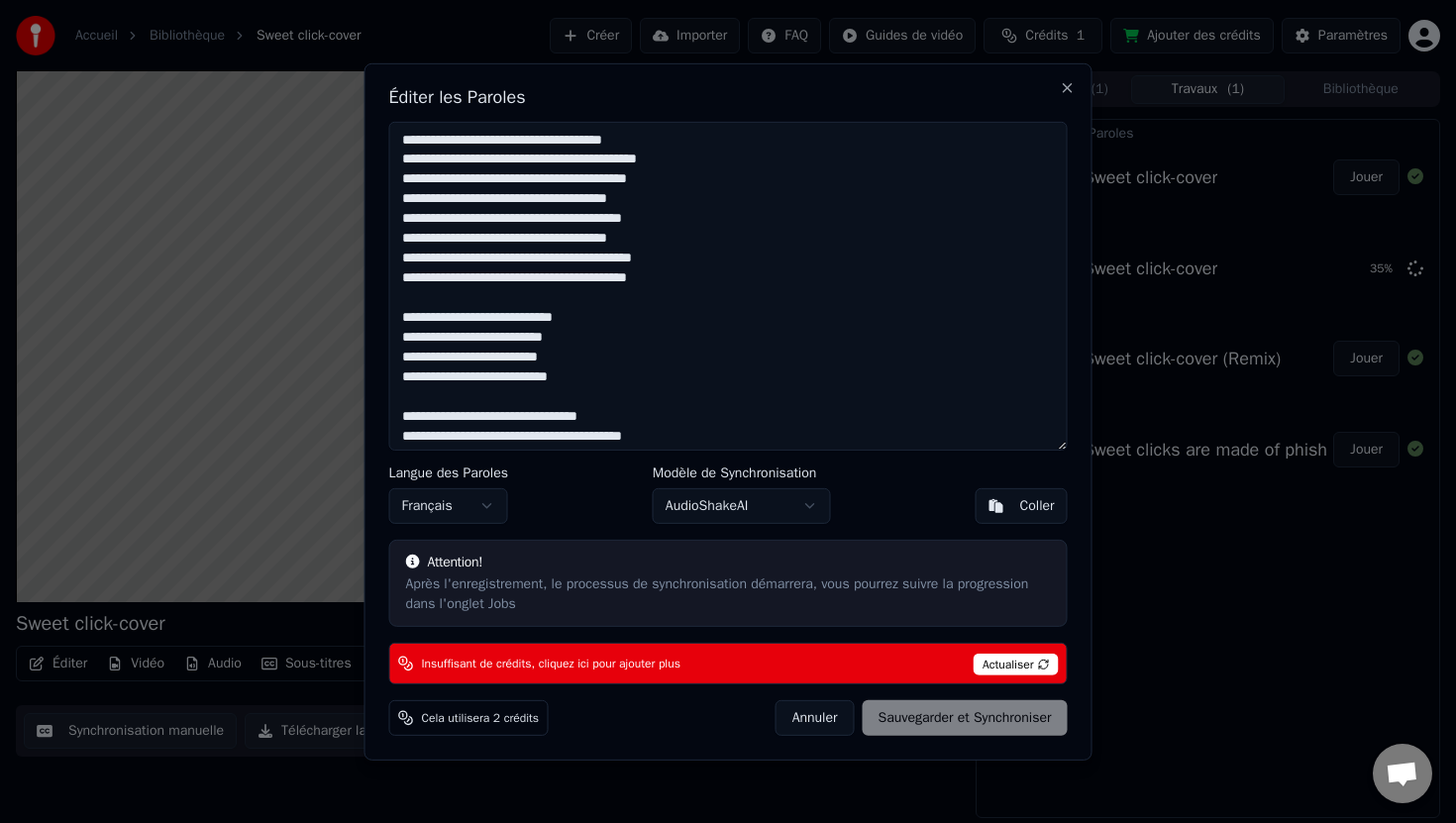 click on "Annuler" at bounding box center [815, 718] 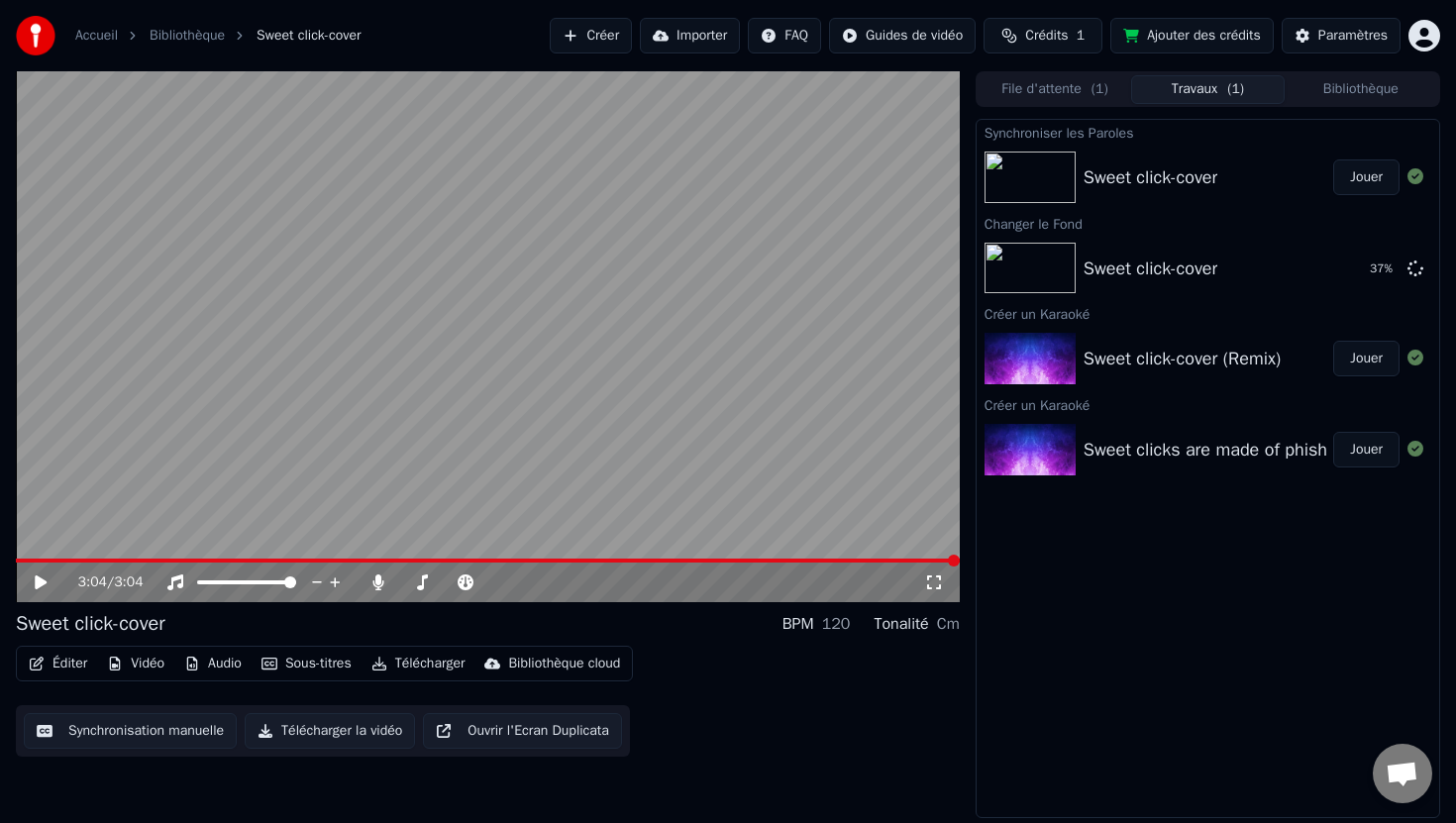 click on "Sous-titres" at bounding box center [306, 664] 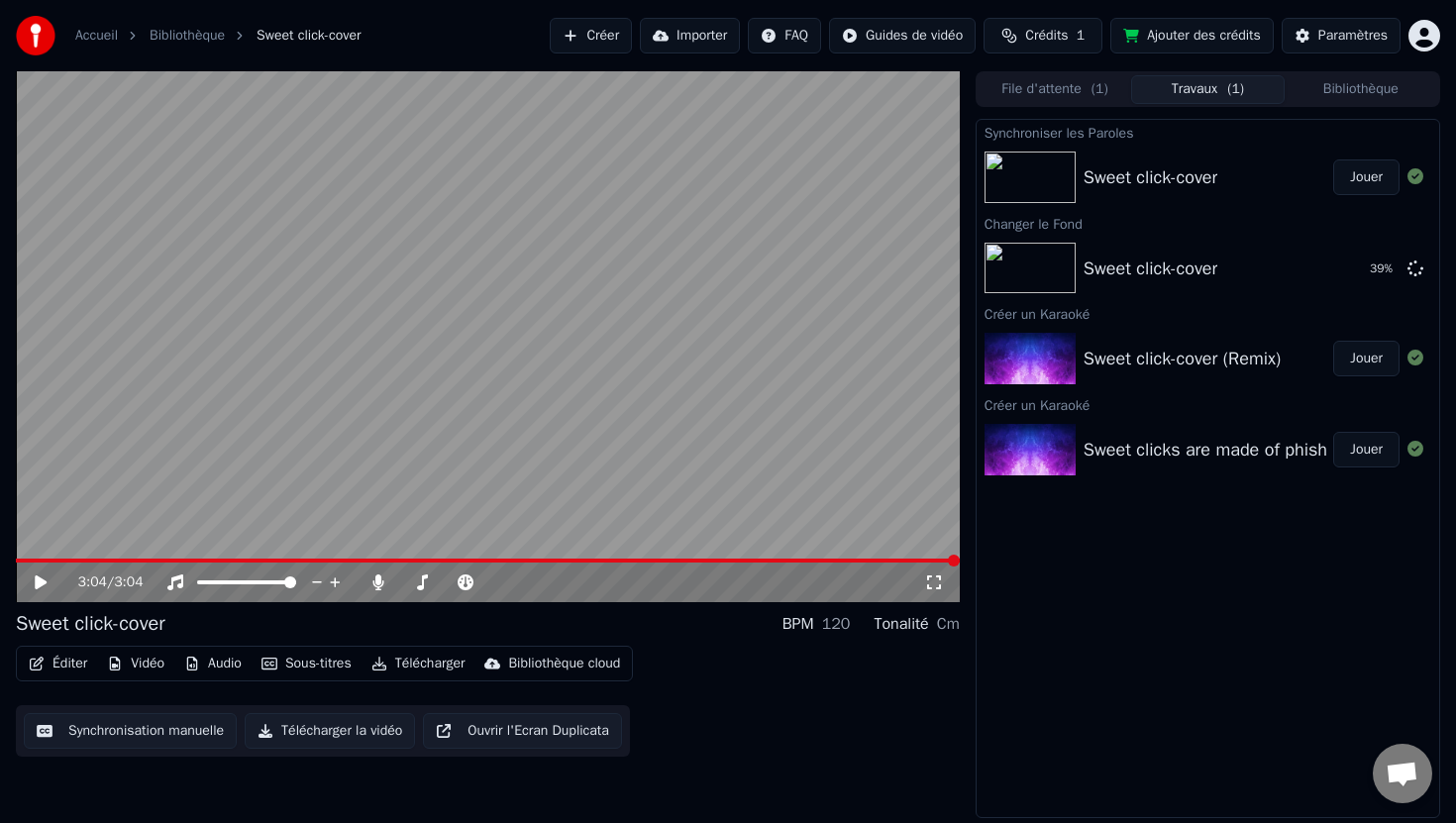 click 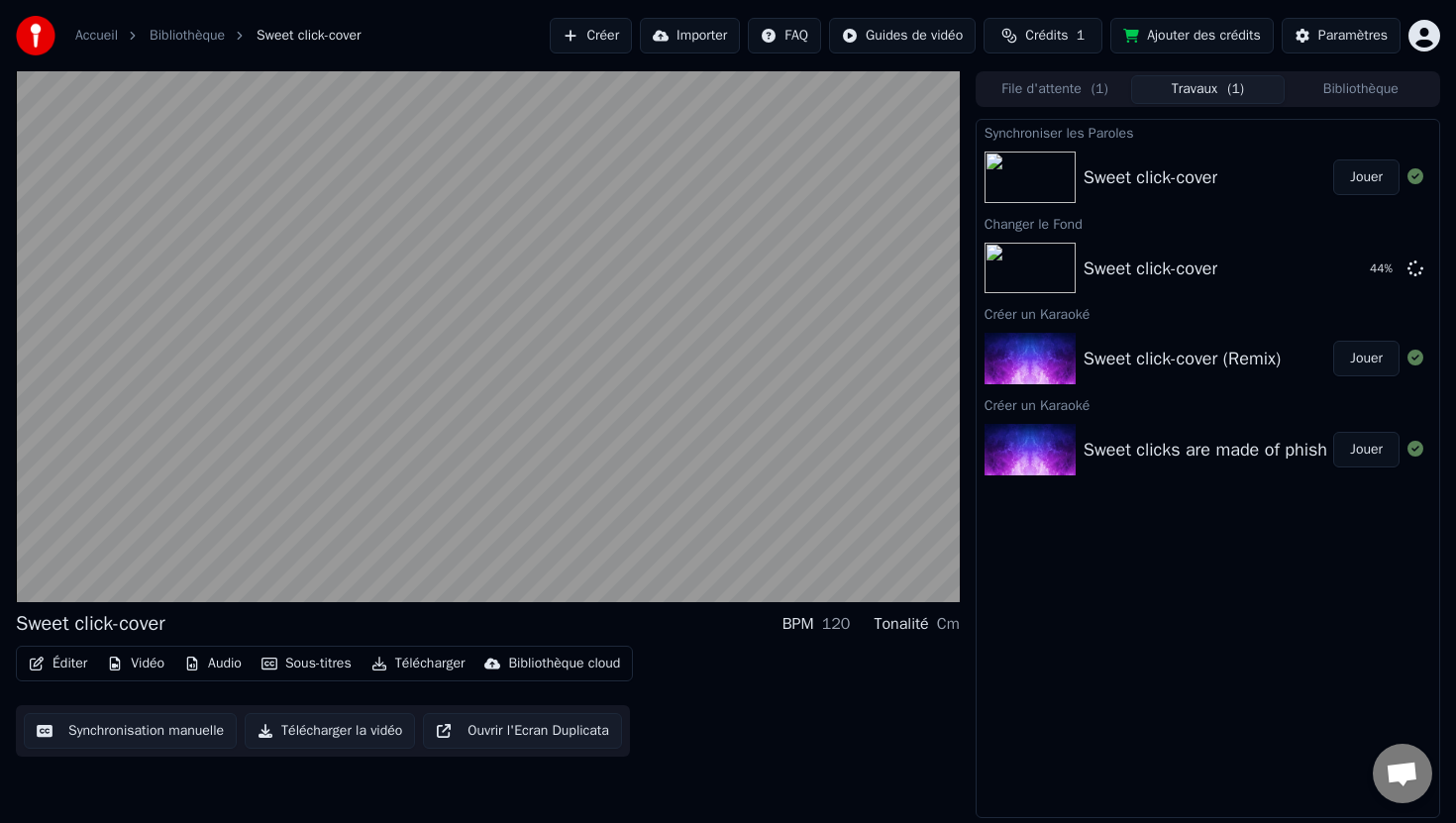 click on "Synchronisation manuelle" at bounding box center [130, 731] 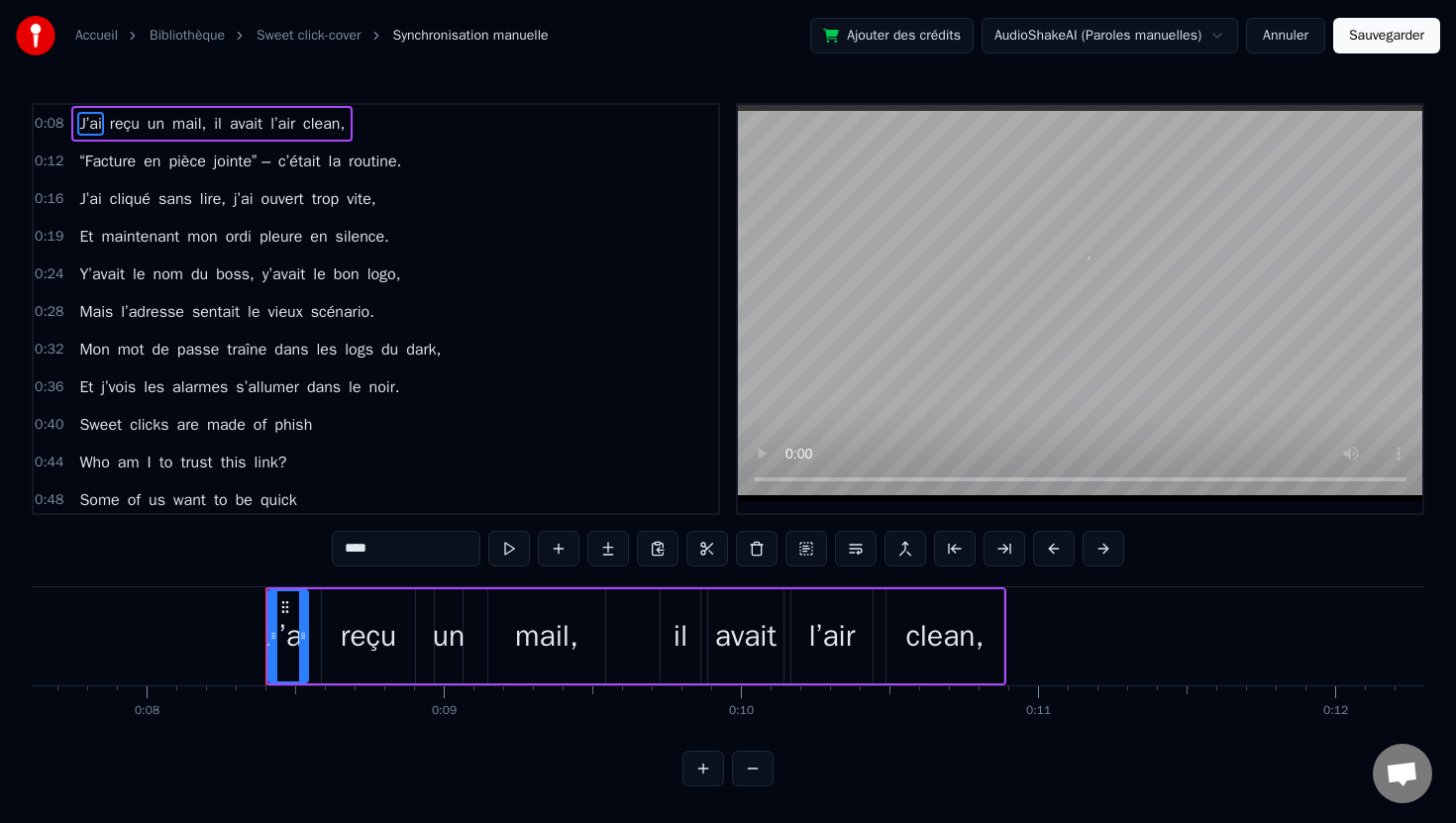 scroll, scrollTop: 0, scrollLeft: 2397, axis: horizontal 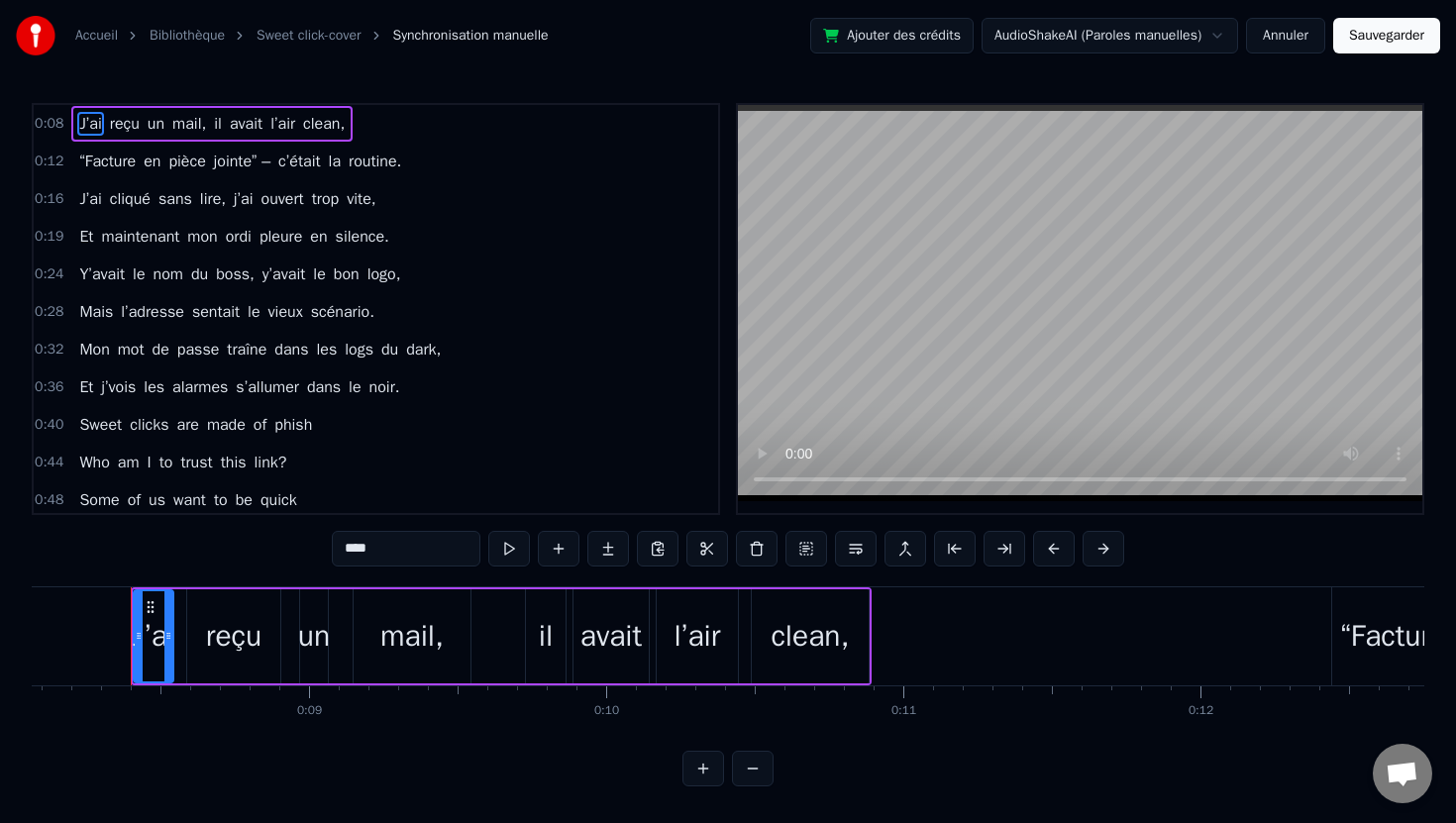 click on "Sweet click-cover" at bounding box center (308, 36) 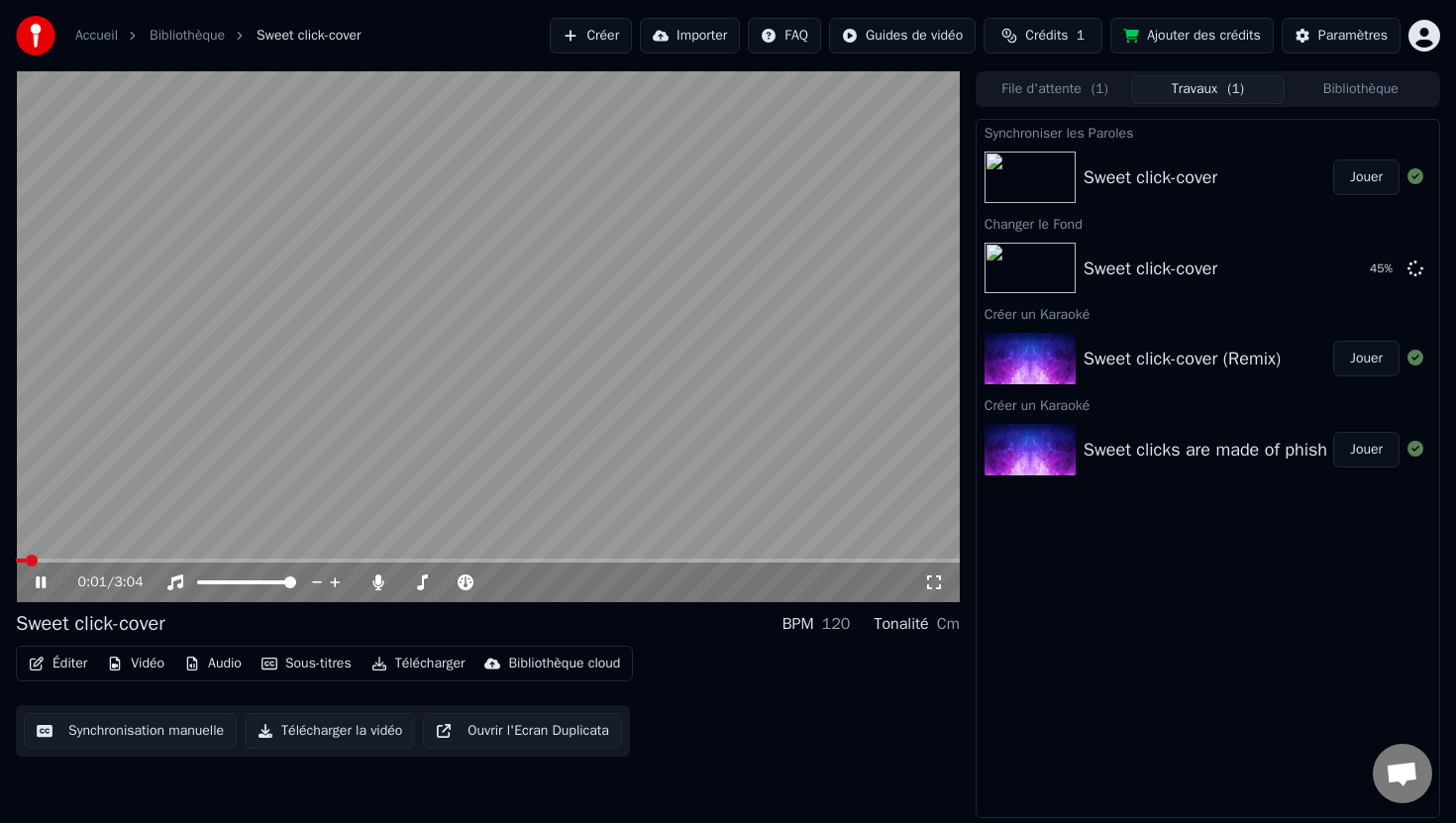 click at bounding box center [487, 337] 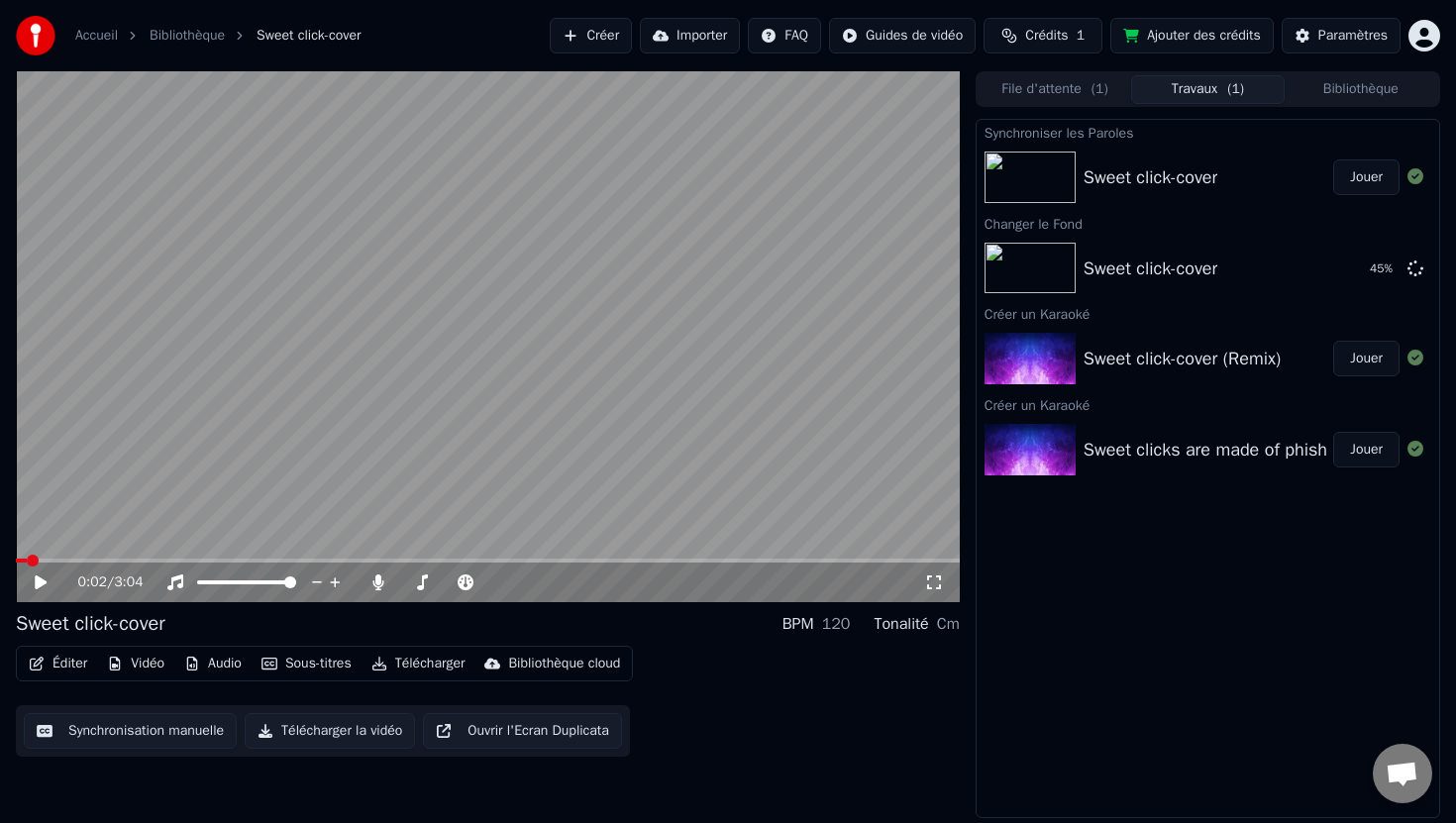 click 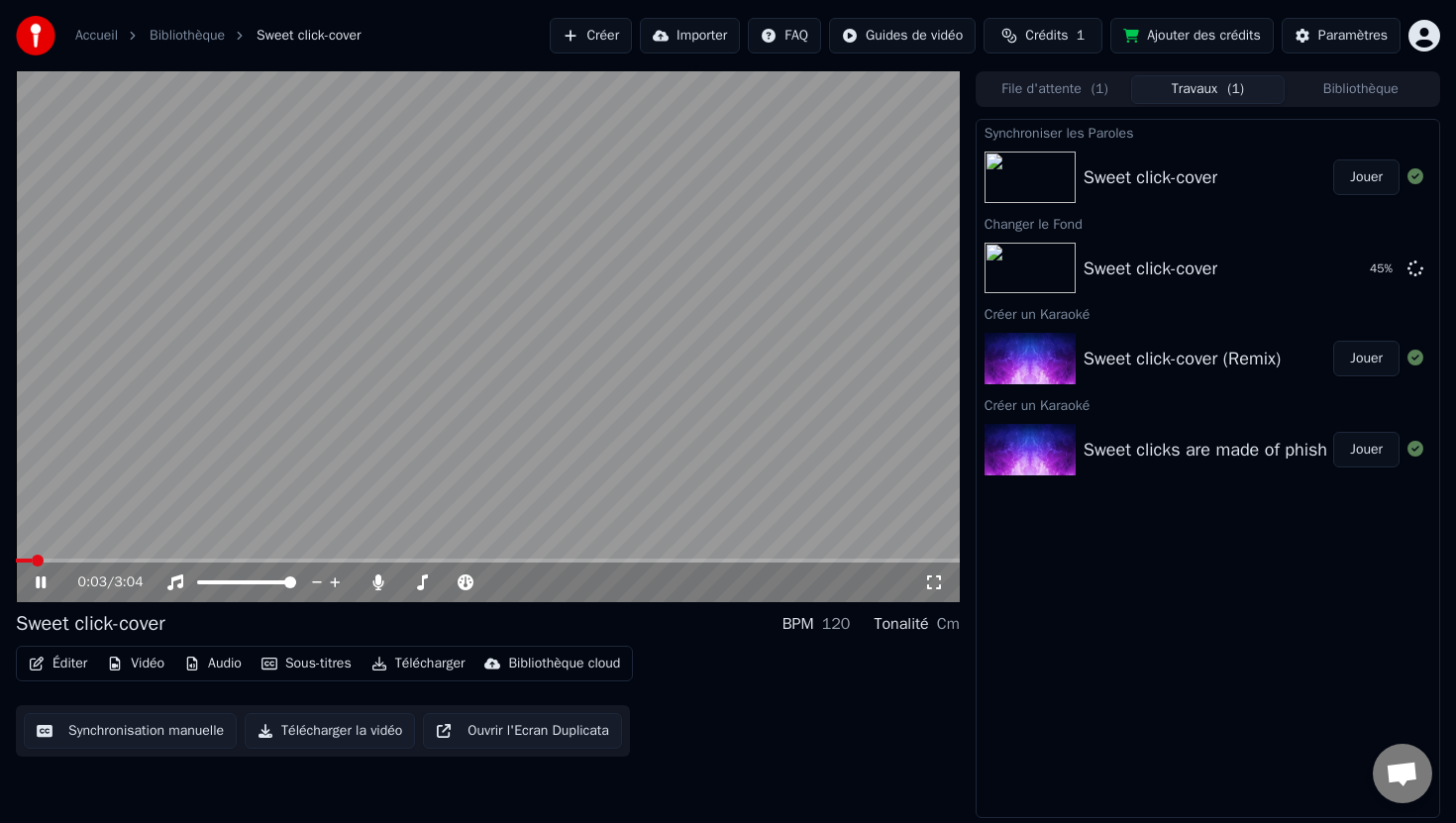 click at bounding box center (487, 337) 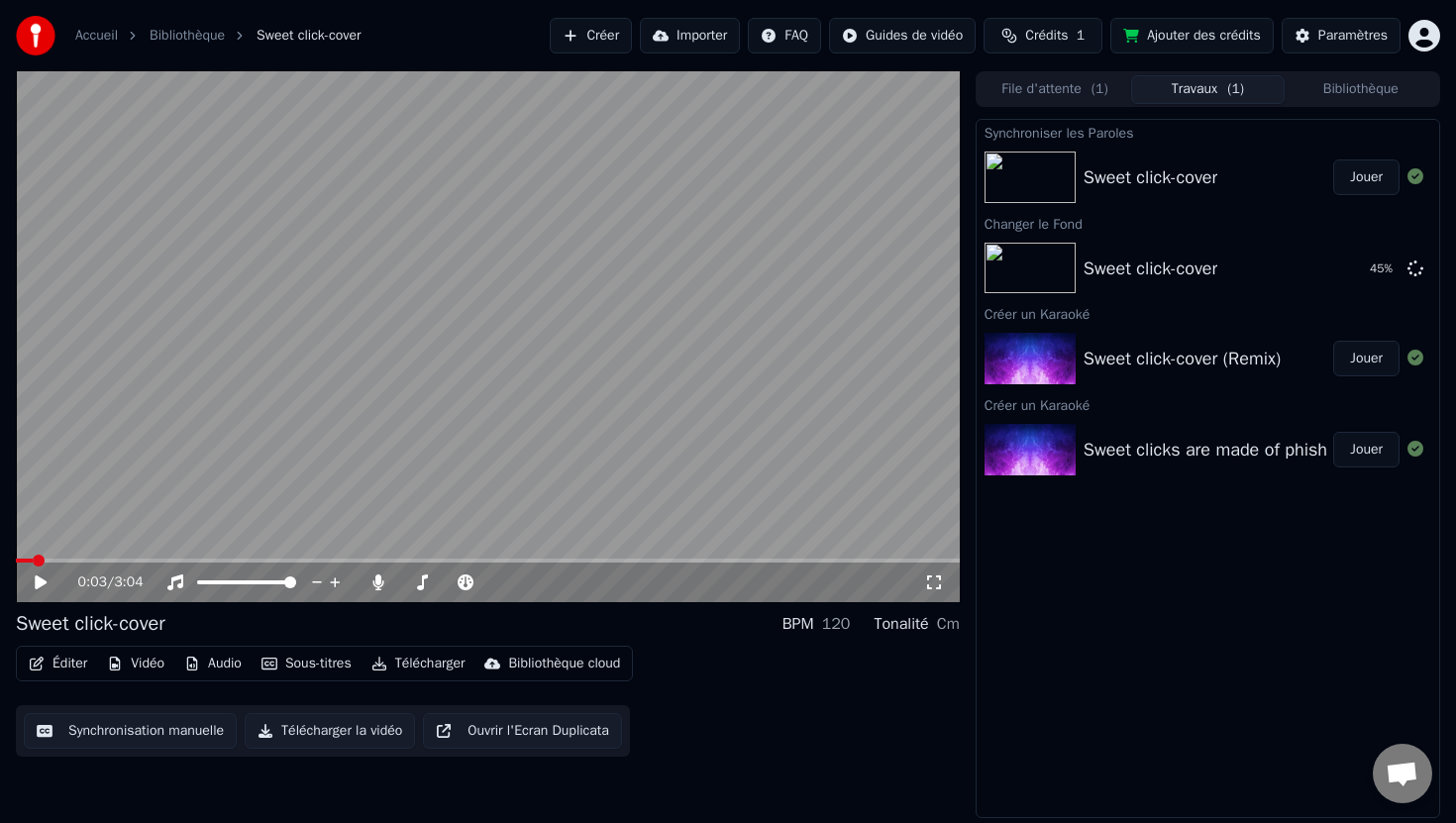 click 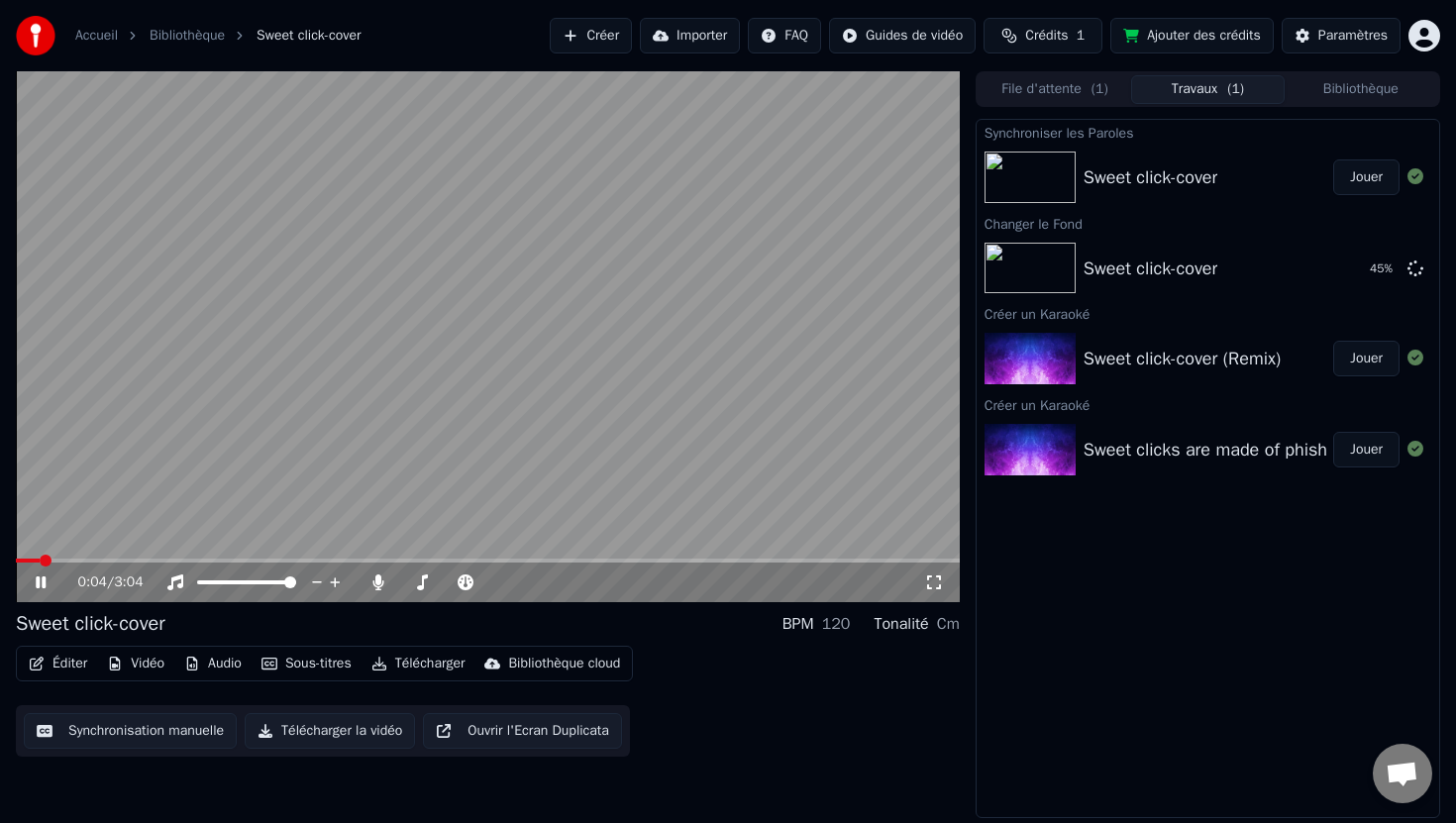 click on "Télécharger la vidéo" at bounding box center [330, 731] 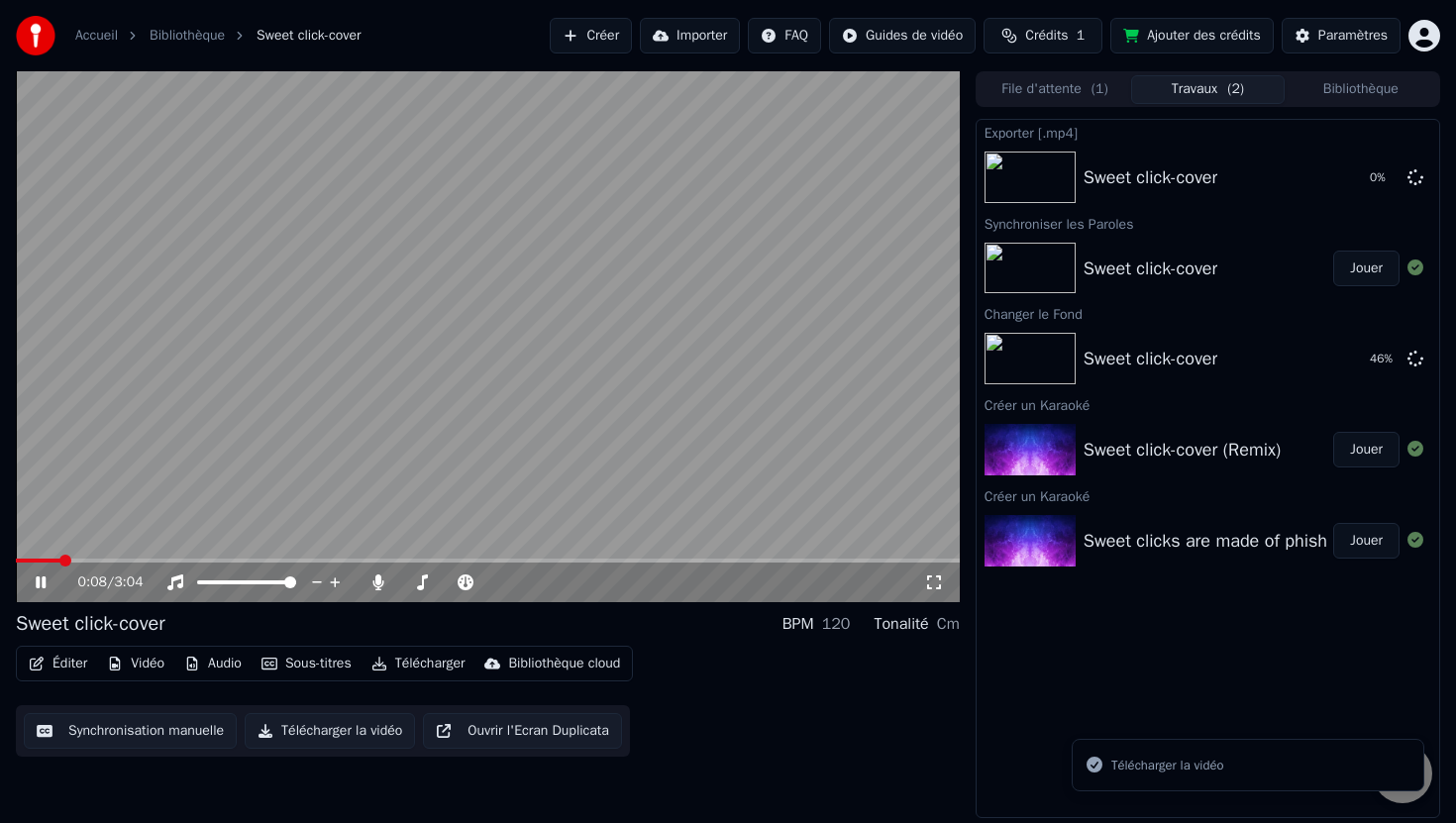 click at bounding box center (487, 337) 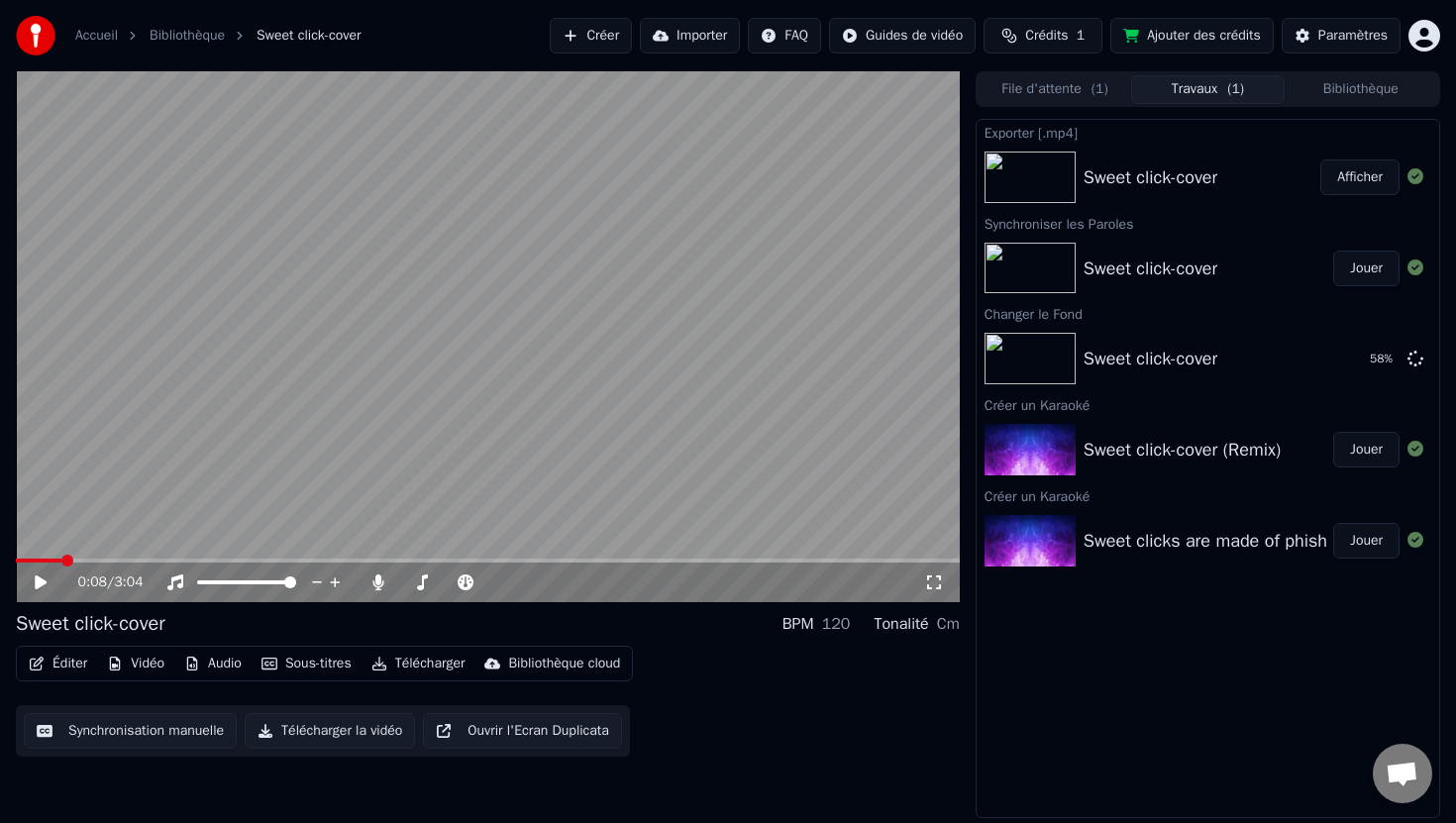 click on "Afficher" at bounding box center (1360, 177) 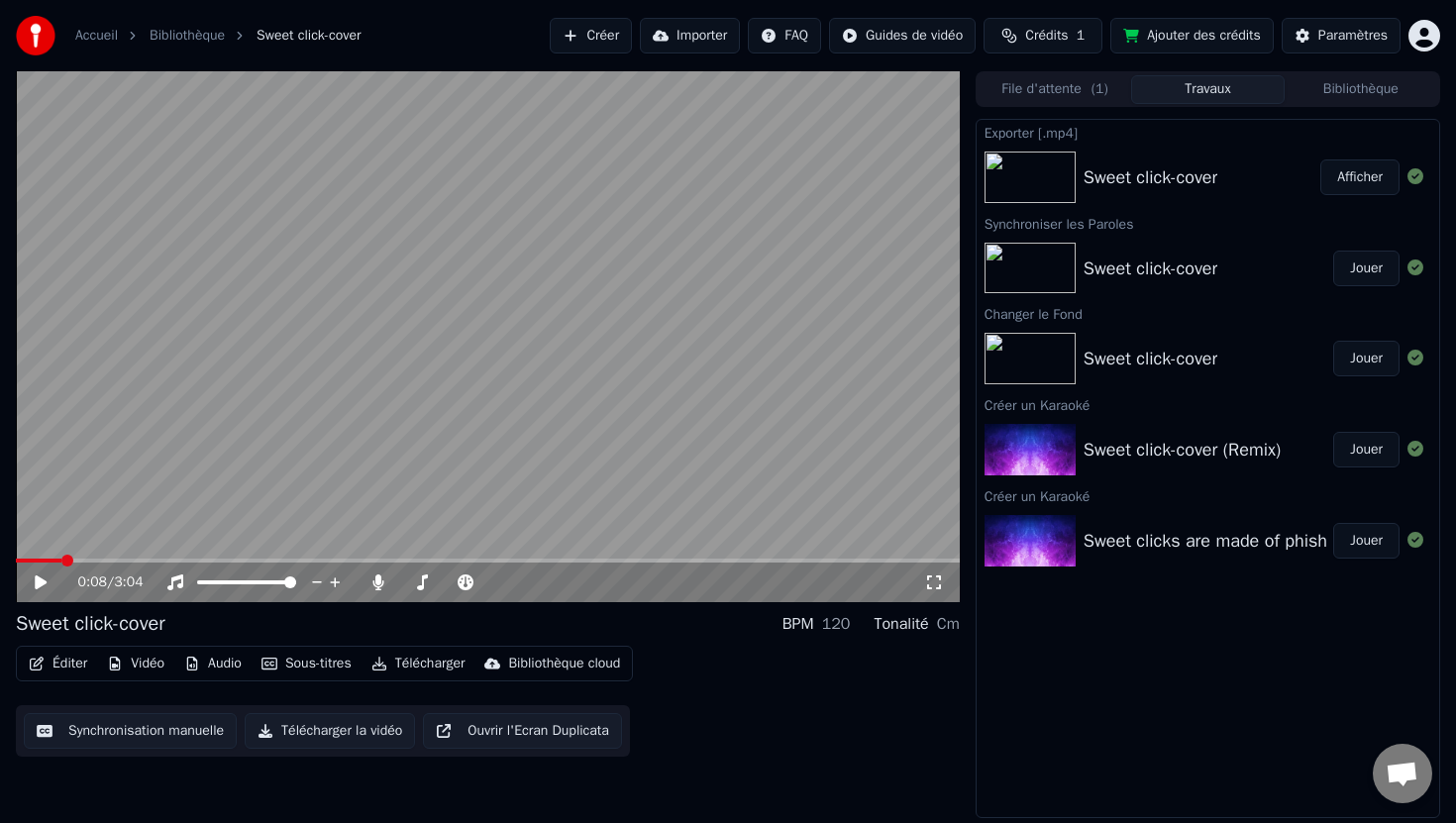 click on "Jouer" at bounding box center (1366, 359) 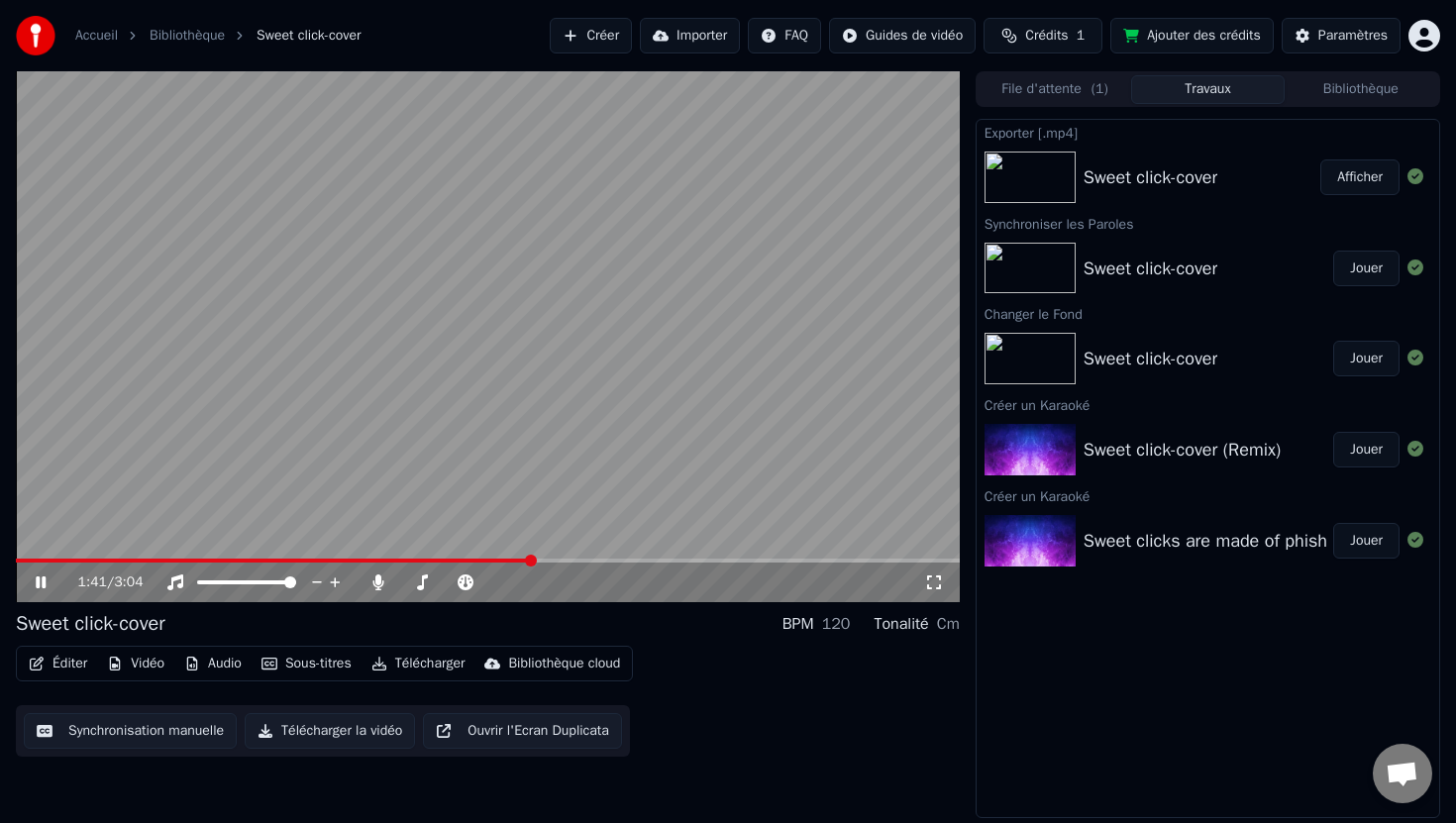 click 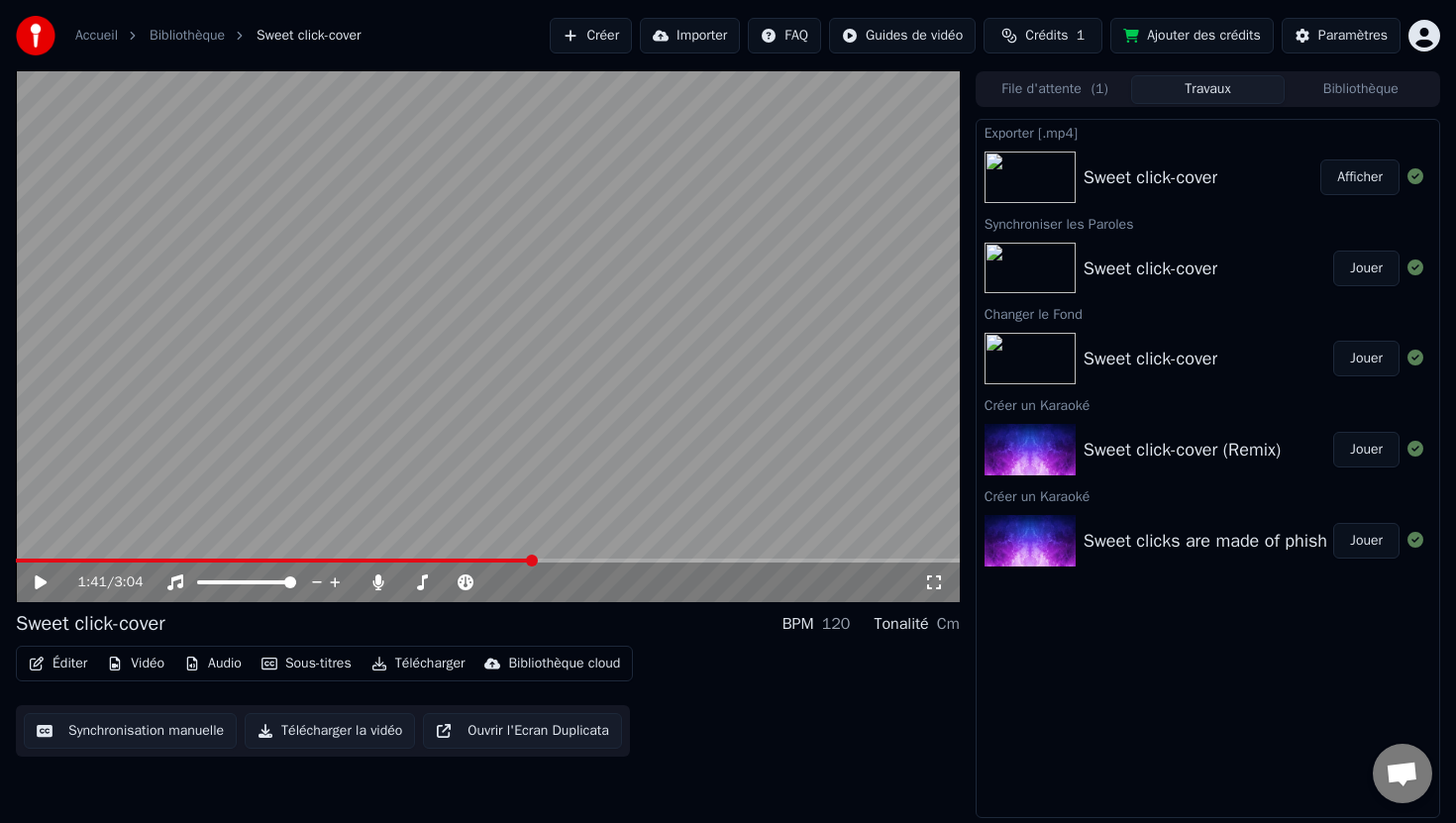 click 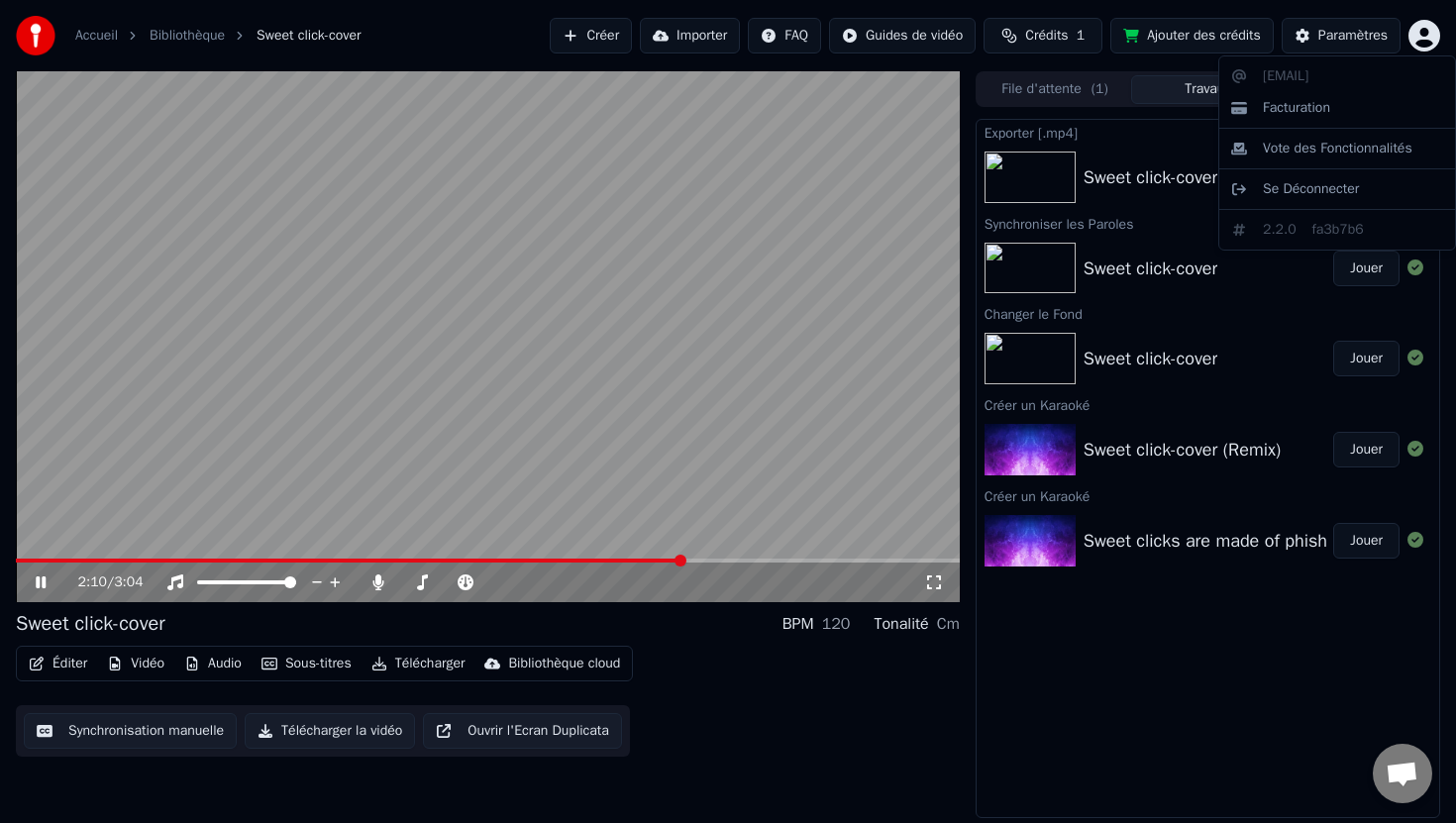 click on "Accueil Bibliothèque Sweet click-cover Créer Importer FAQ Guides de vidéo Crédits 1 Ajouter des crédits Paramètres 2:10 / 3:04 Sweet click-cover BPM 120 Tonalité Cm Éditer Vidéo Audio Sous-titres Télécharger Bibliothèque cloud Synchronisation manuelle Télécharger la vidéo Ouvrir l'Ecran Duplicata File d'attente ( 1 ) Travaux Bibliothèque Exporter [.mp4] Sweet click-cover Afficher Synchroniser les Paroles Sweet click-cover Jouer Changer le Fond Sweet click-cover Jouer Créer un Karaoké Sweet click-cover (Remix) Jouer Créer un Karaoké Sweet clicks are made of phish par AKANT Jouer eva@[REDACTED] Facturation Vote des Fonctionnalités Se Déconnecter 2.2.0 fa3b7b6" at bounding box center (728, 411) 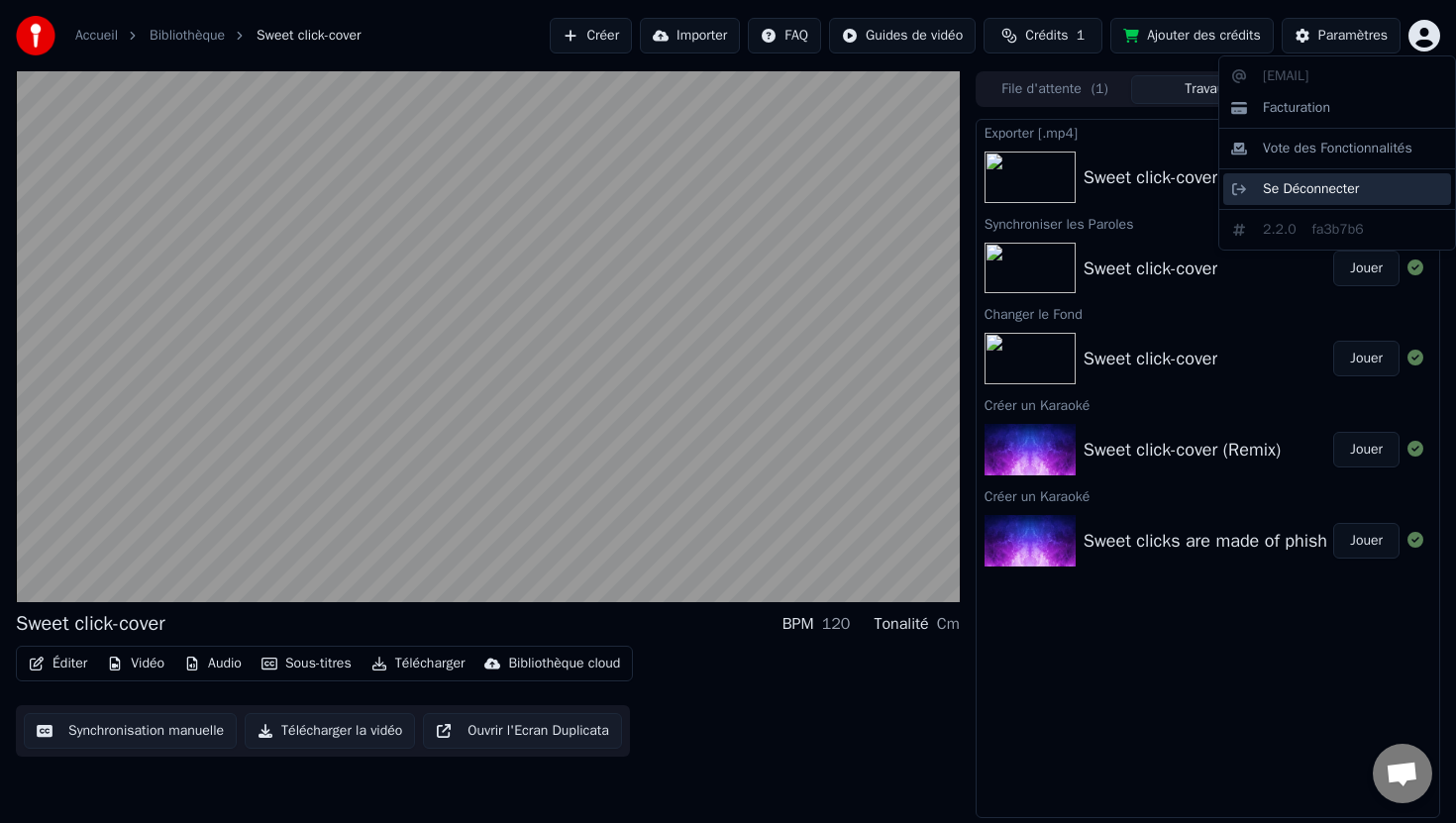 click on "Se Déconnecter" at bounding box center [1310, 189] 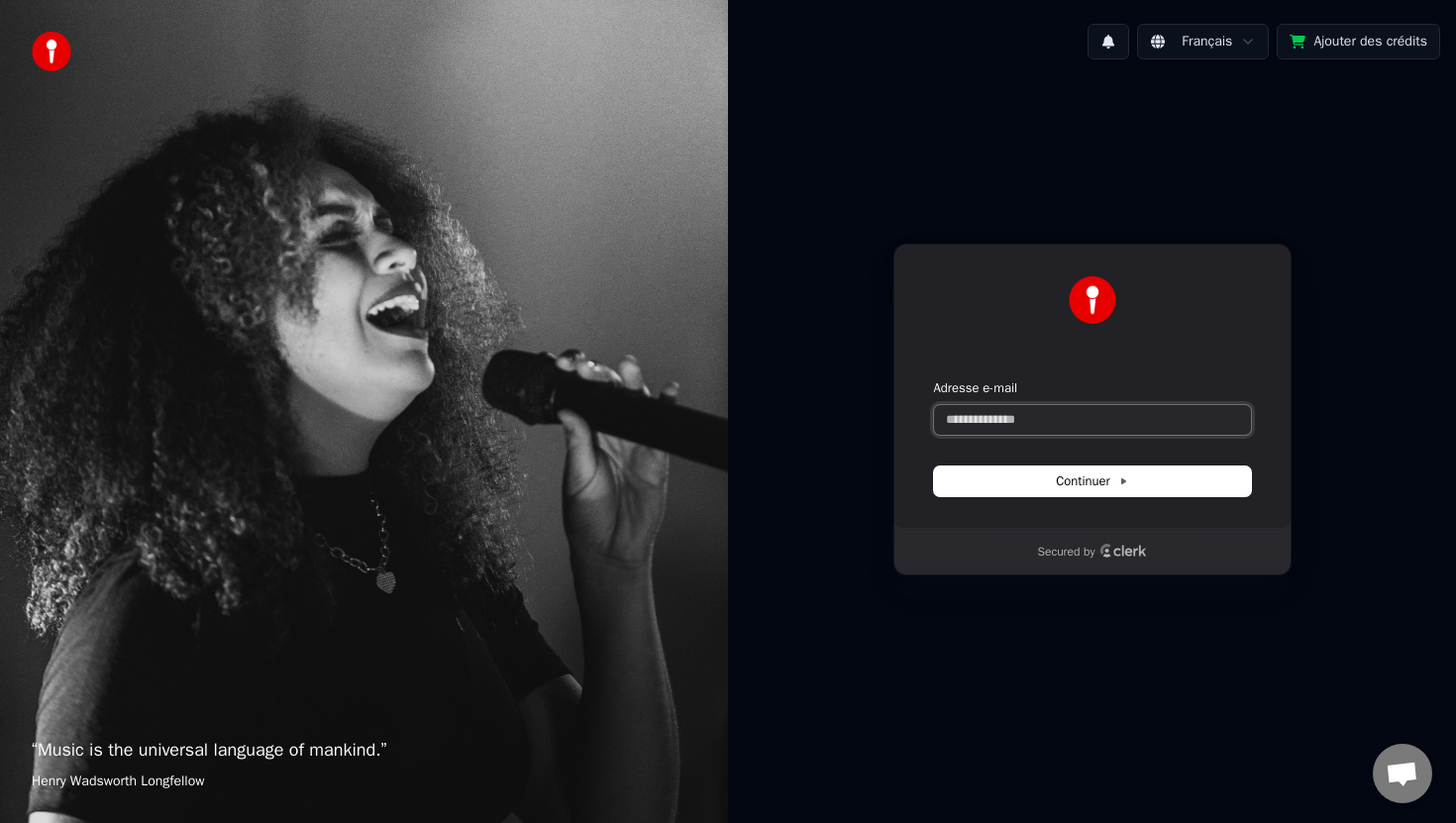 click on "Adresse e-mail" at bounding box center (1092, 420) 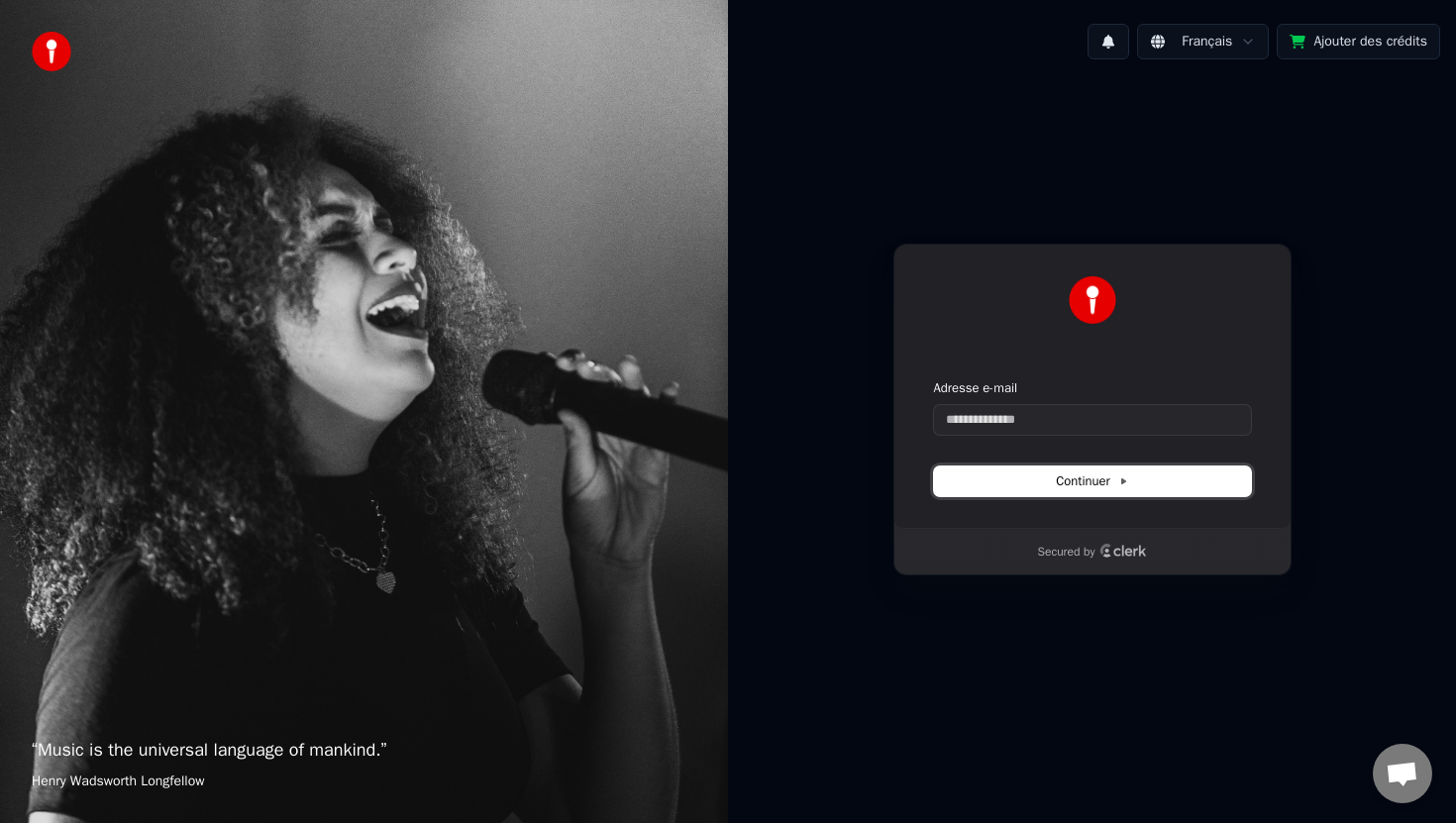 click on "Continuer" at bounding box center [1092, 481] 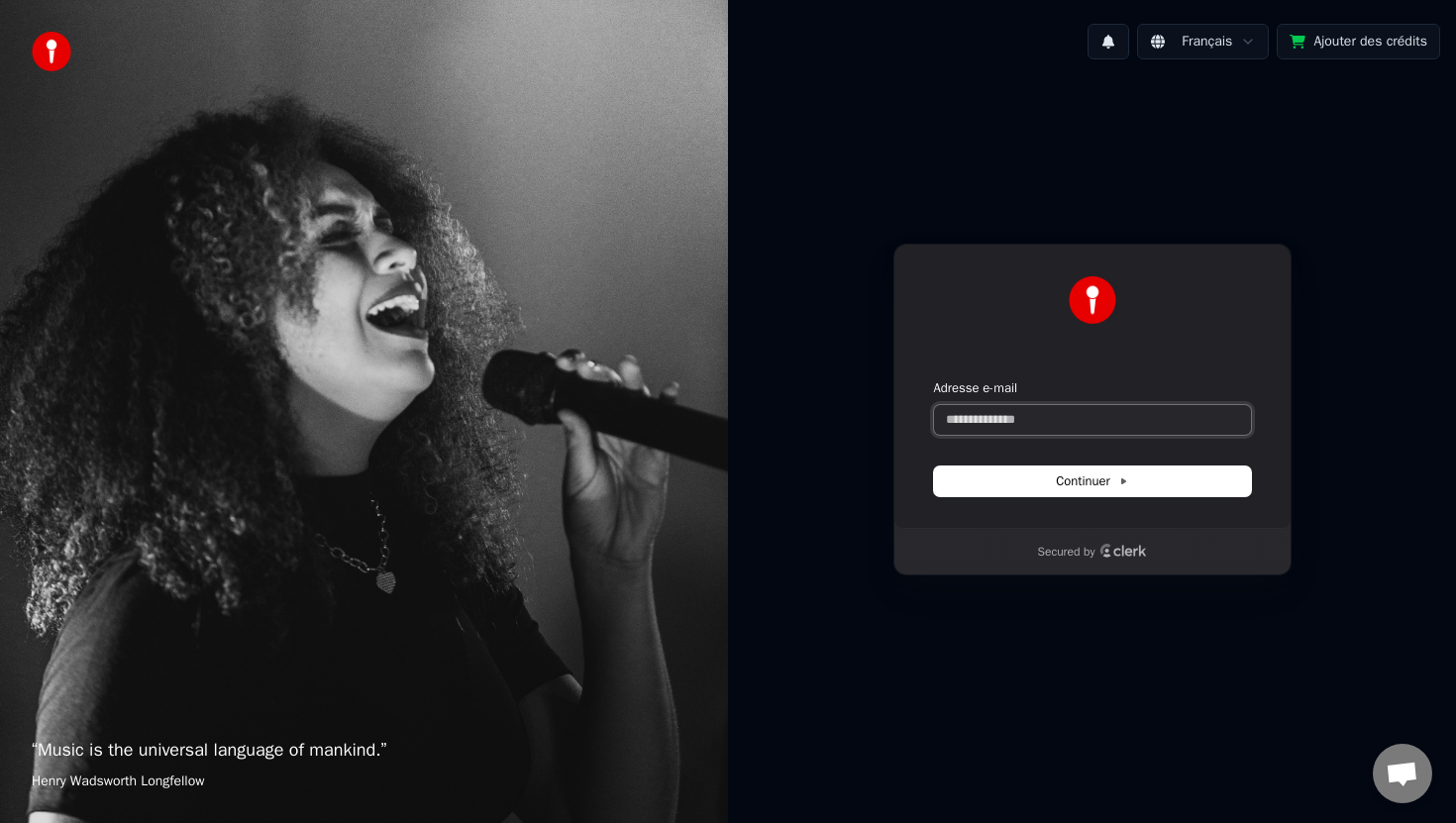 click on "Adresse e-mail" at bounding box center (1092, 420) 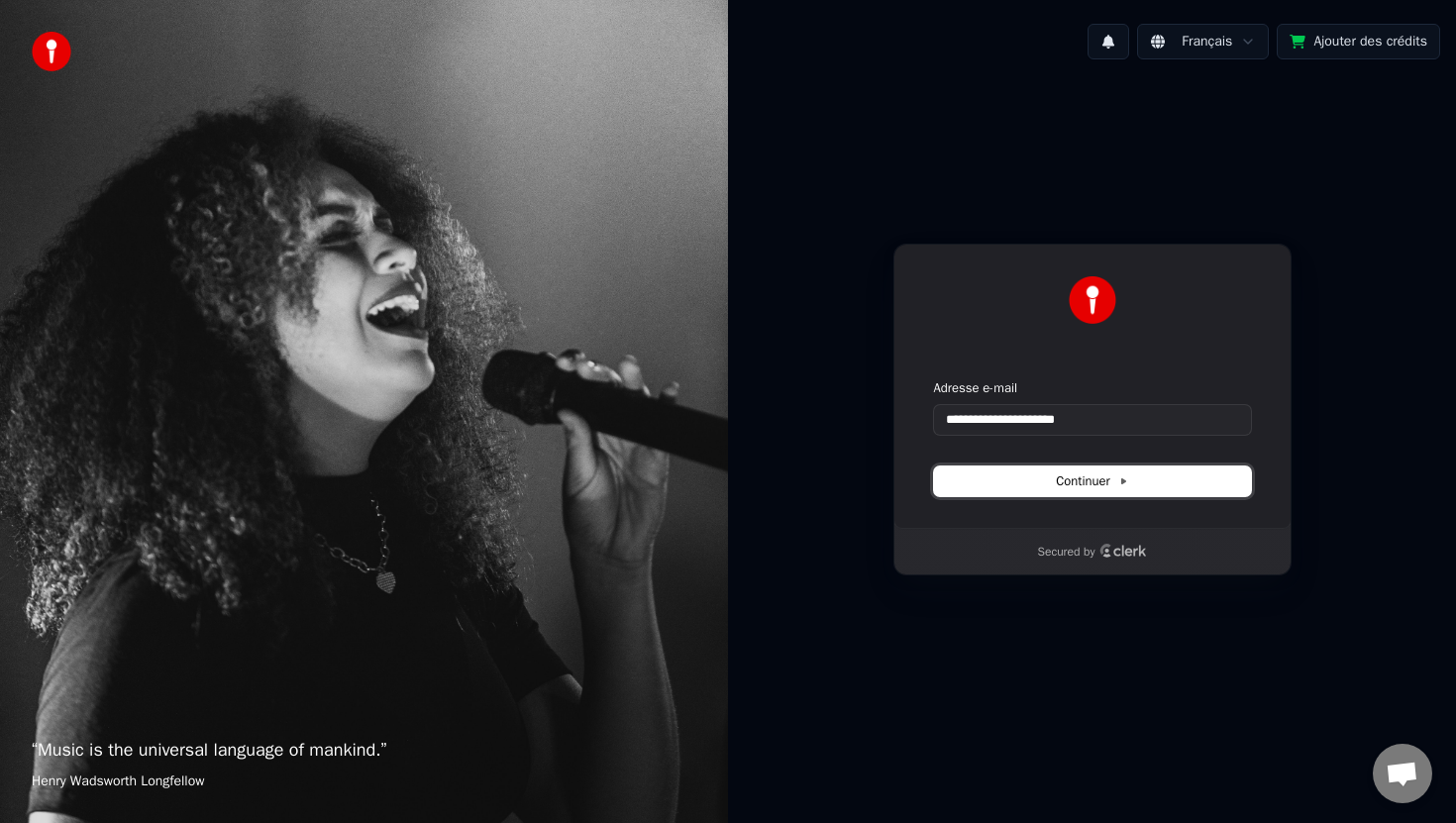 click on "Continuer" at bounding box center (1092, 481) 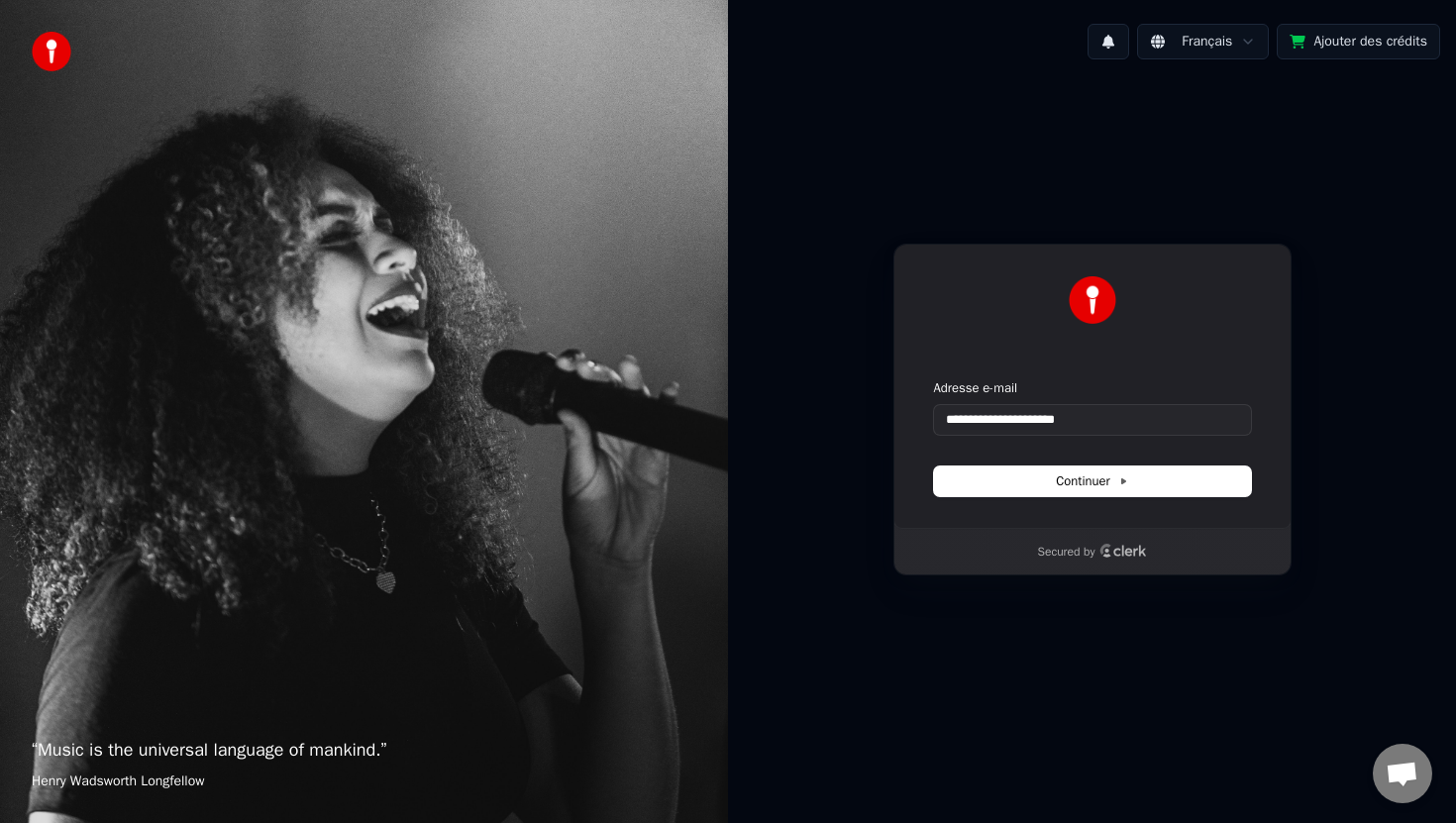 type on "**********" 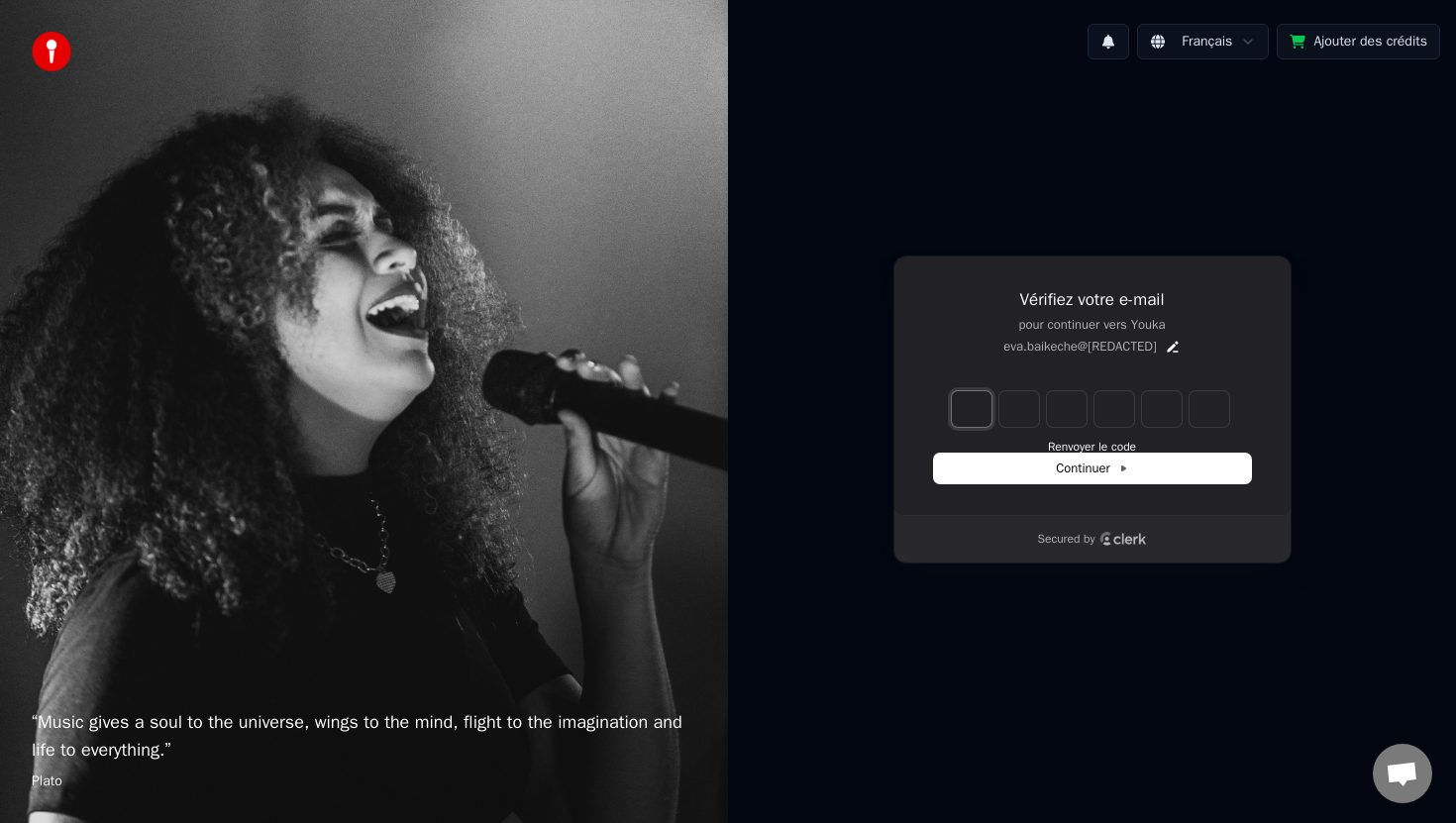 type on "*" 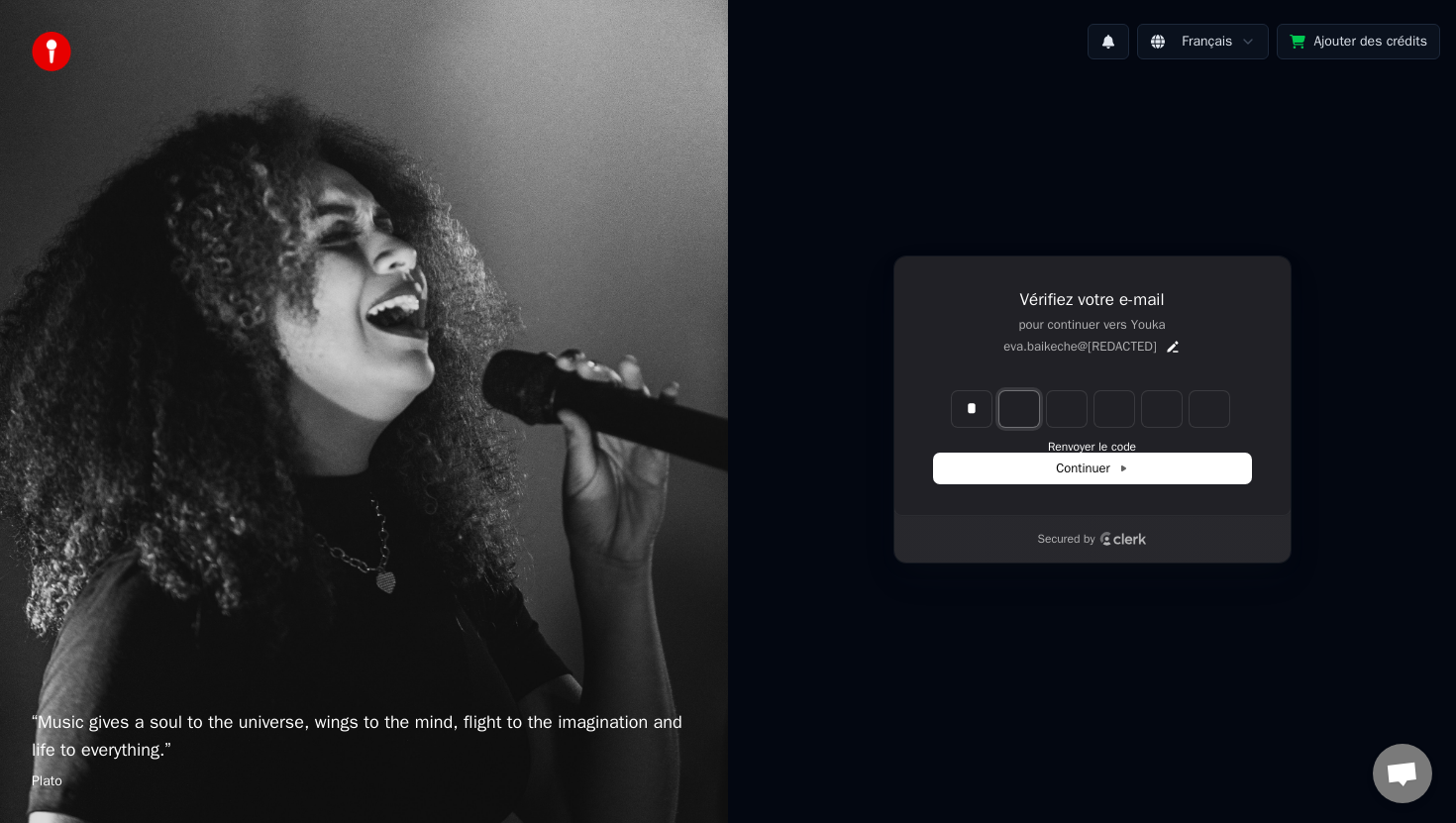 type on "*" 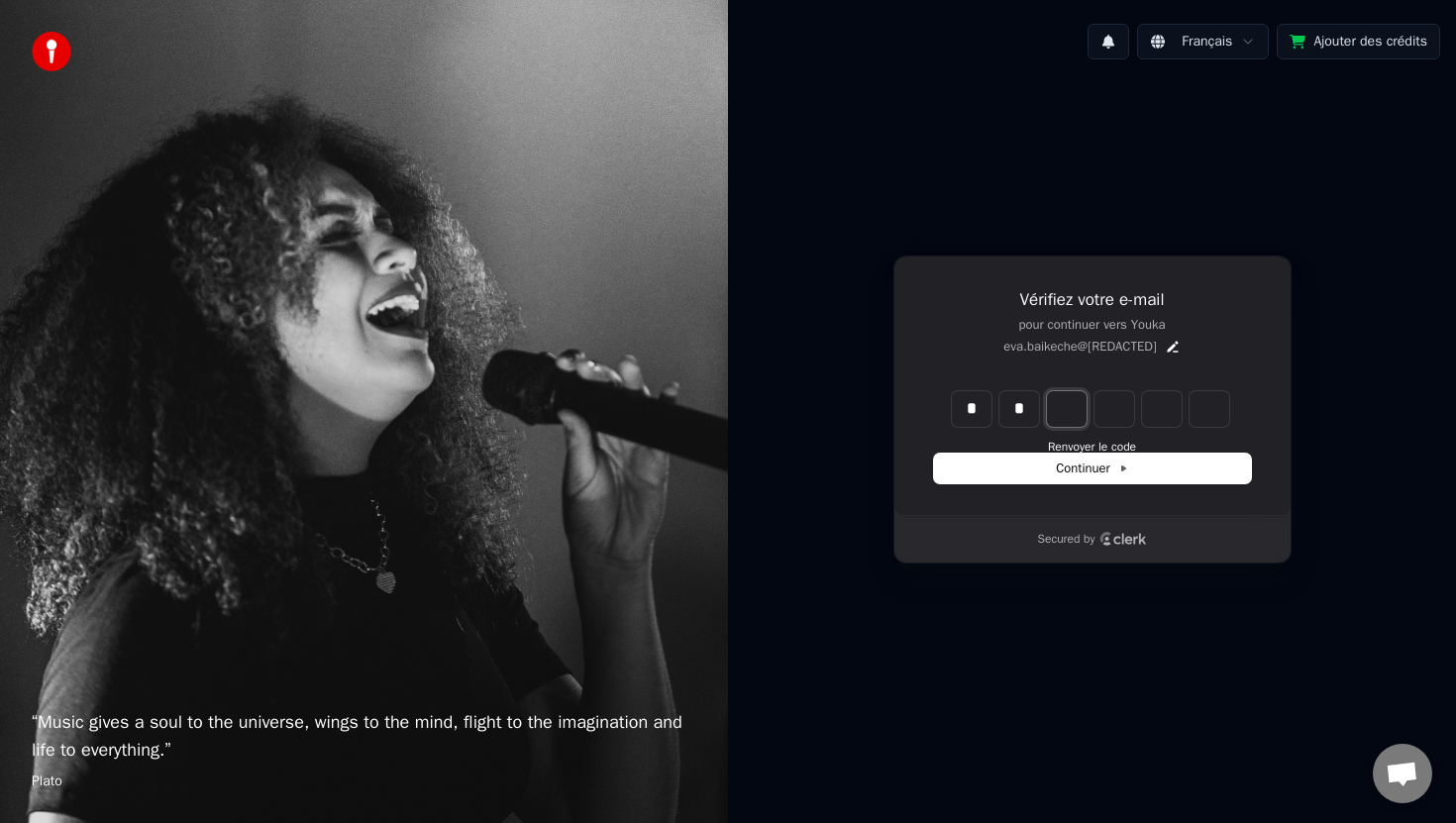 type on "**" 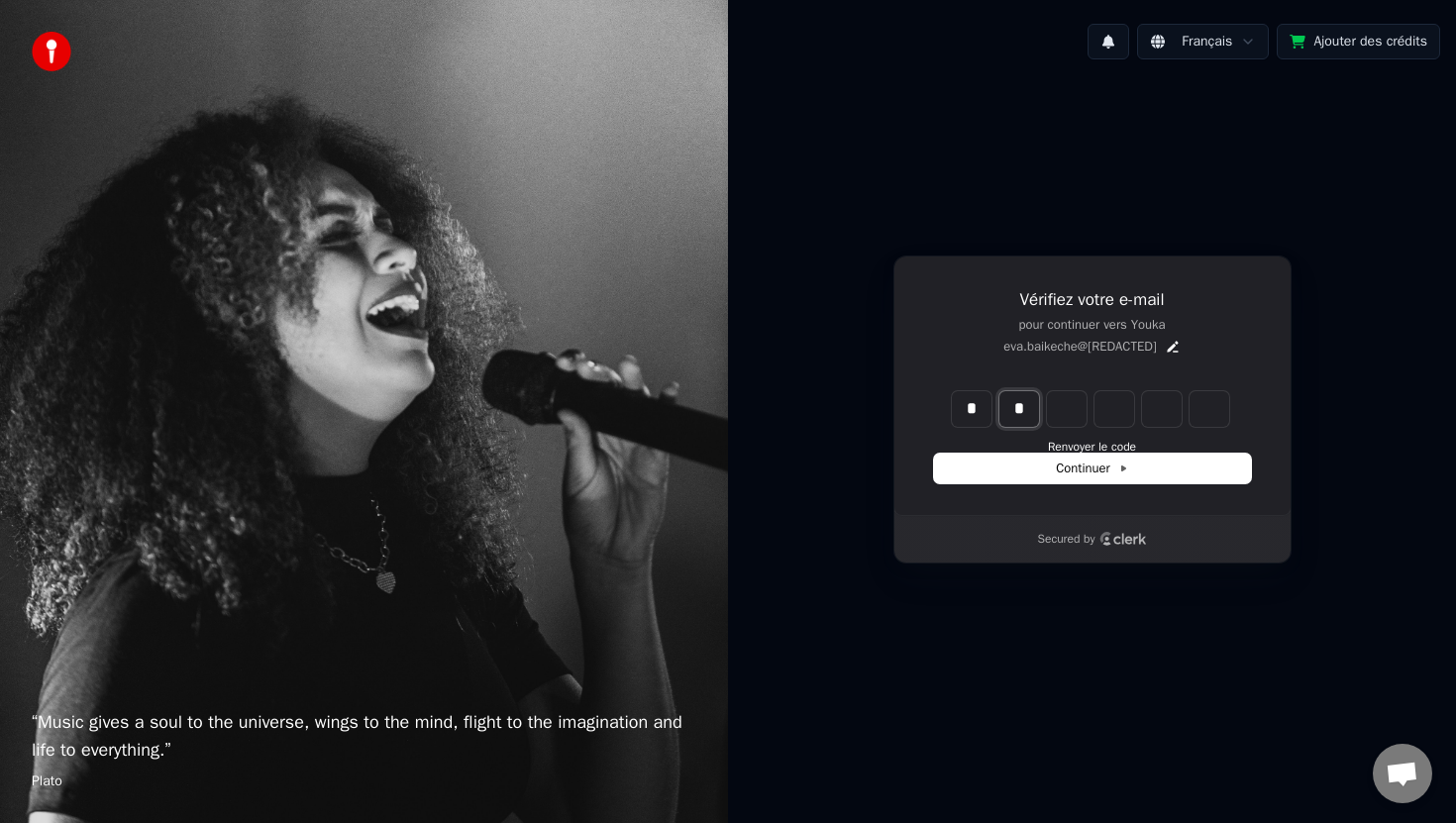 type on "*" 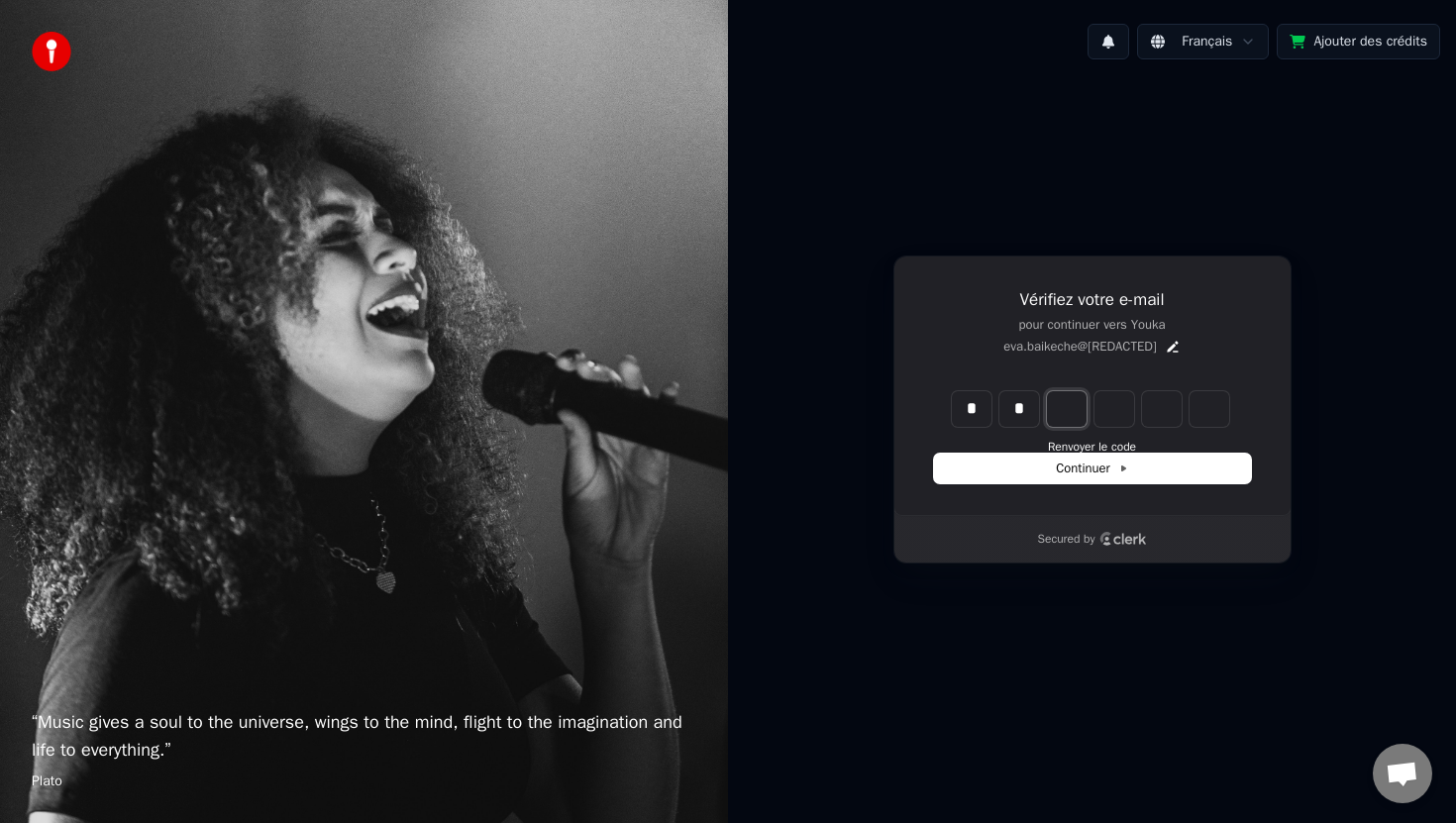 type on "**" 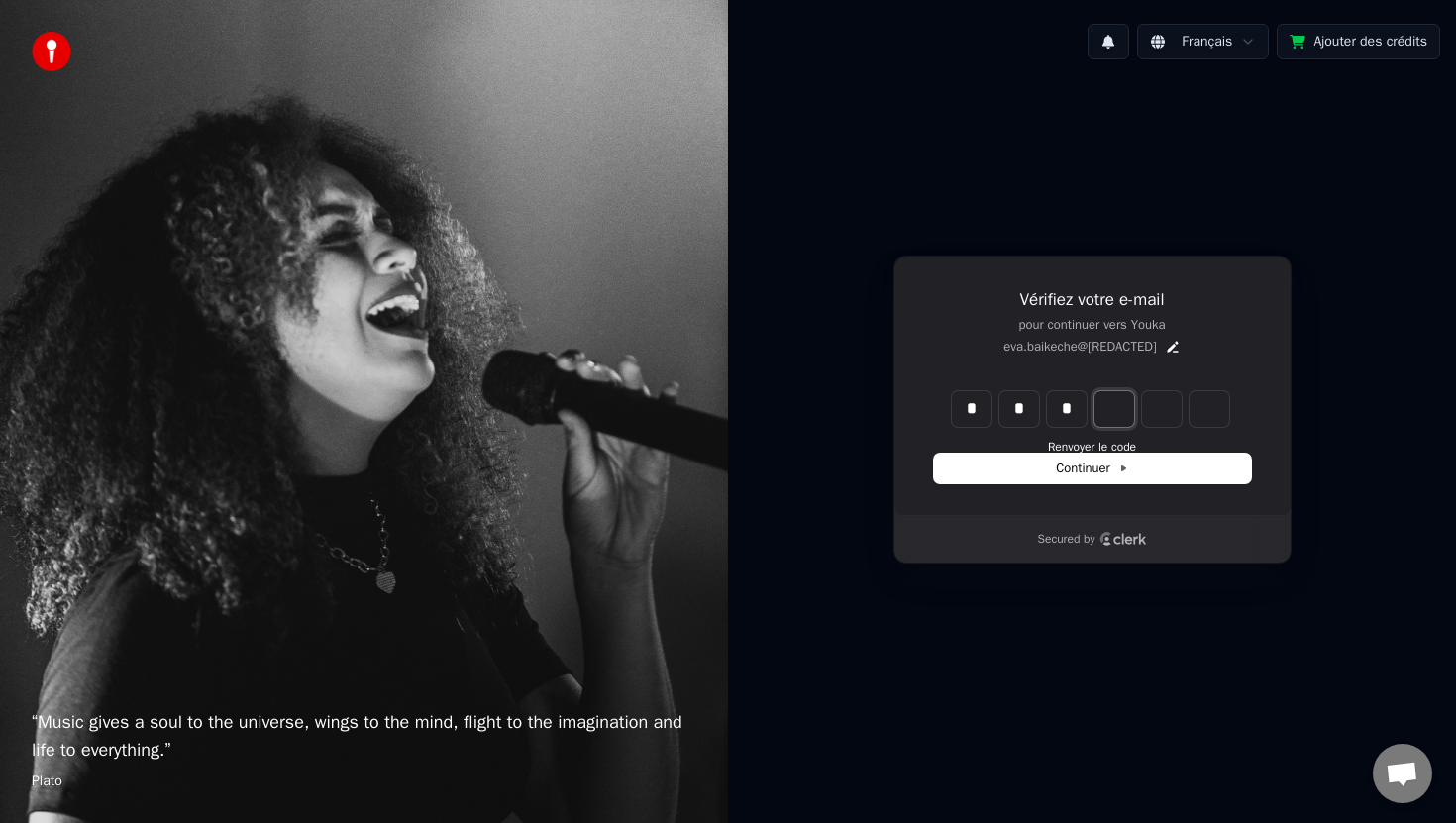 type on "***" 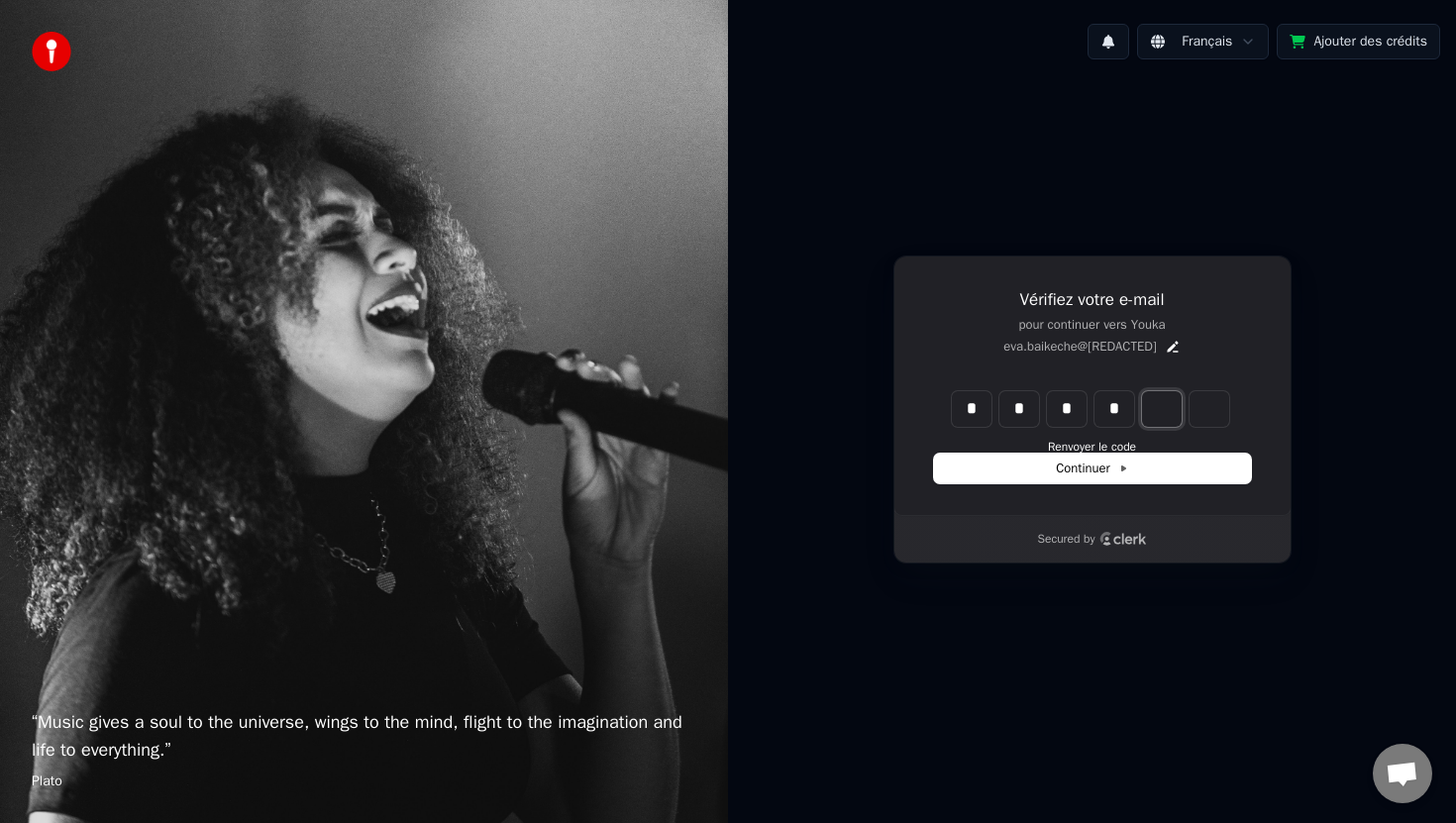 type on "****" 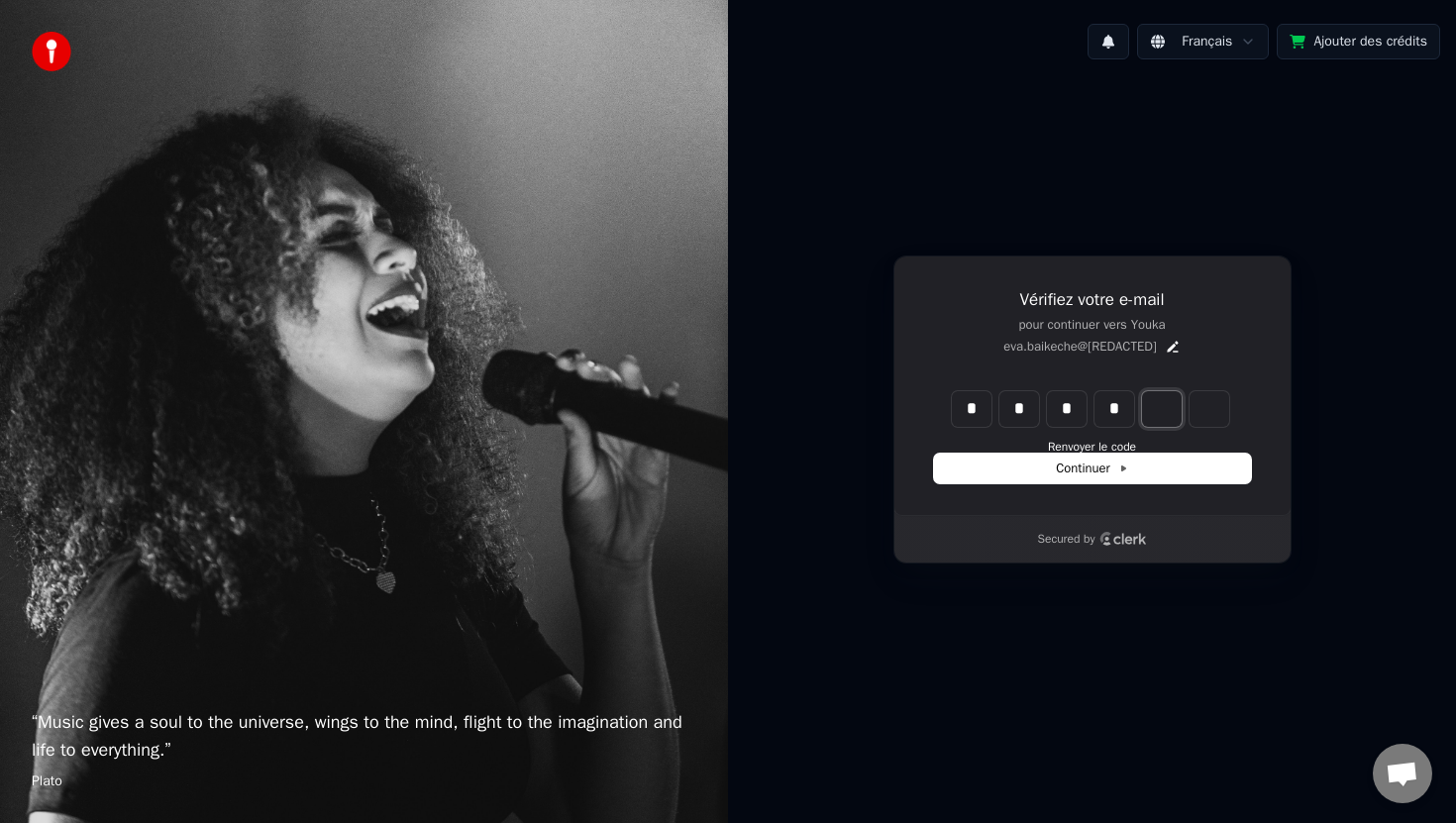 type on "*" 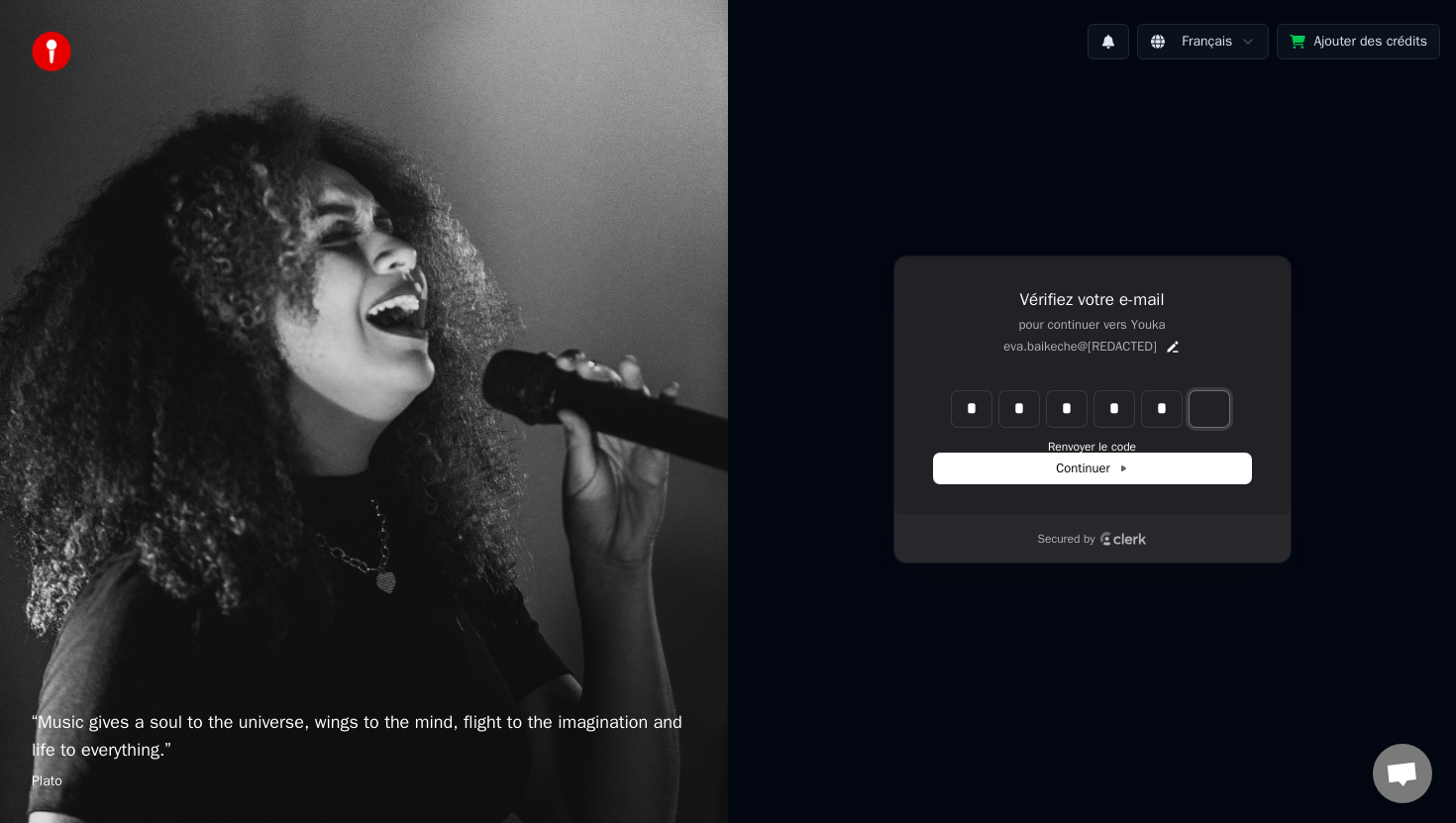 type on "*****" 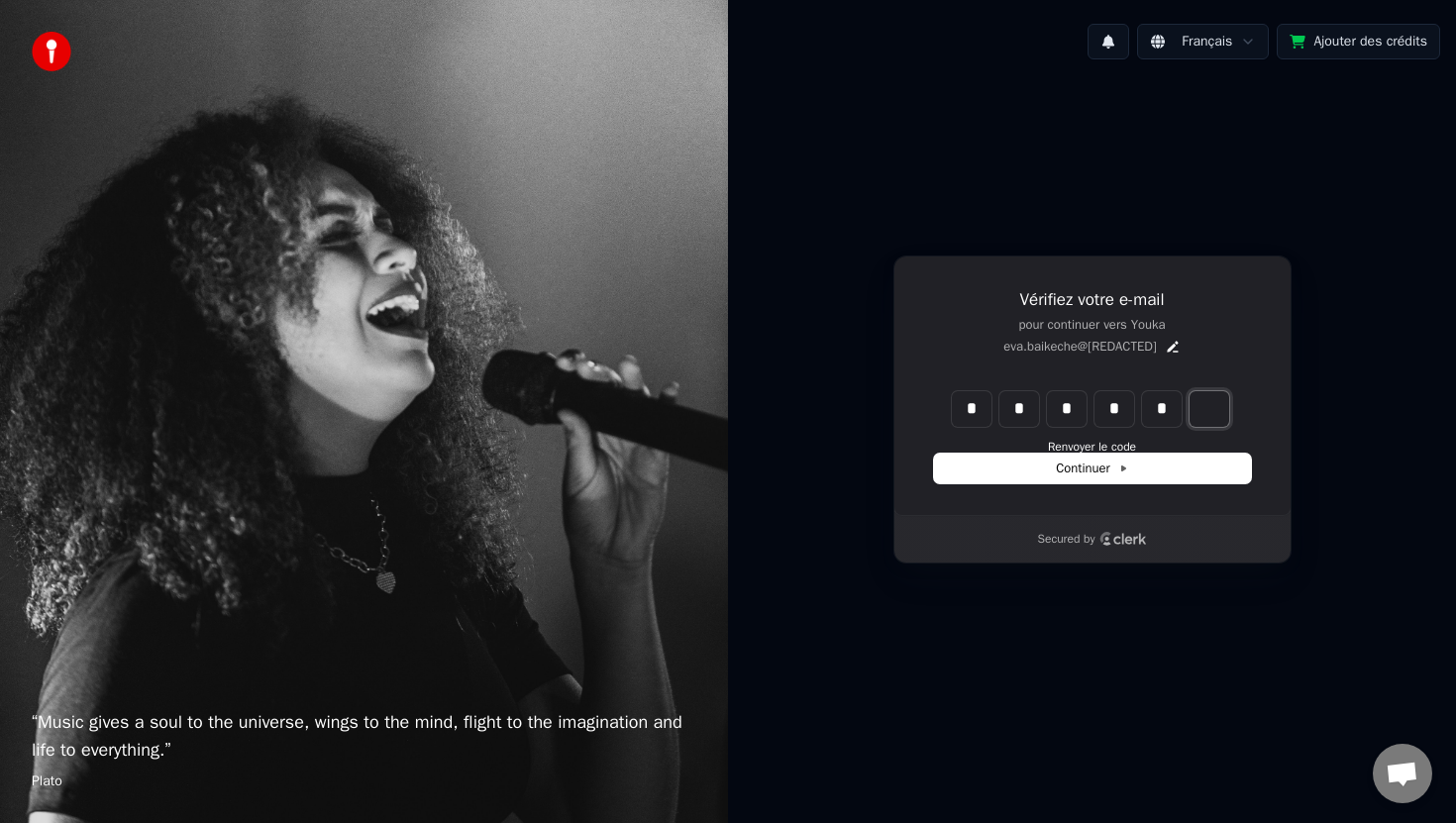 type on "*" 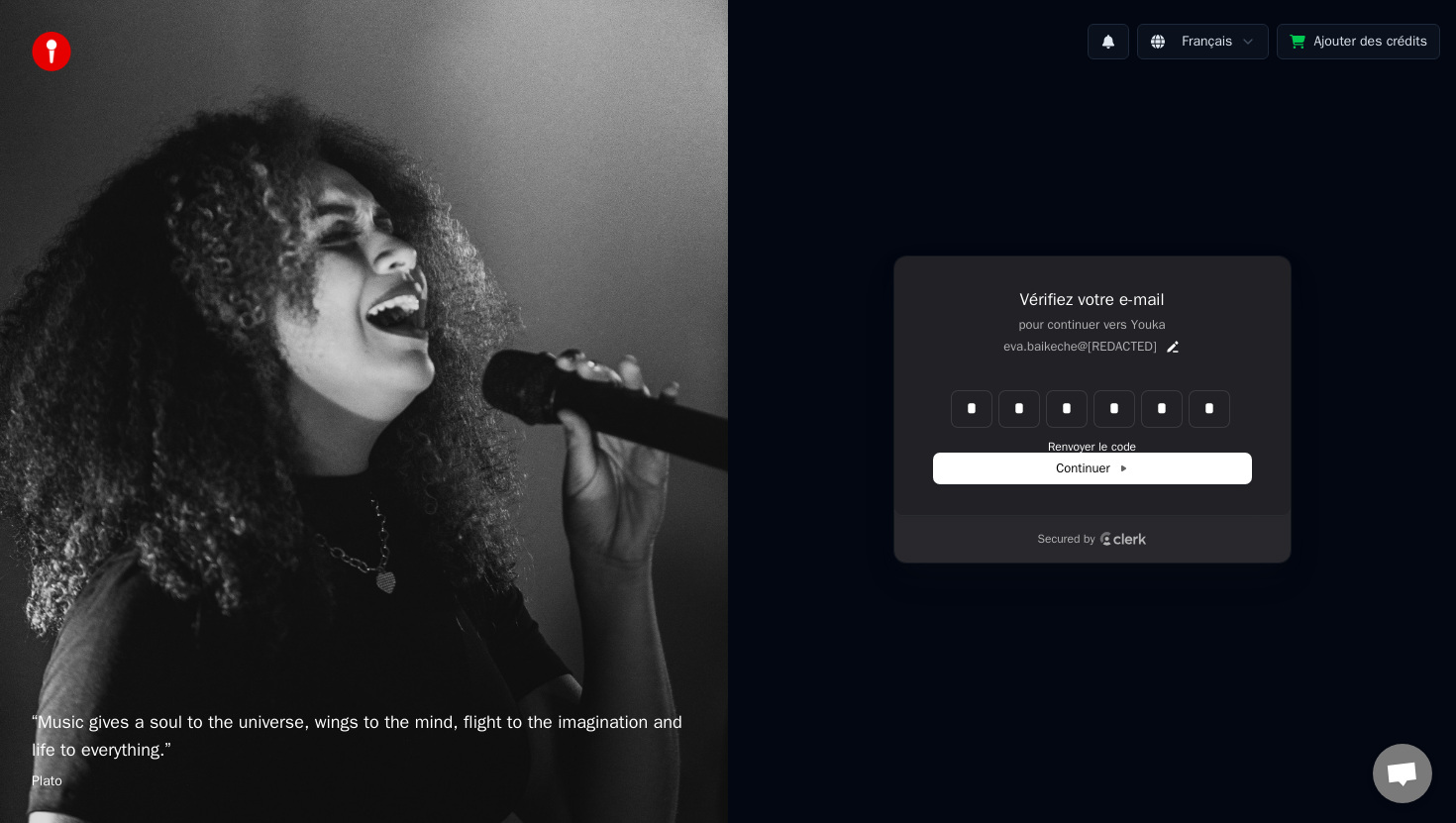 type on "******" 